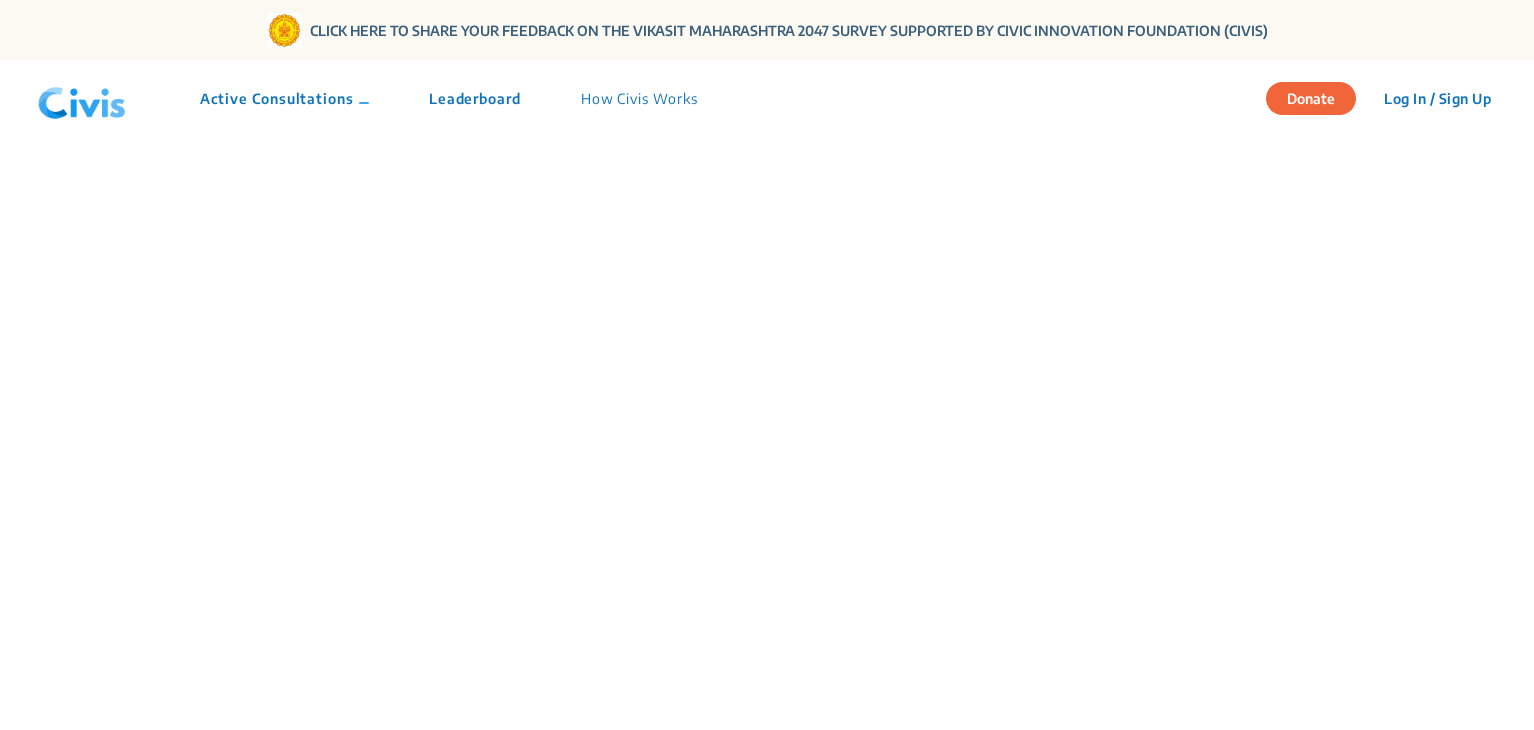scroll, scrollTop: 0, scrollLeft: 0, axis: both 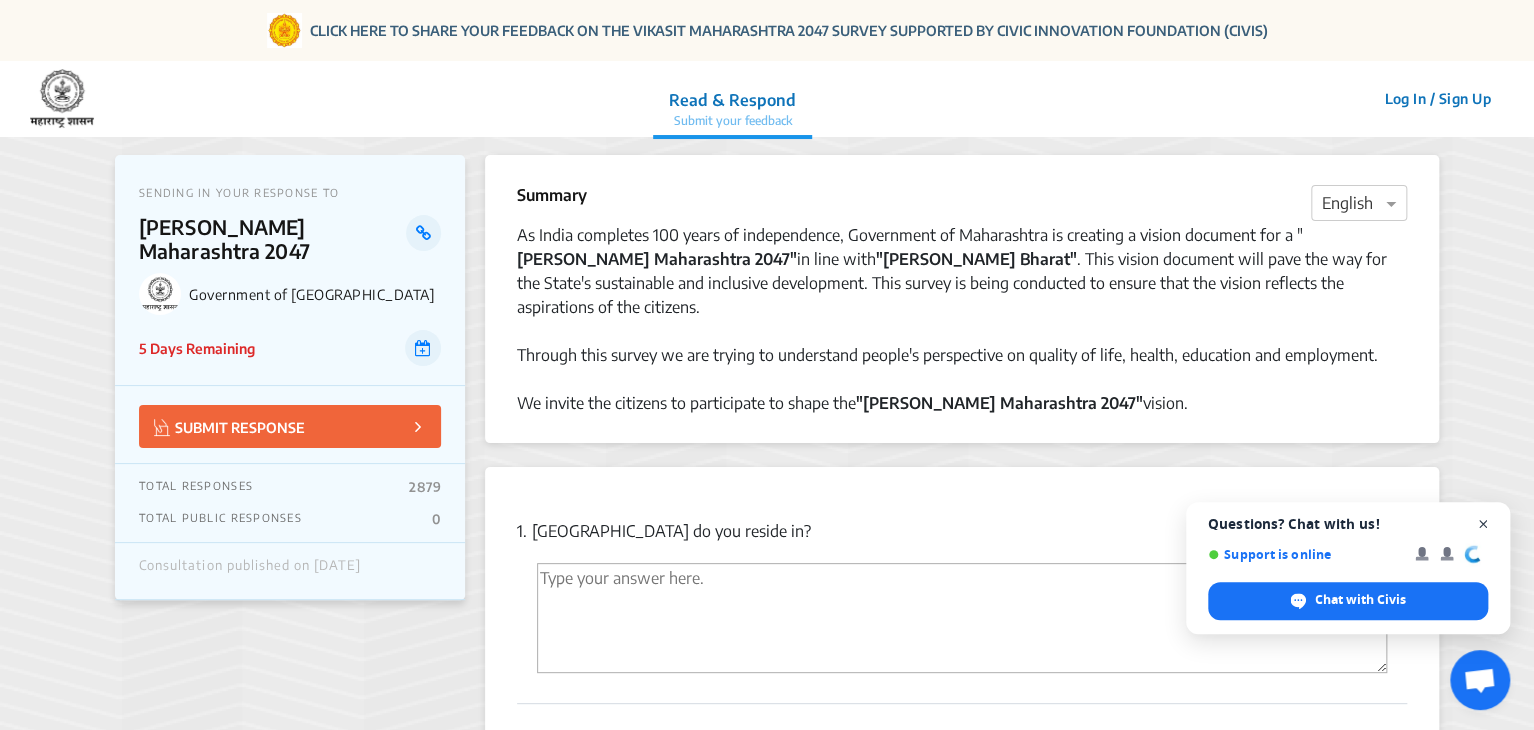 click at bounding box center [1483, 524] 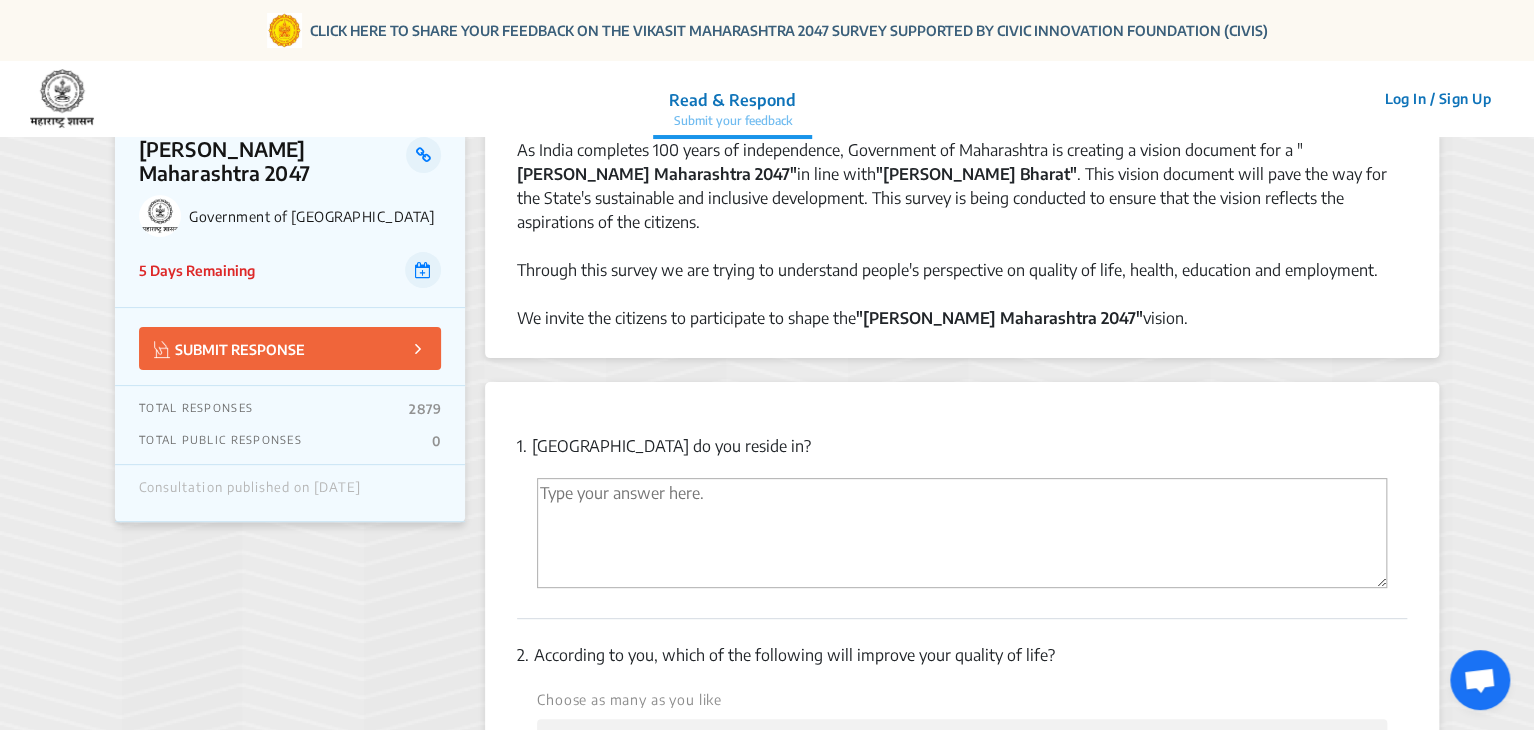 scroll, scrollTop: 0, scrollLeft: 0, axis: both 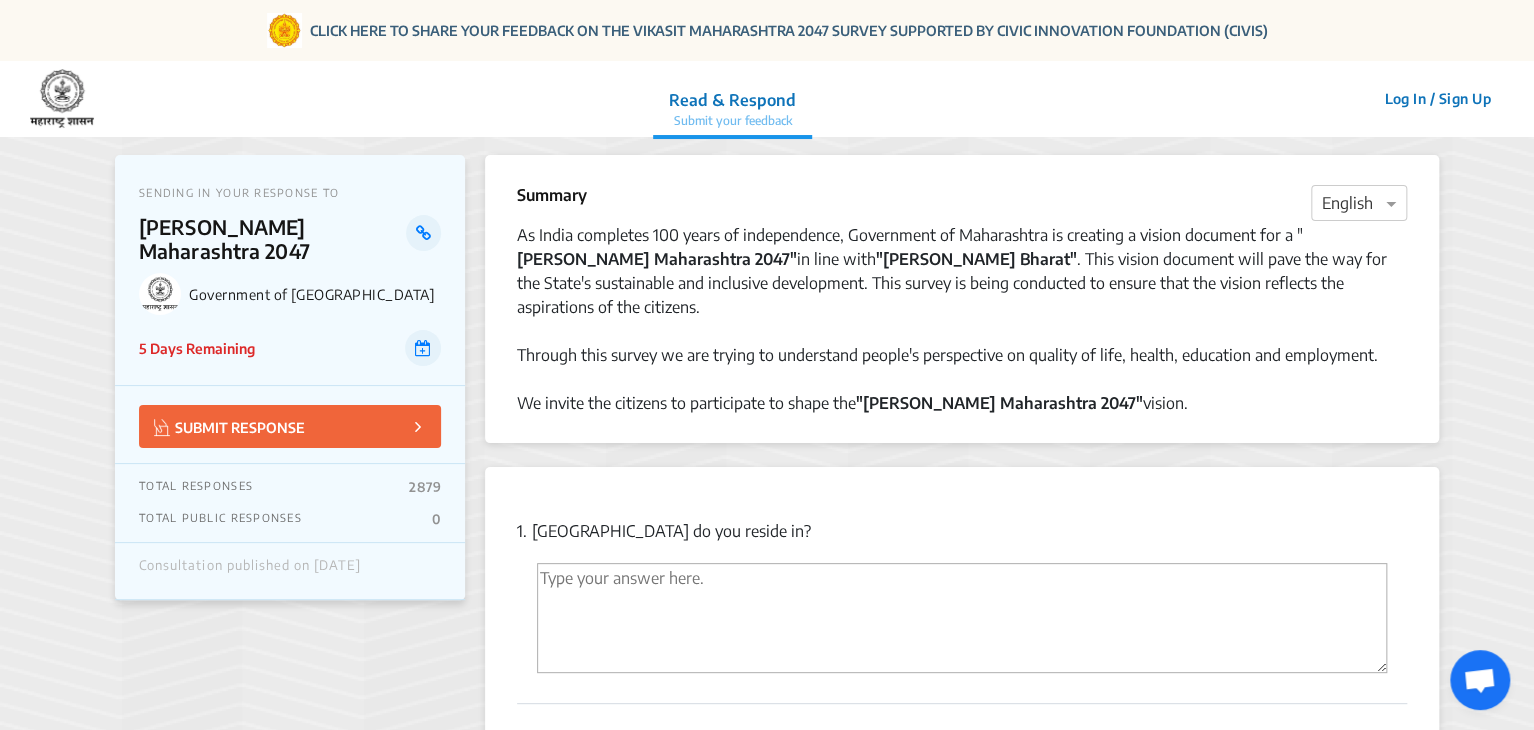 click at bounding box center (962, 618) 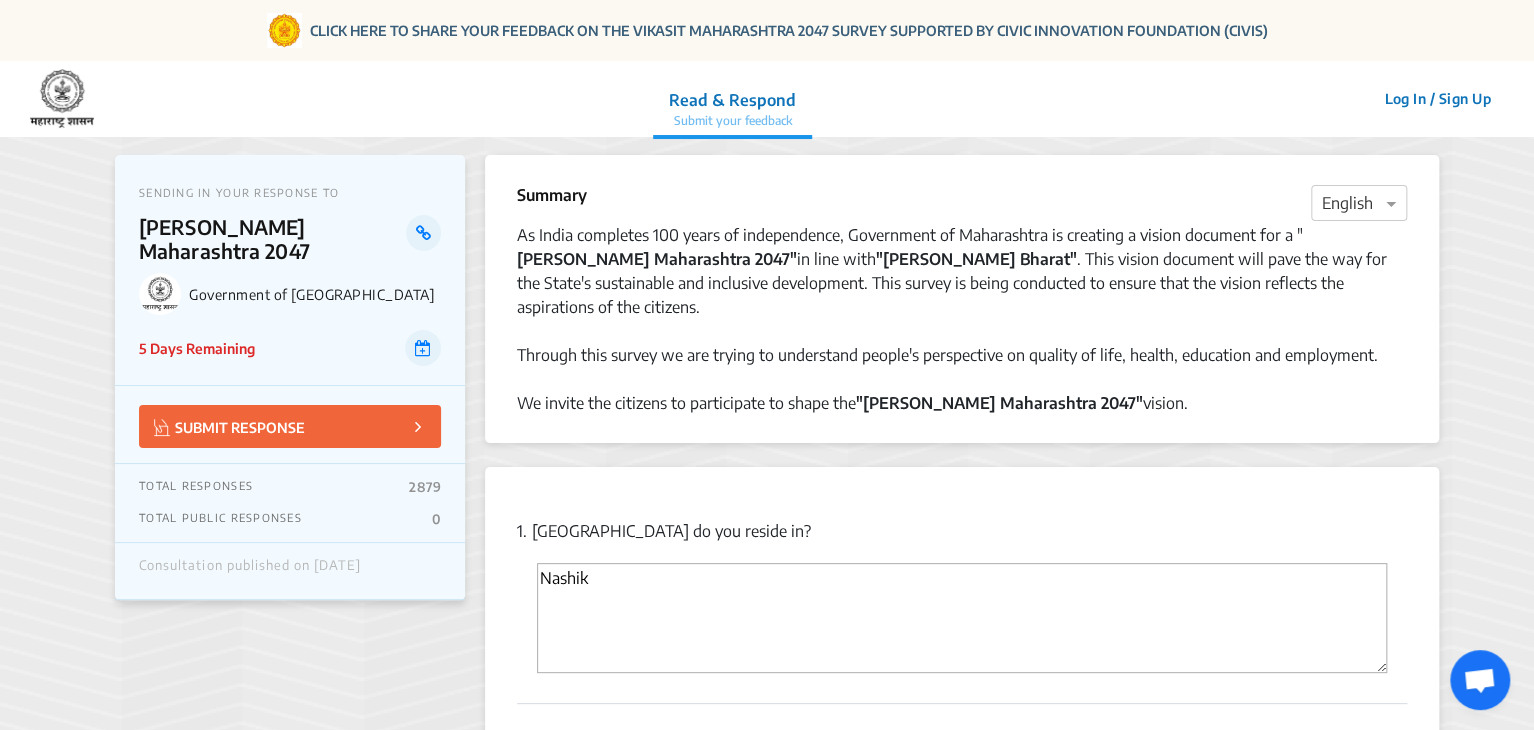 type on "Nashik" 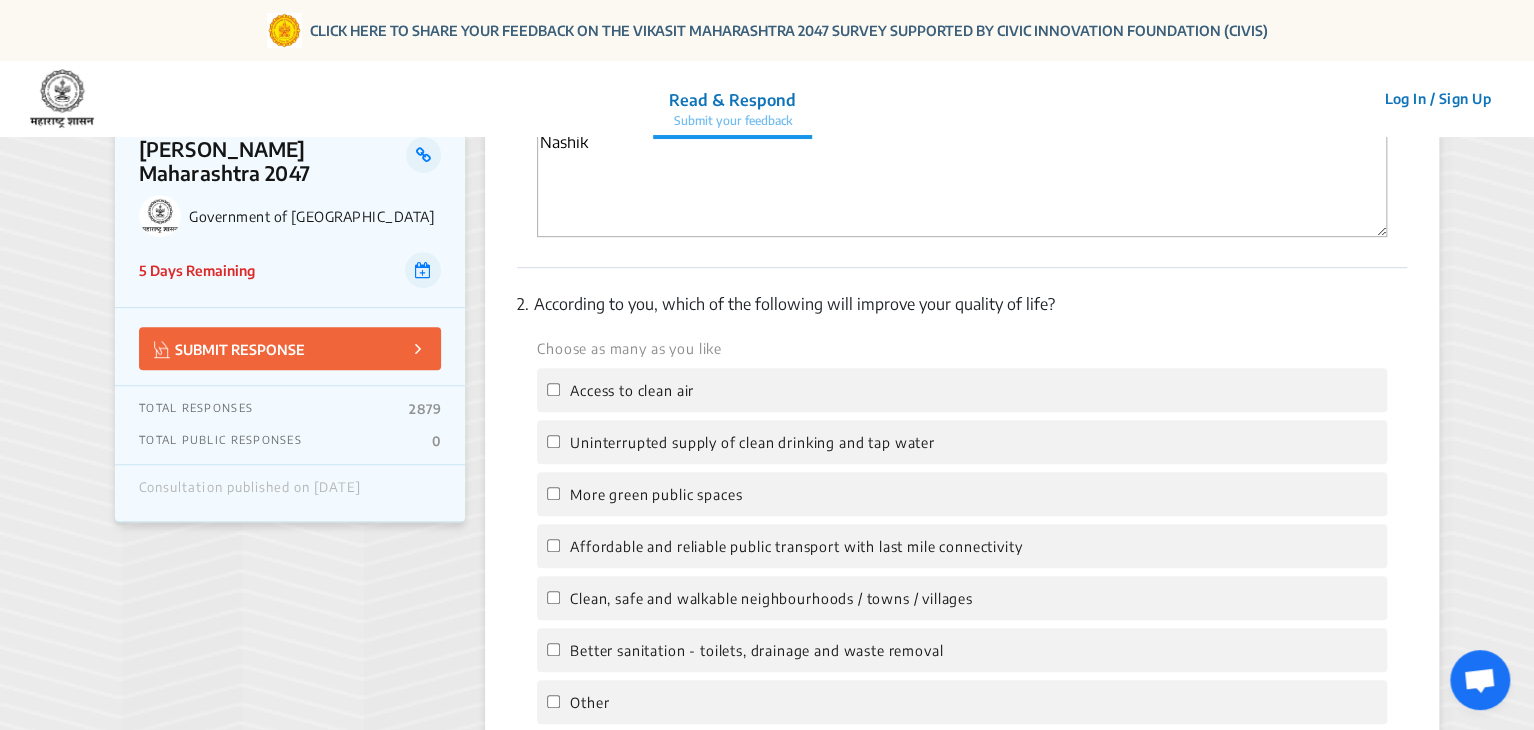 click on "Access to clean air" 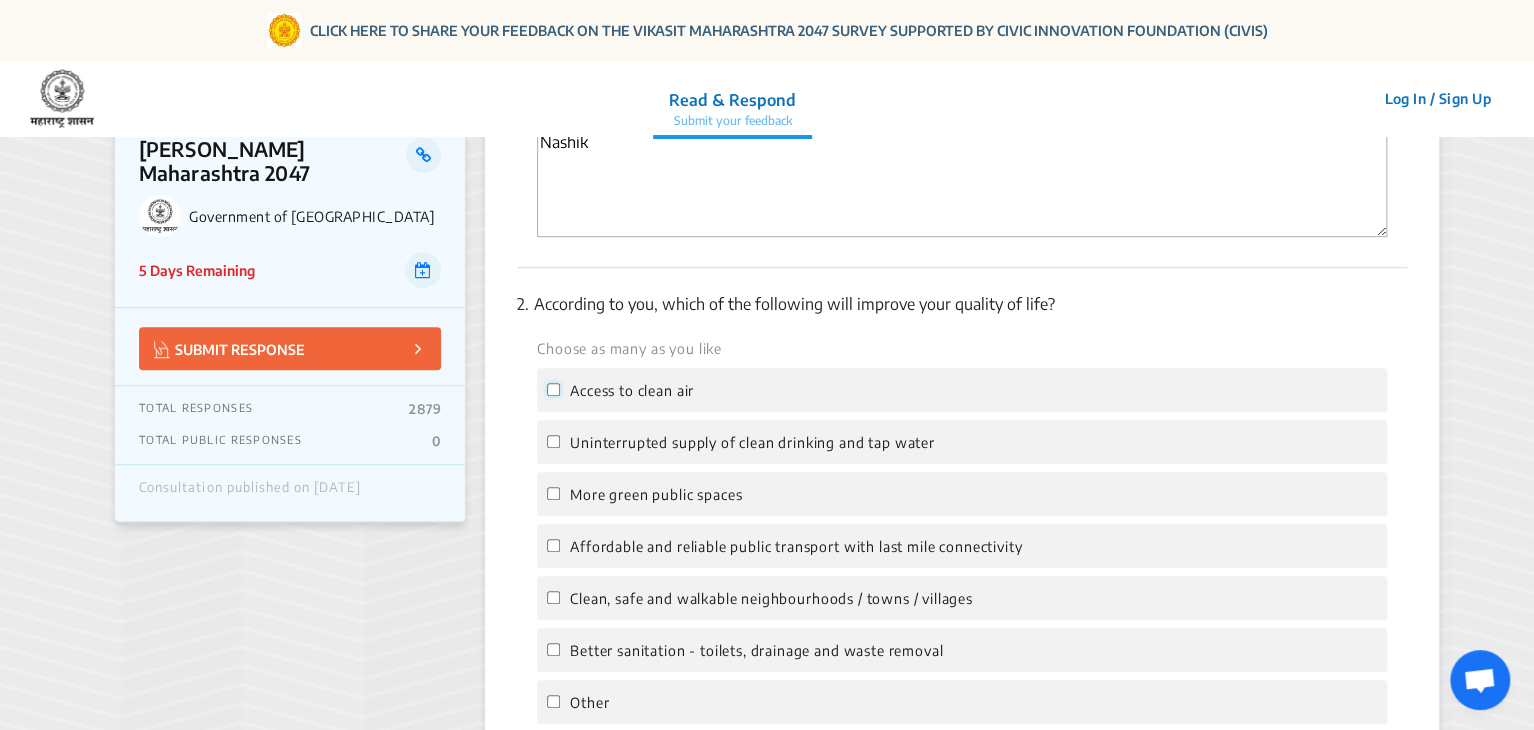 click on "Access to clean air" 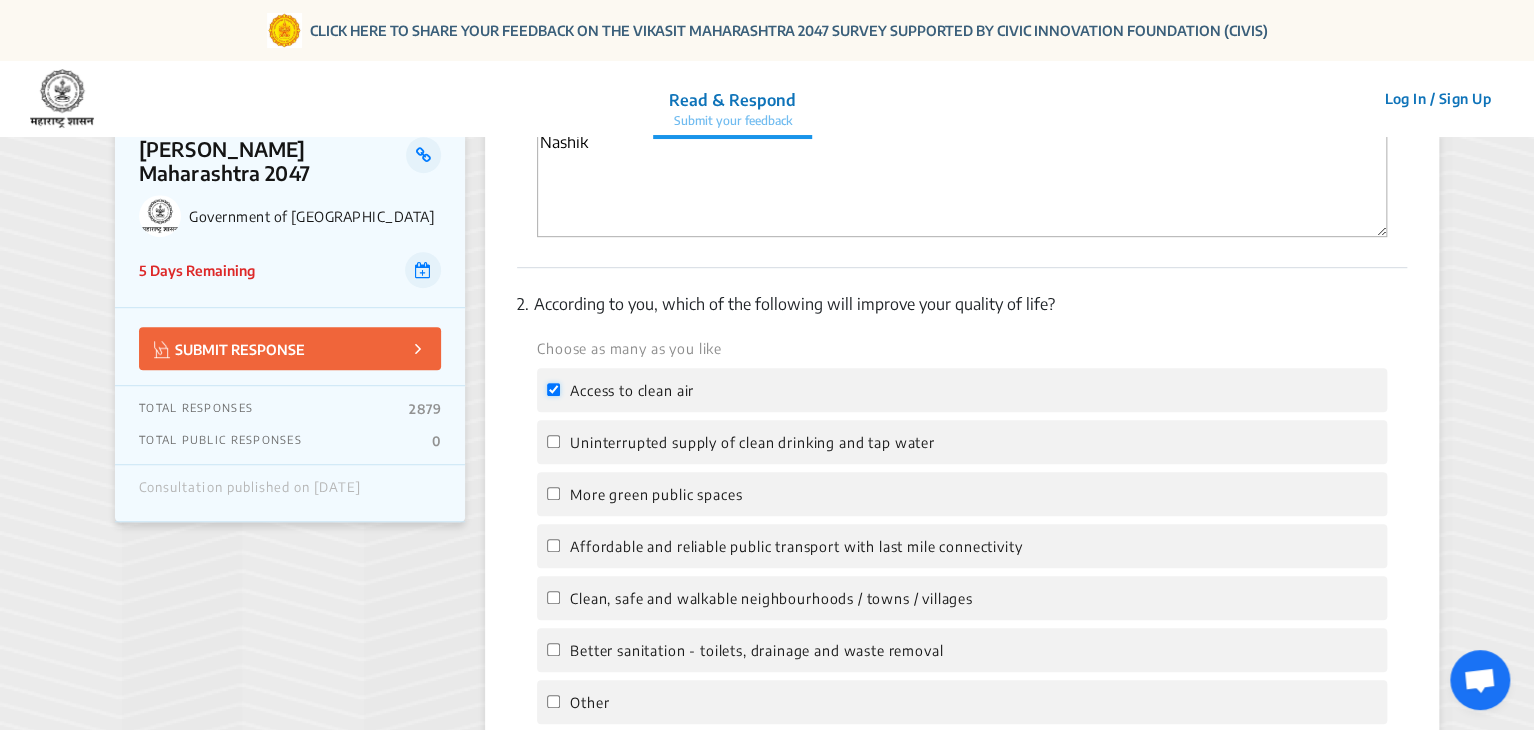 checkbox on "true" 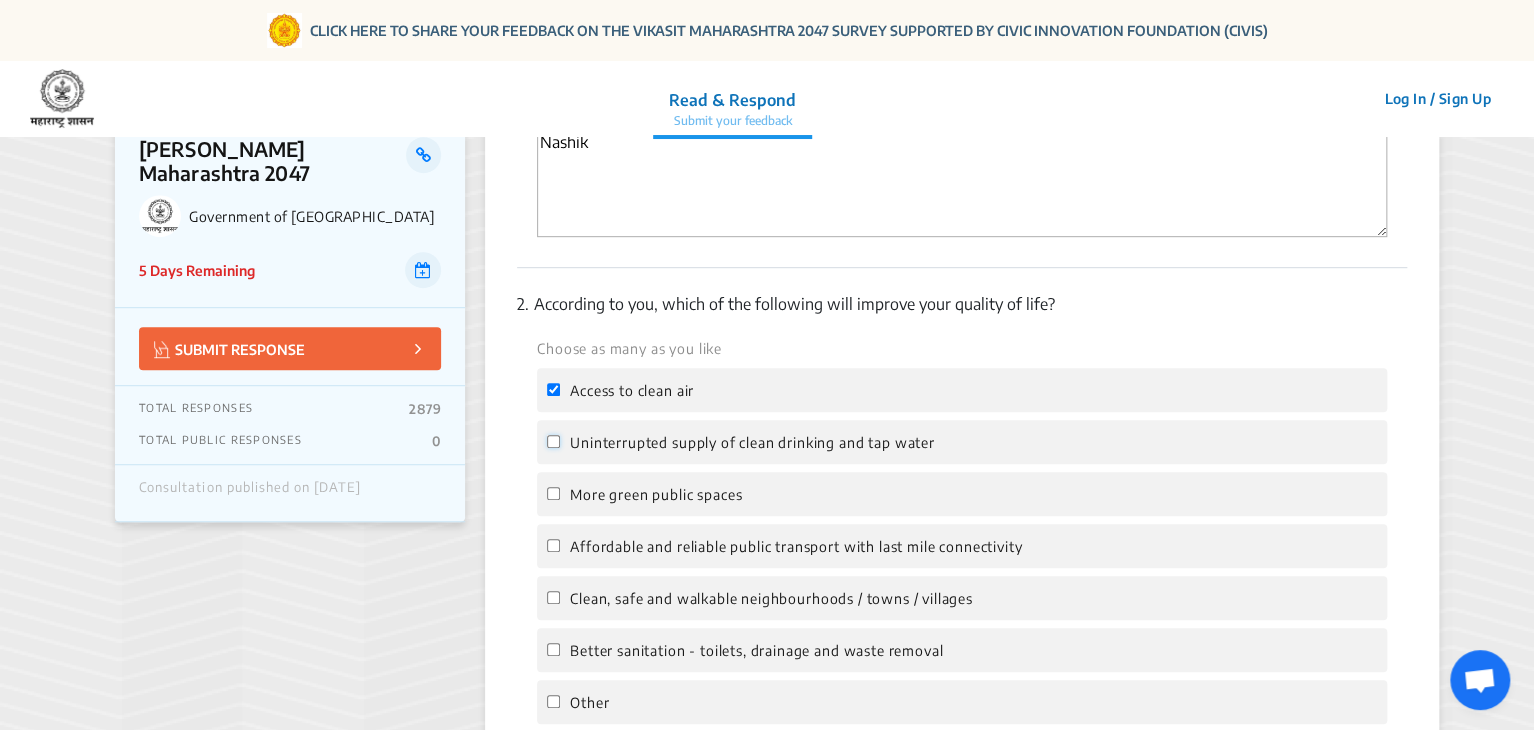 click on "Uninterrupted supply of clean drinking and tap water" 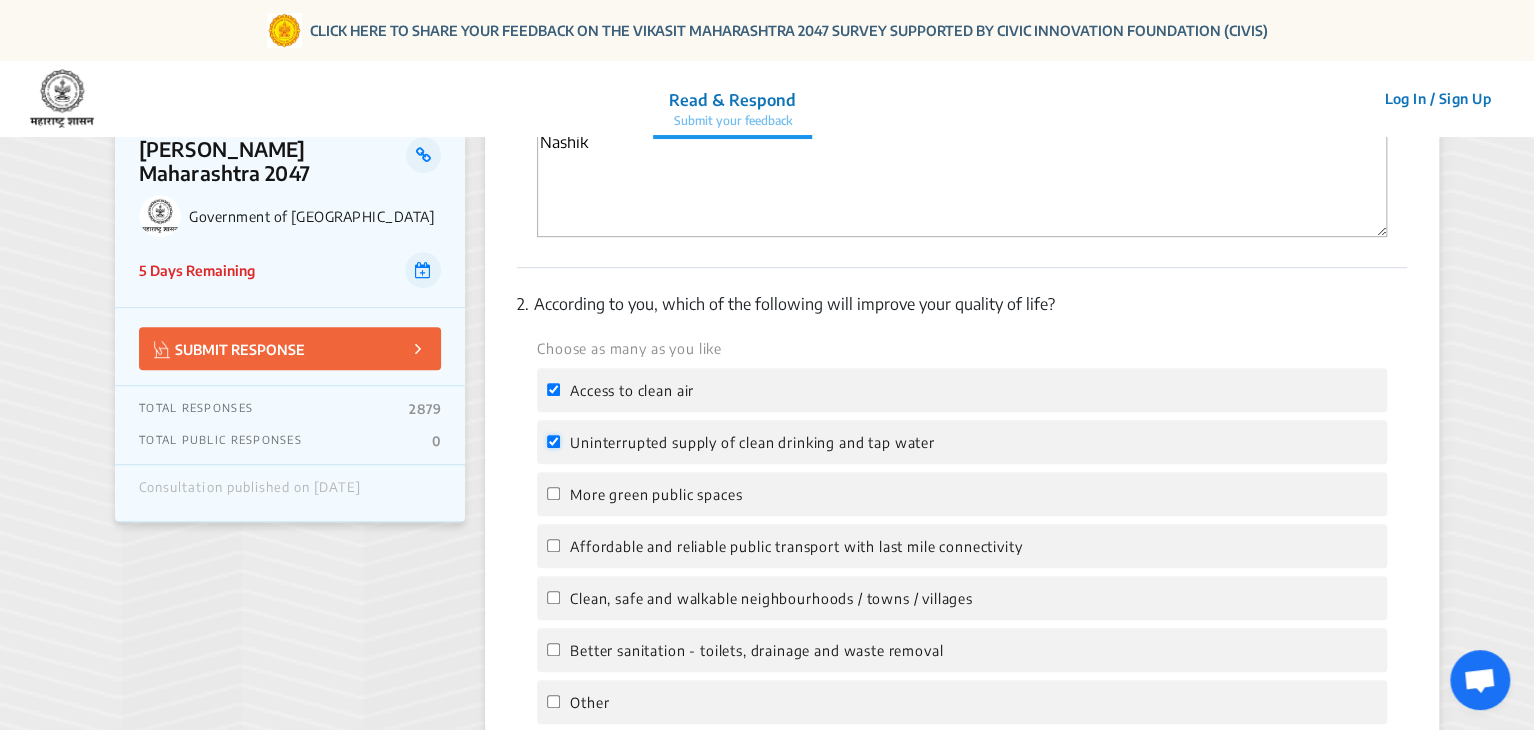 checkbox on "true" 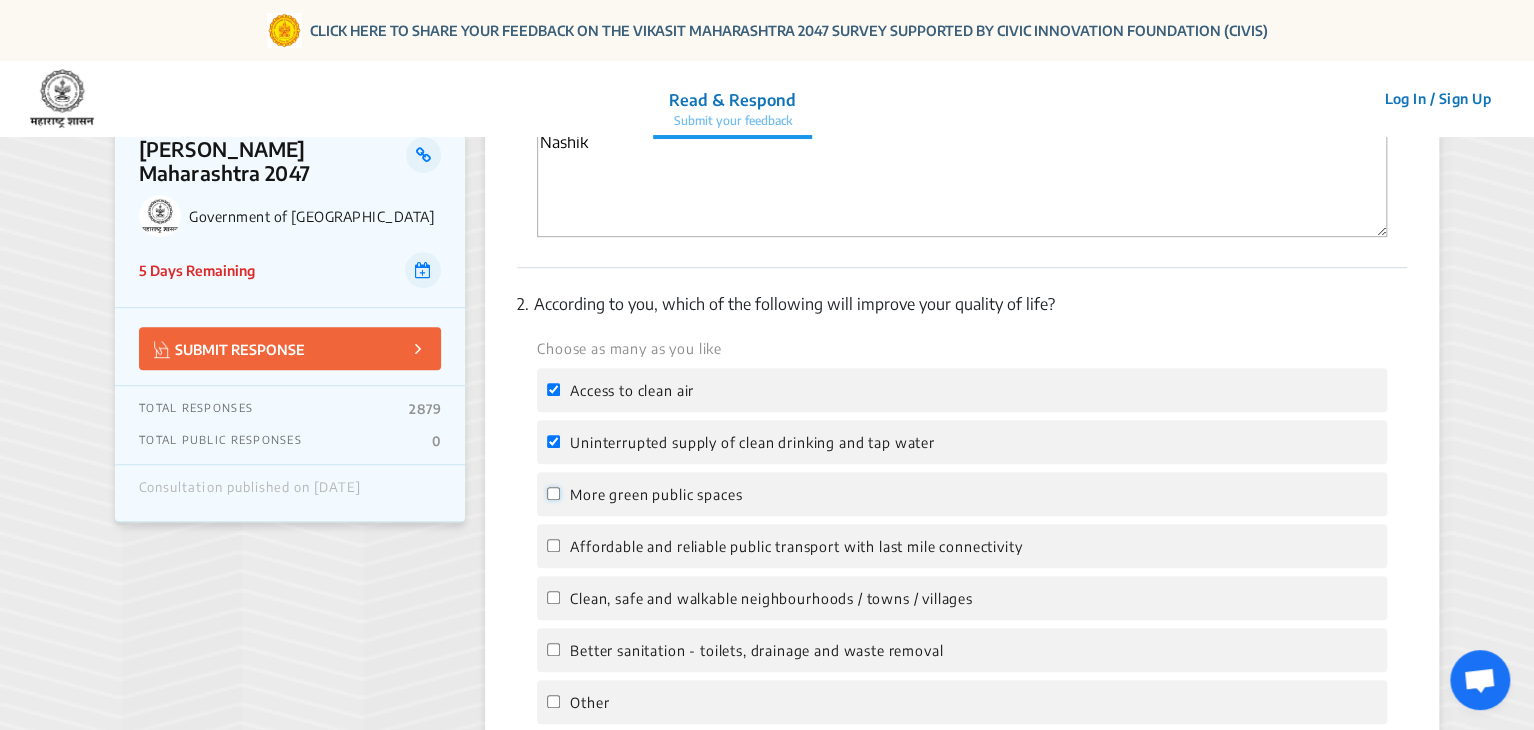 click on "More green public spaces" 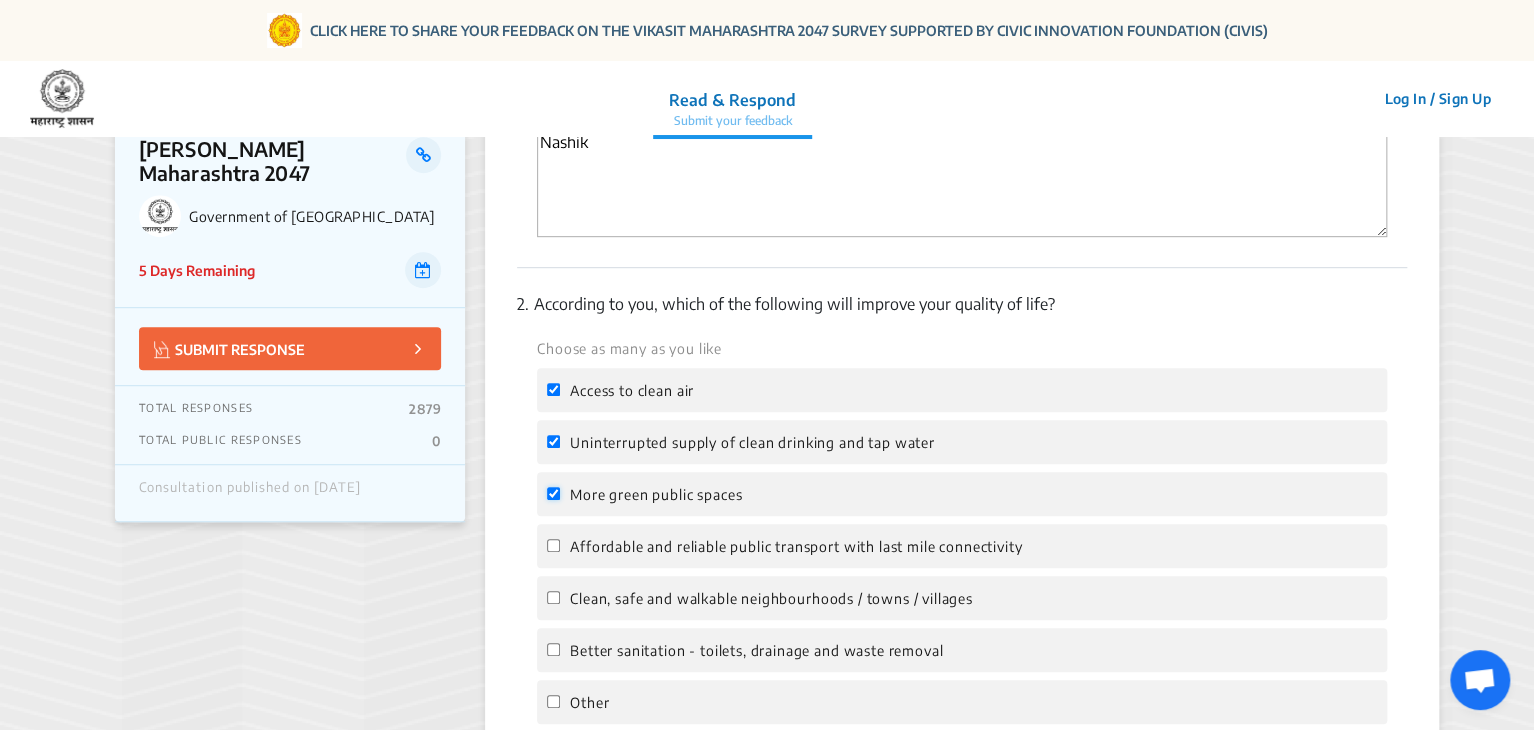 checkbox on "true" 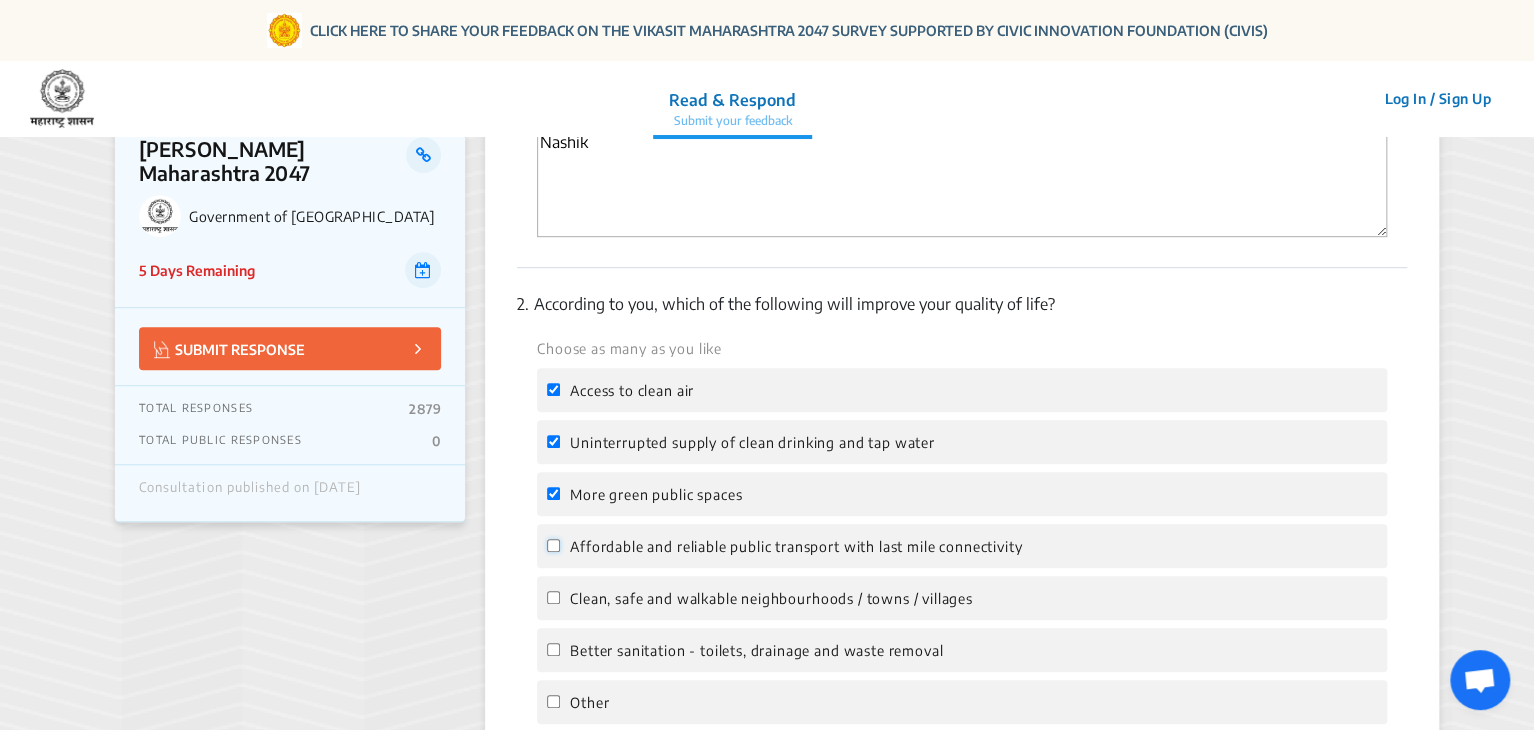 click on "Affordable and reliable public transport with last mile connectivity" 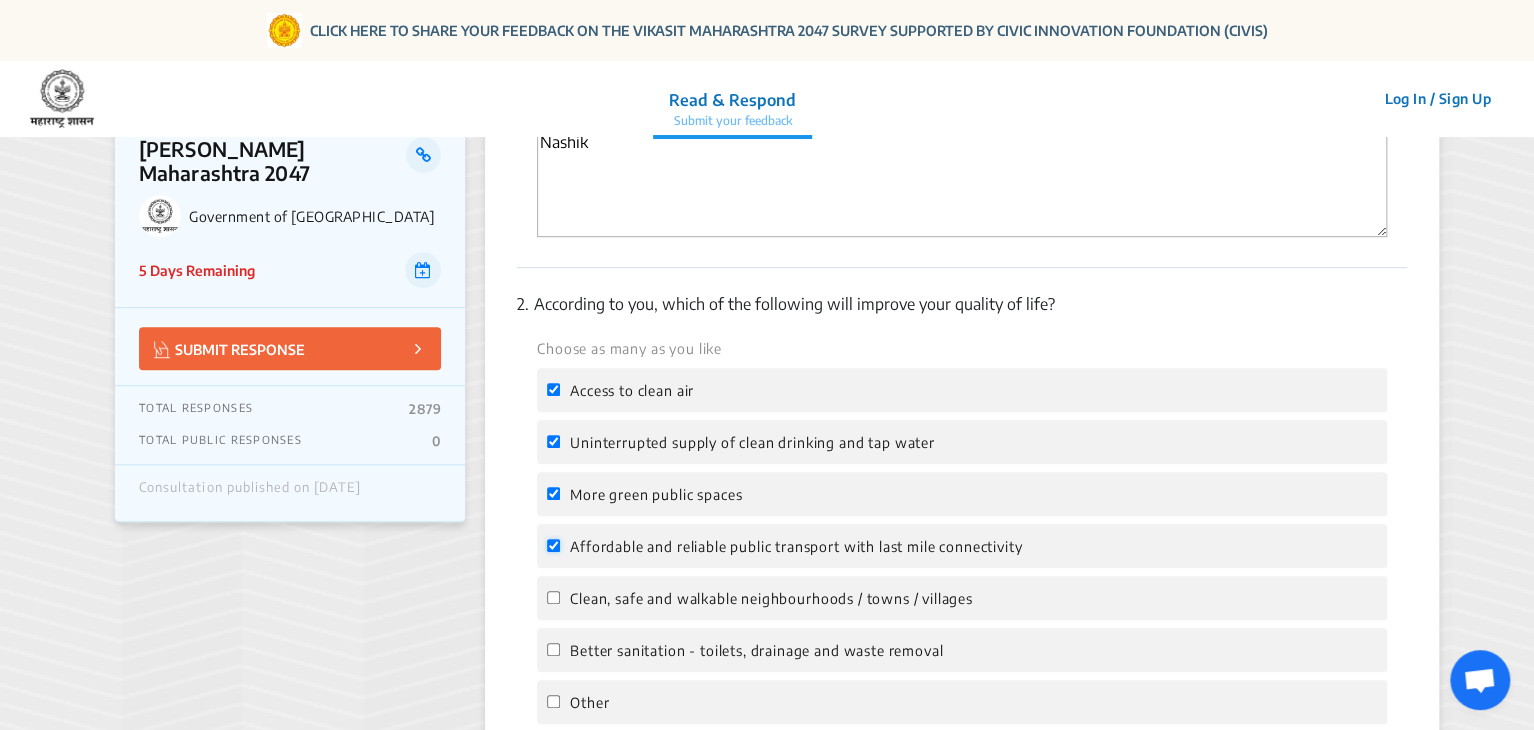 checkbox on "true" 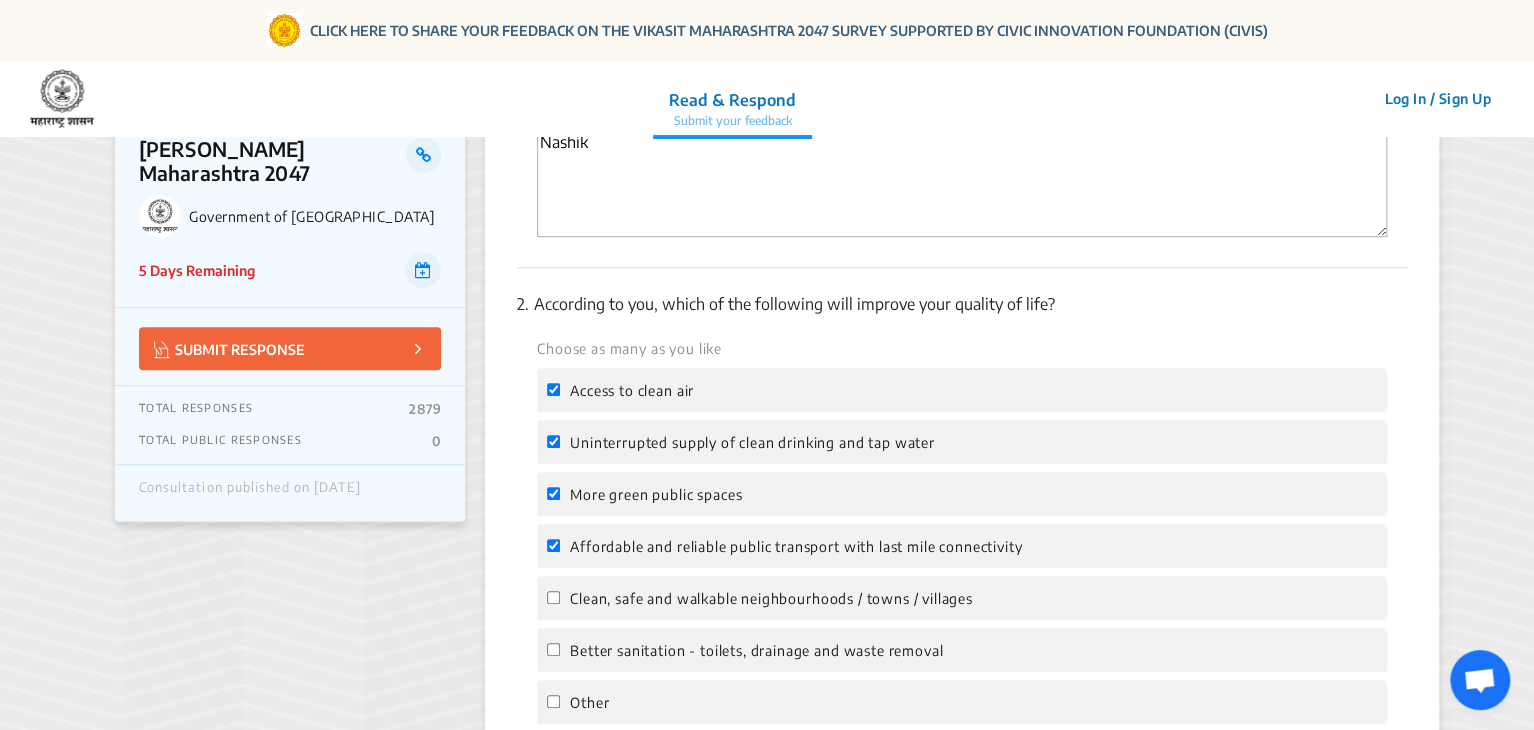 click on "Clean, safe and walkable neighbourhoods / towns / villages" 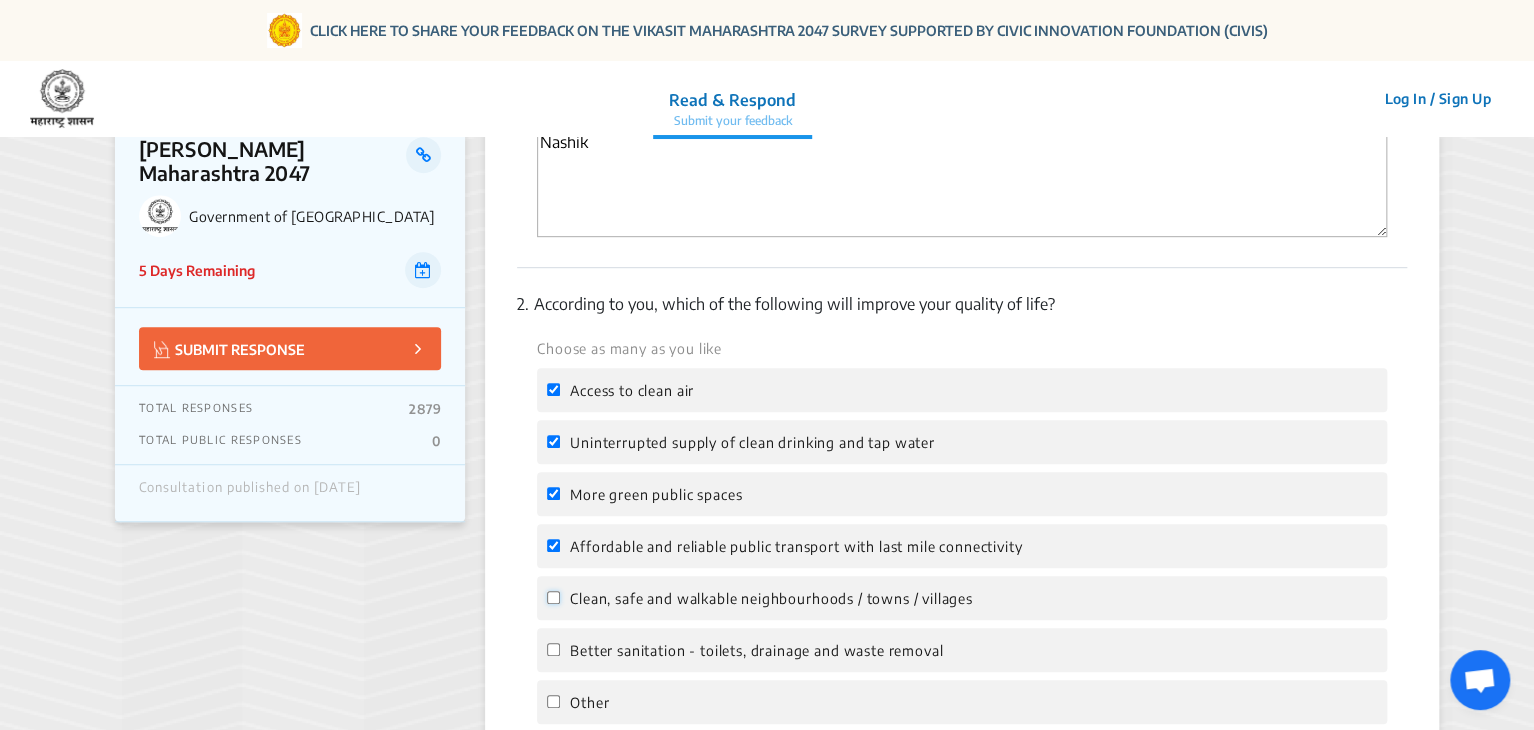 click on "Clean, safe and walkable neighbourhoods / towns / villages" 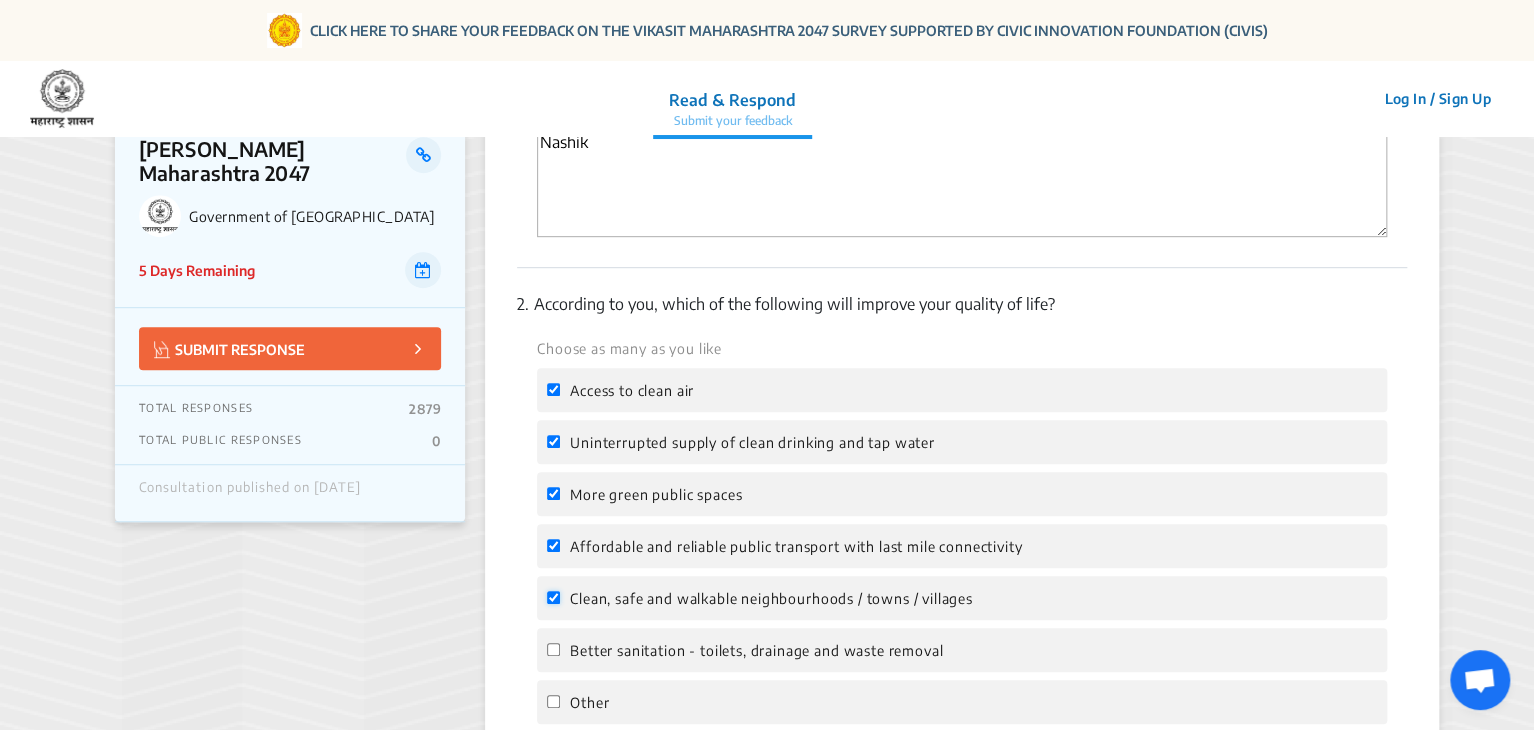 checkbox on "true" 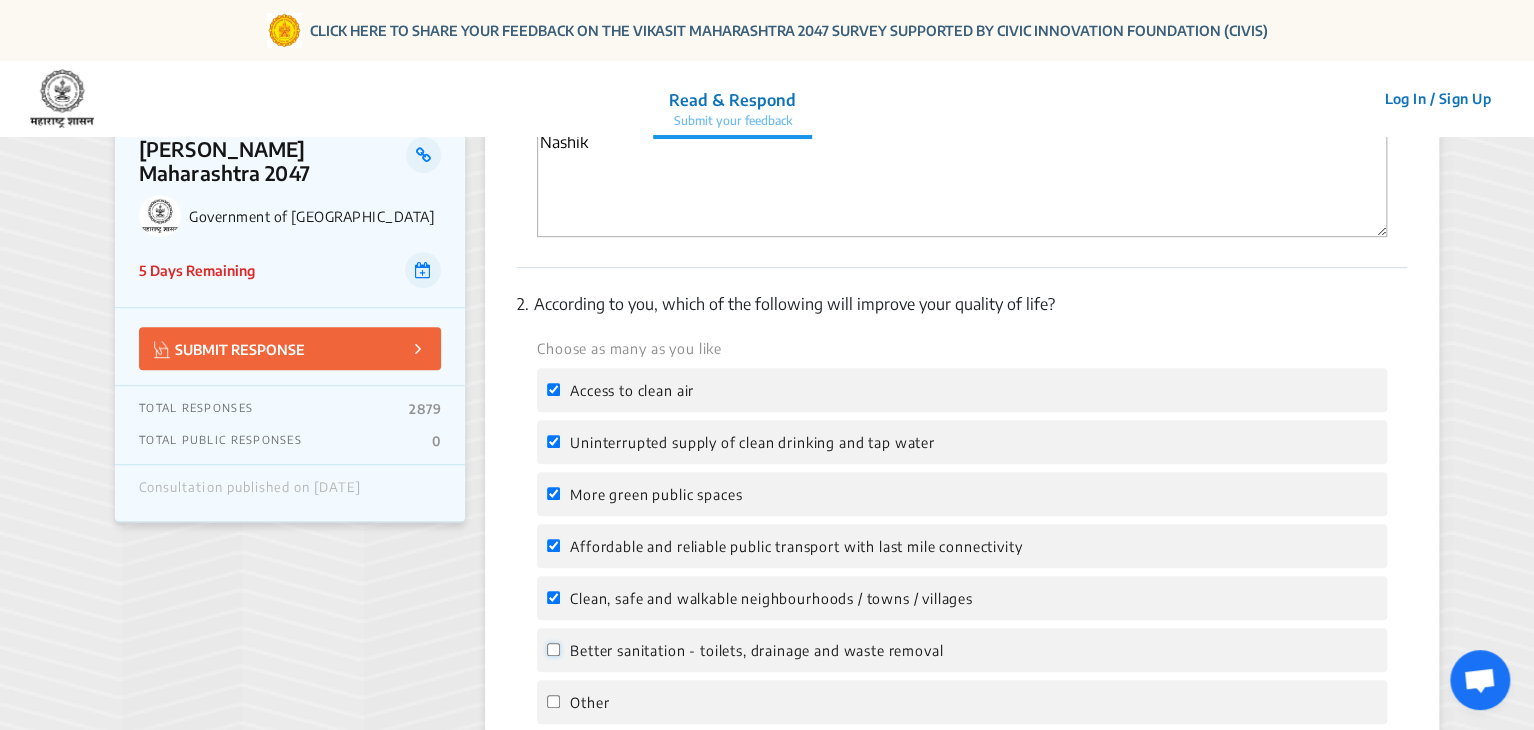click on "Better sanitation - toilets, drainage and waste removal" 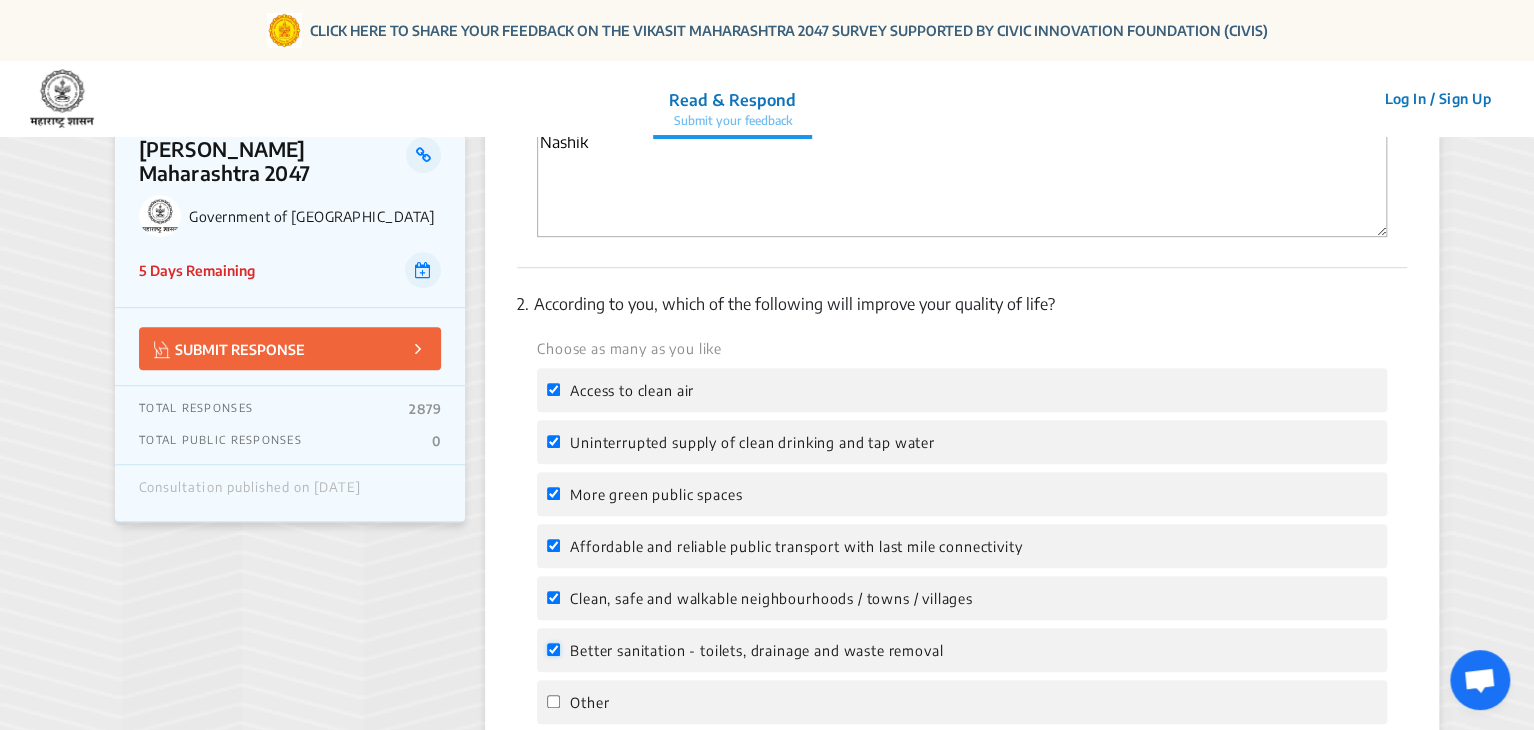 checkbox on "true" 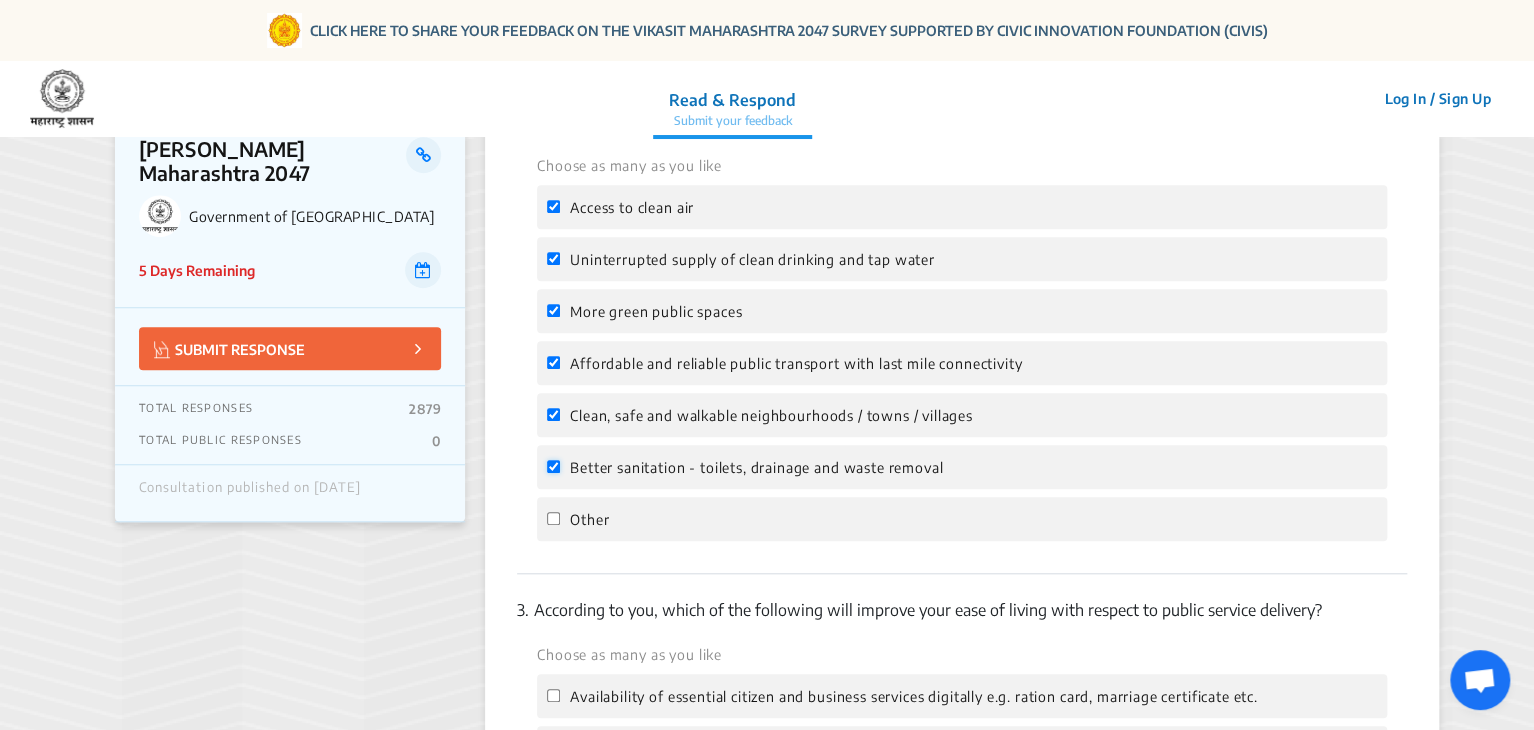 scroll, scrollTop: 636, scrollLeft: 0, axis: vertical 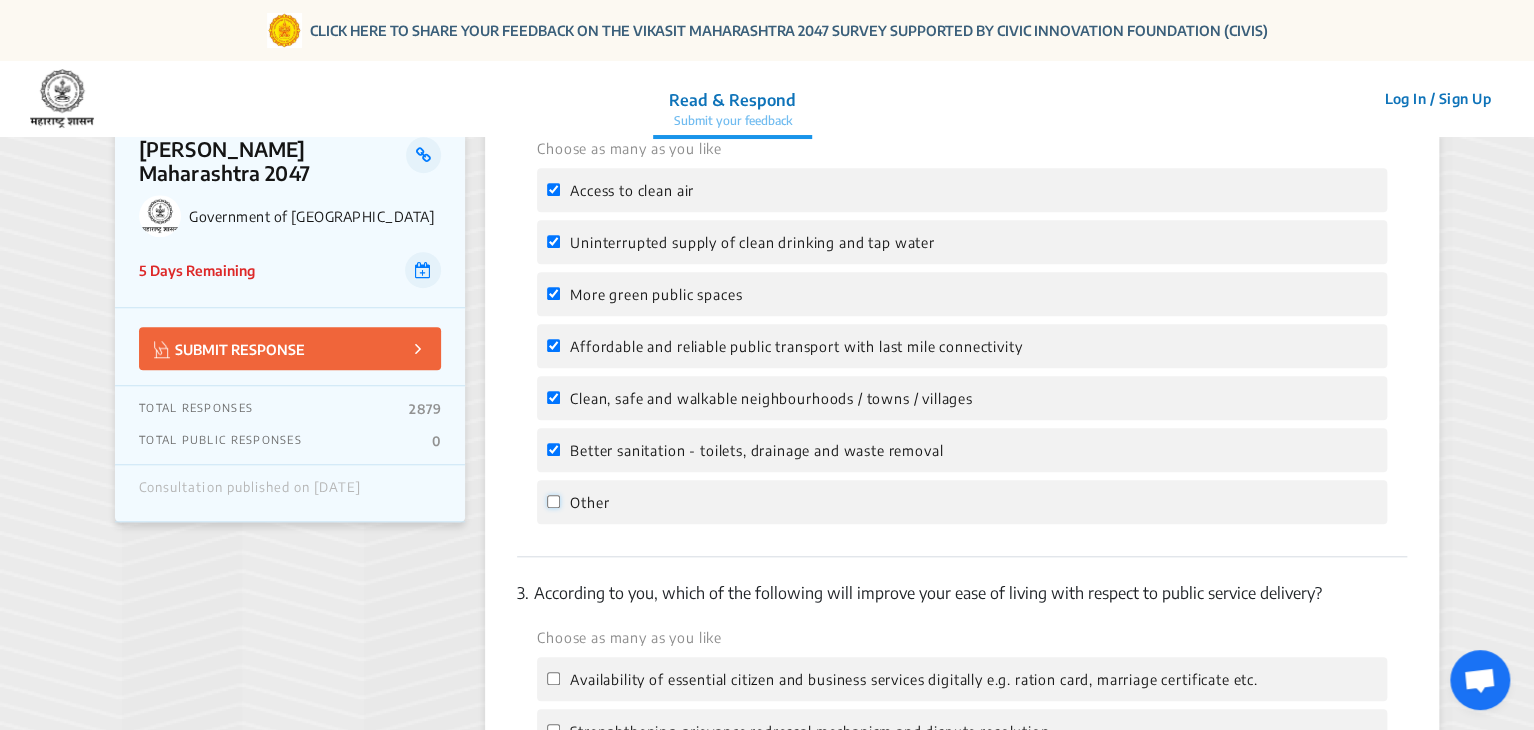 click on "Other" 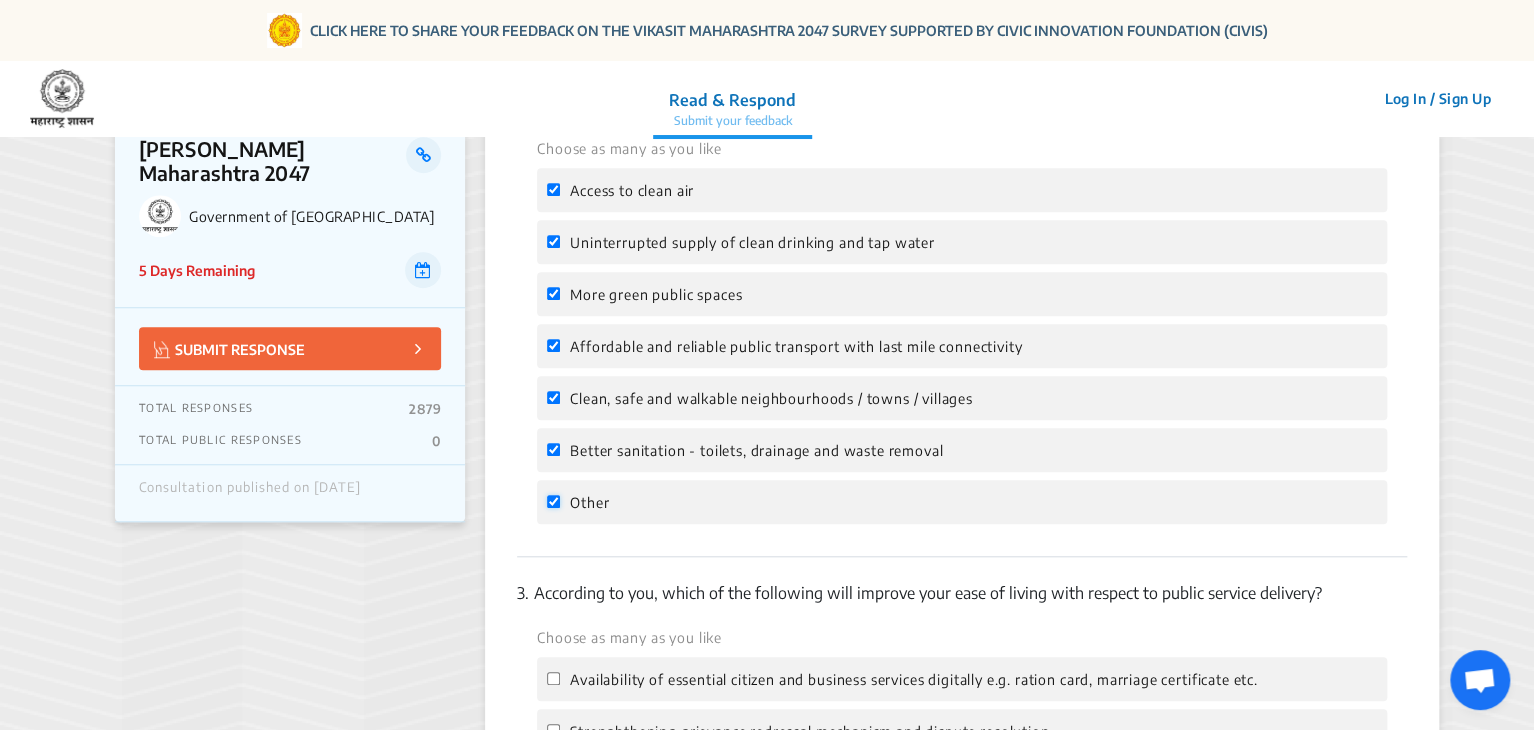 checkbox on "true" 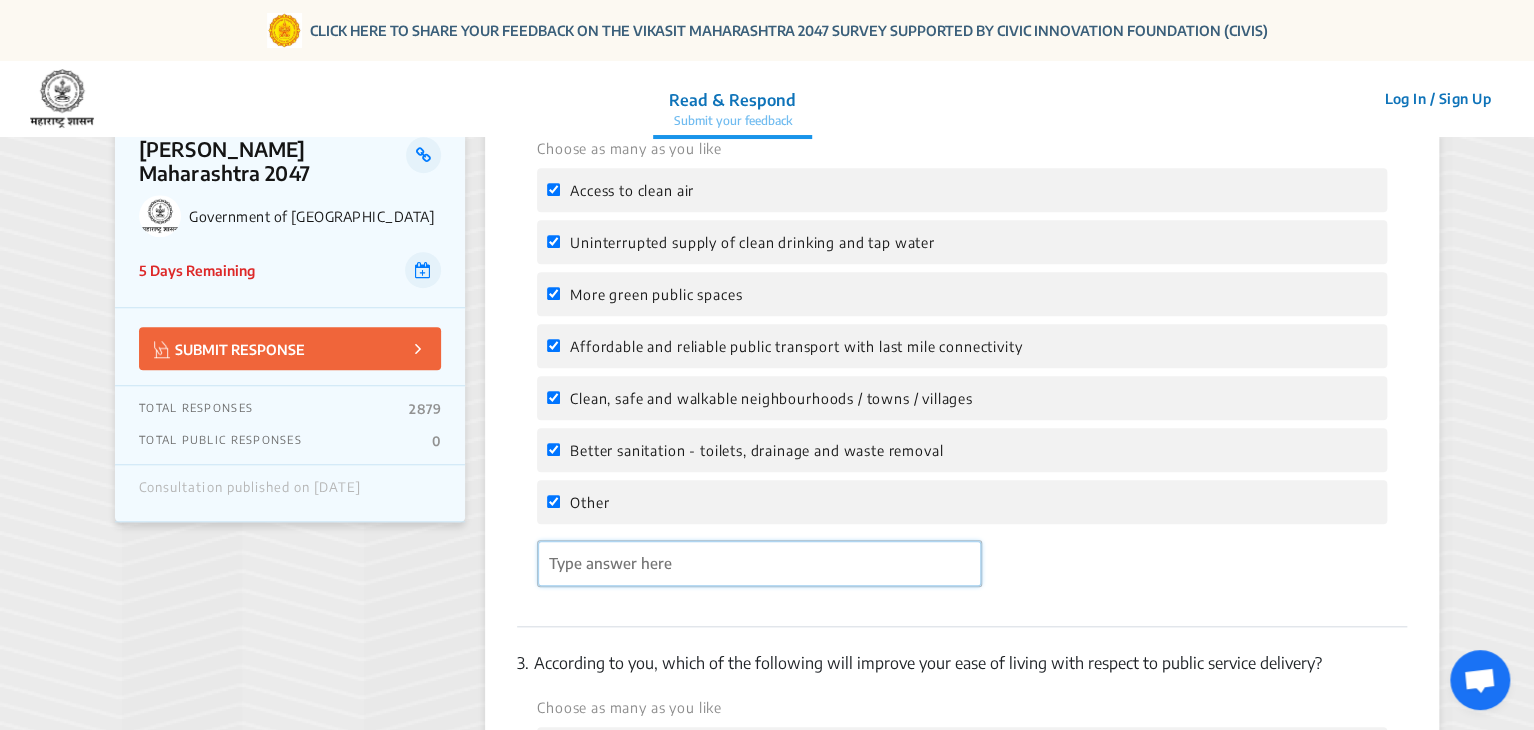 click 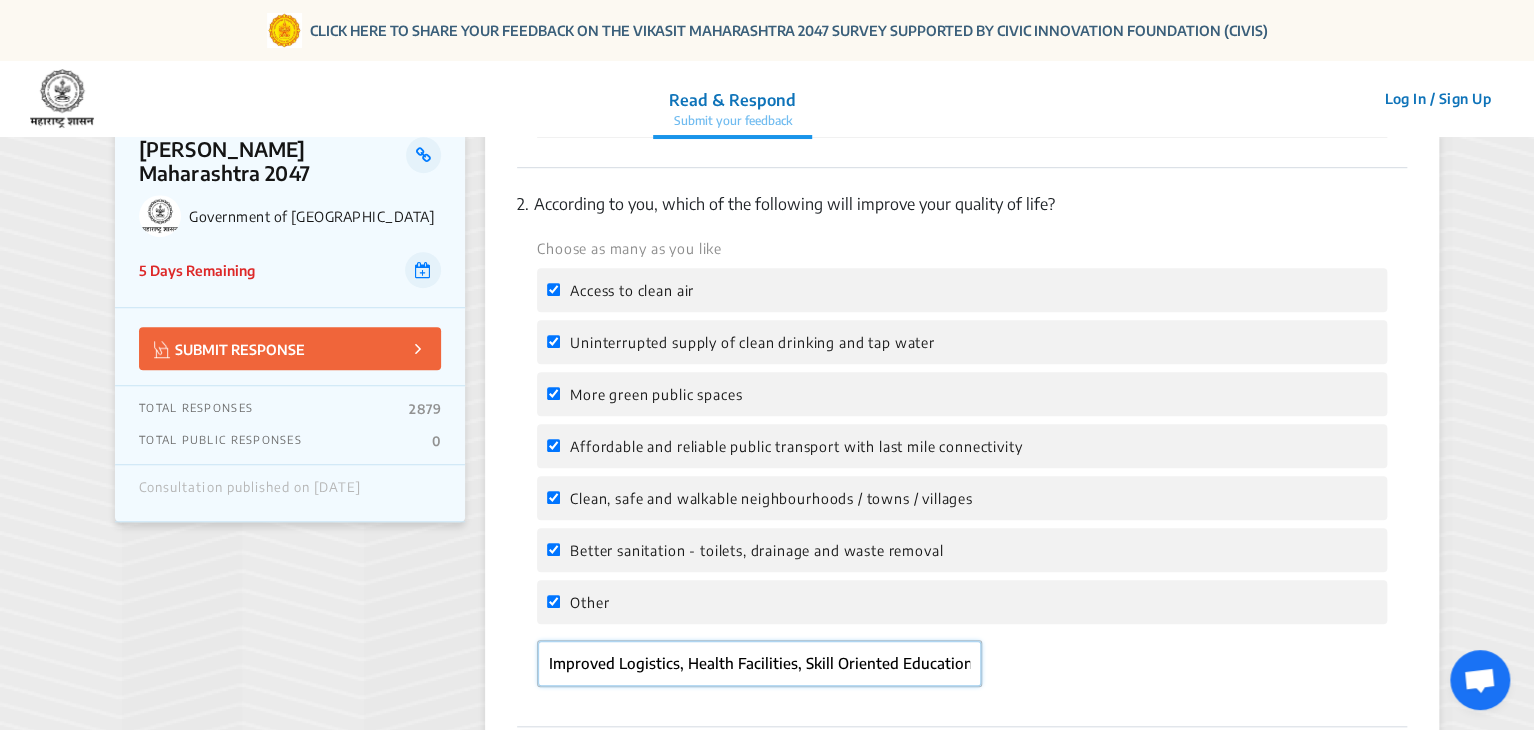 type on "Improved Logistics, Health Facilities, Skill Oriented Education" 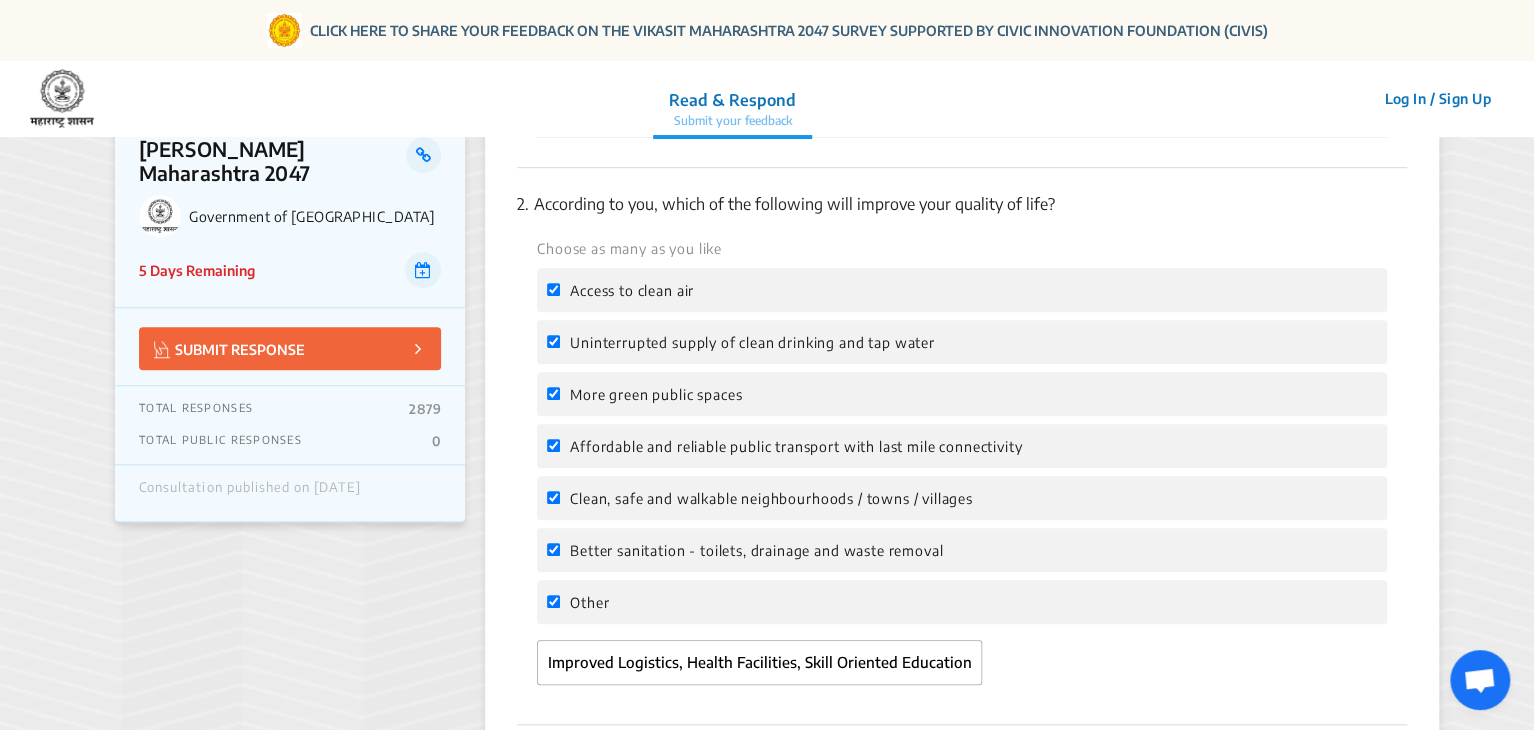 scroll, scrollTop: 996, scrollLeft: 0, axis: vertical 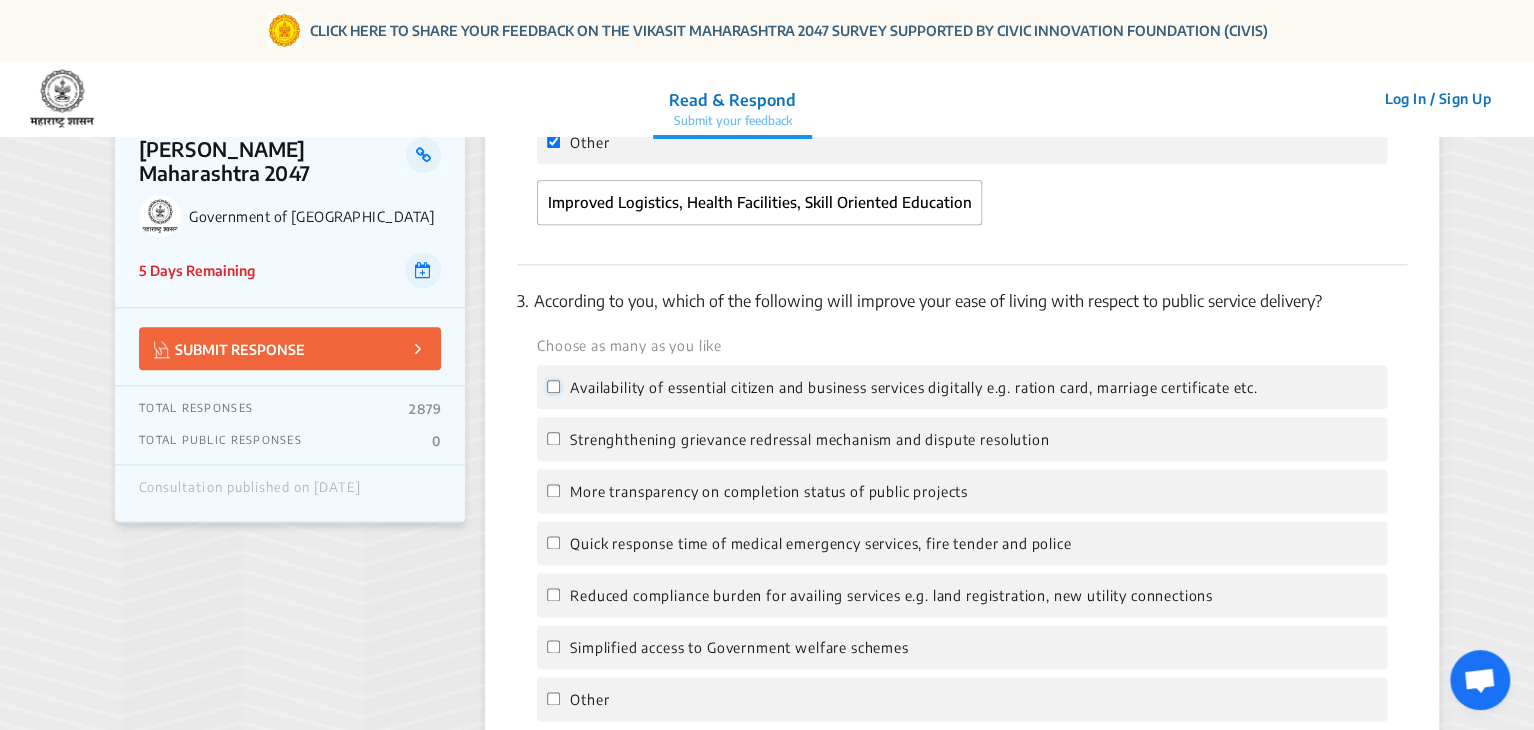 click on "Availability of essential citizen and business services digitally e.g. ration card, marriage certificate etc." 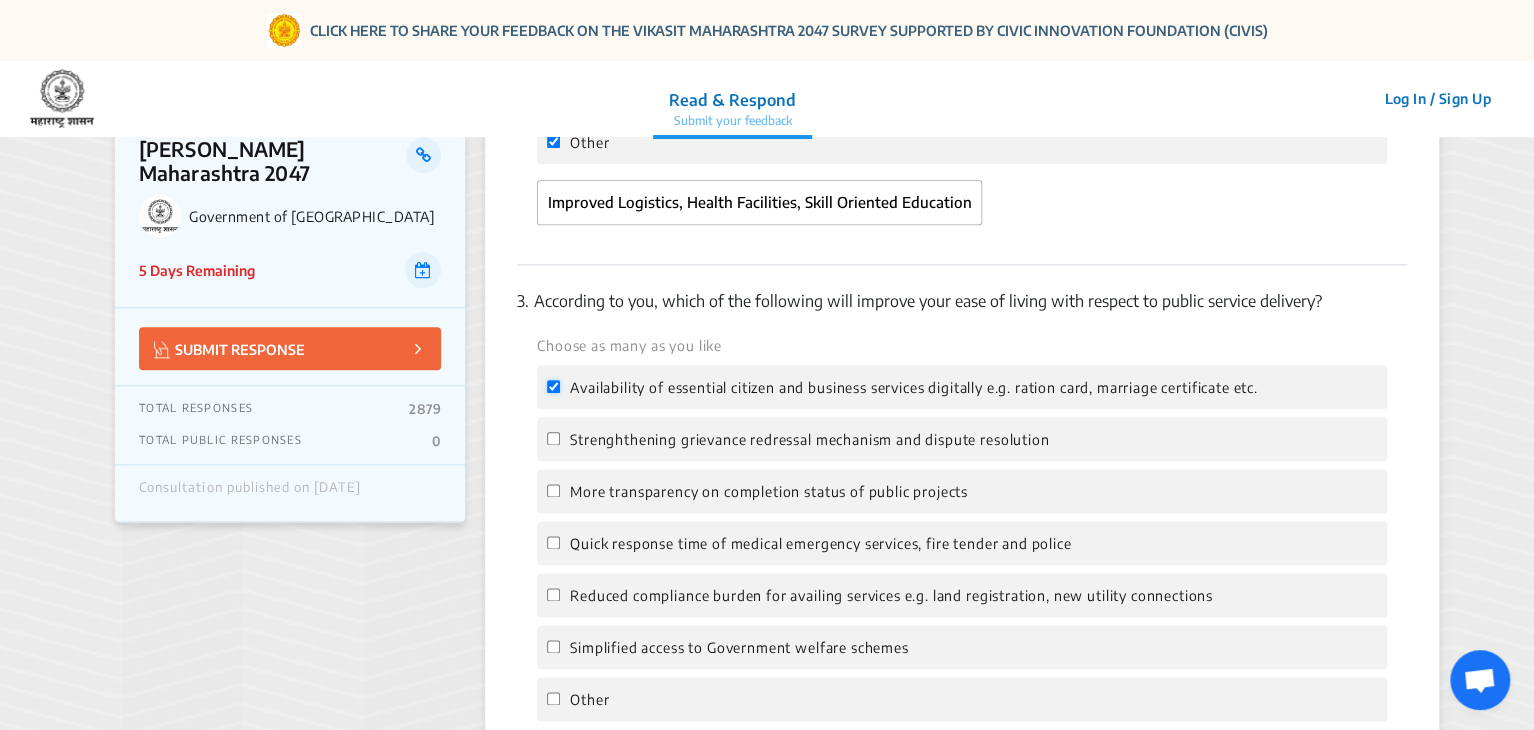 checkbox on "true" 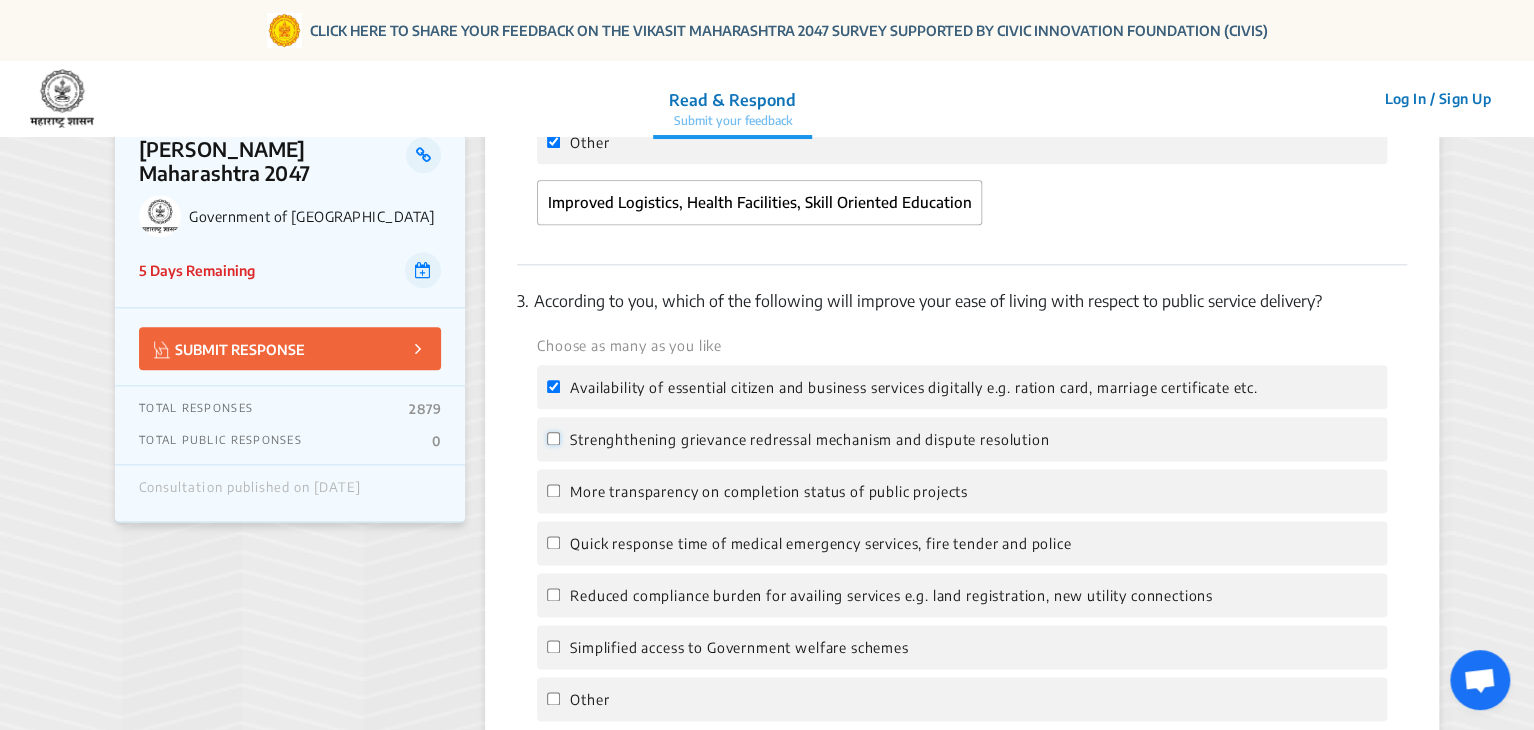 click on "Strenghthening grievance redressal mechanism and dispute resolution" 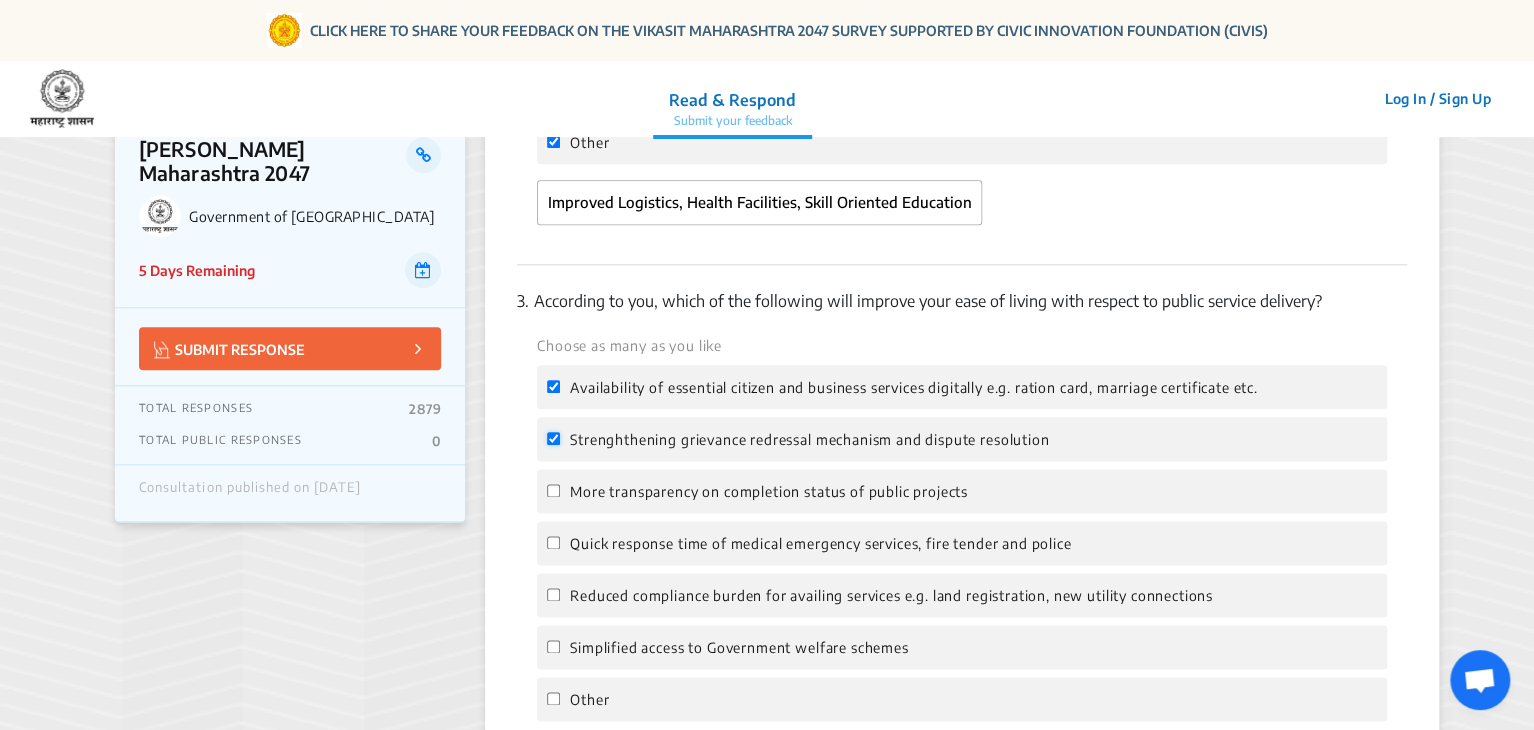 checkbox on "true" 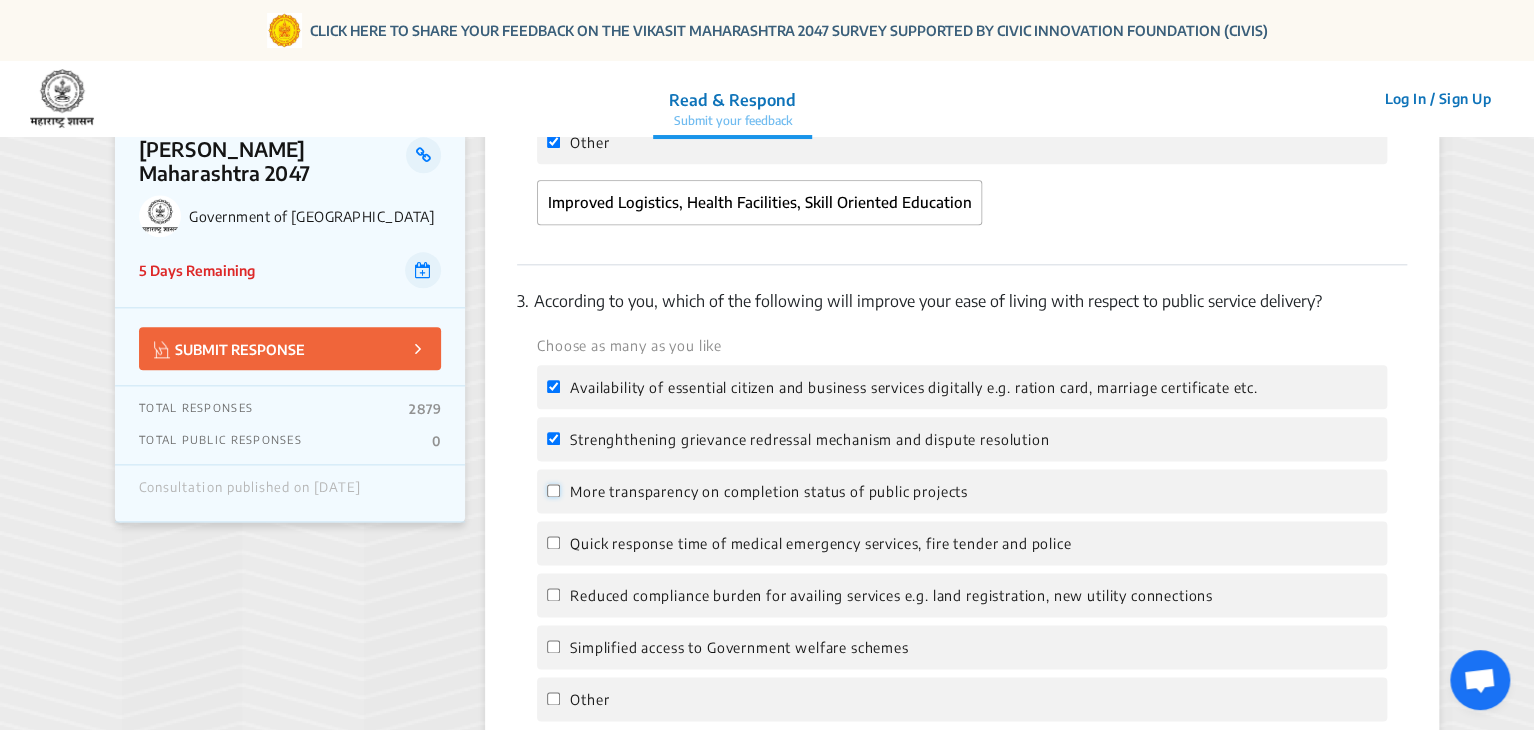click on "More transparency on completion status of public projects" 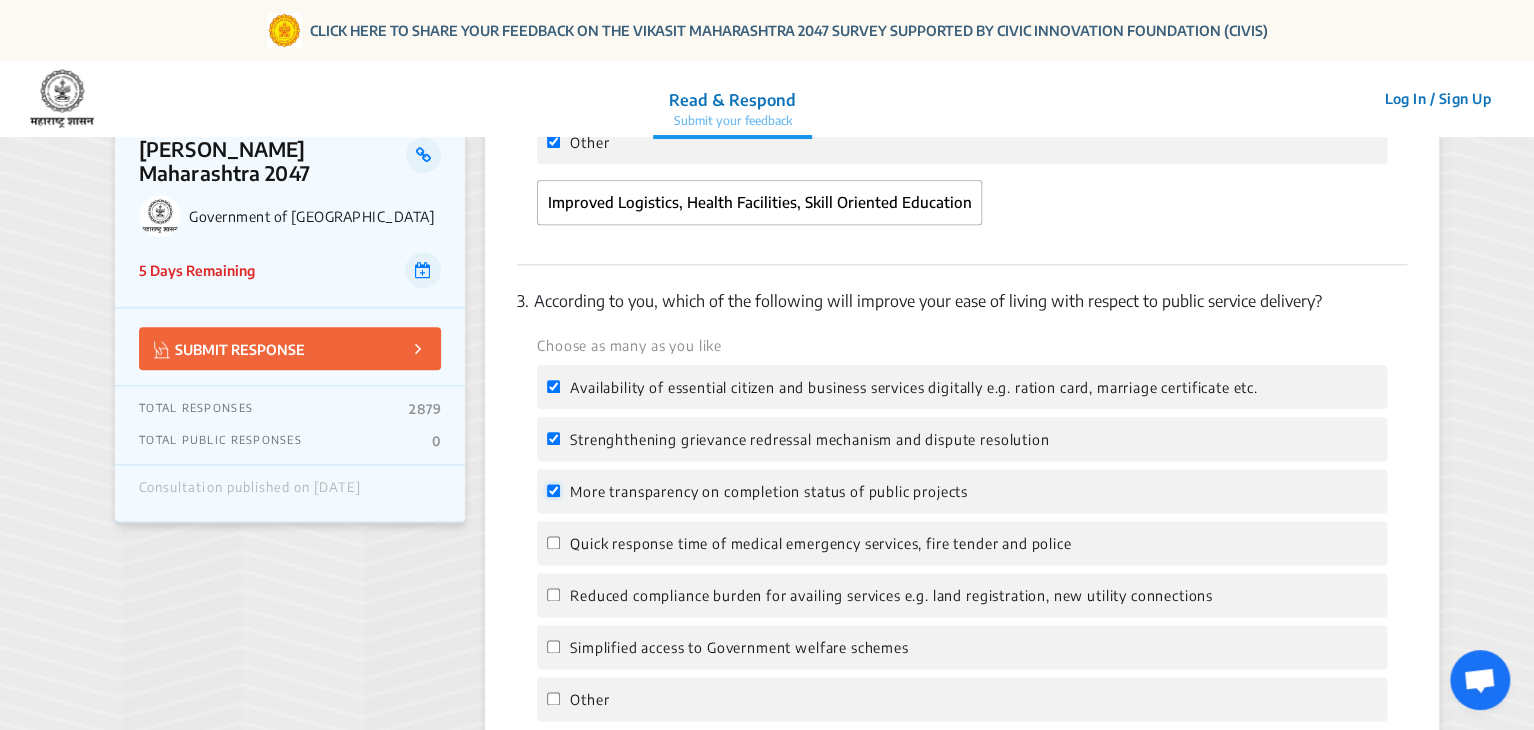 checkbox on "true" 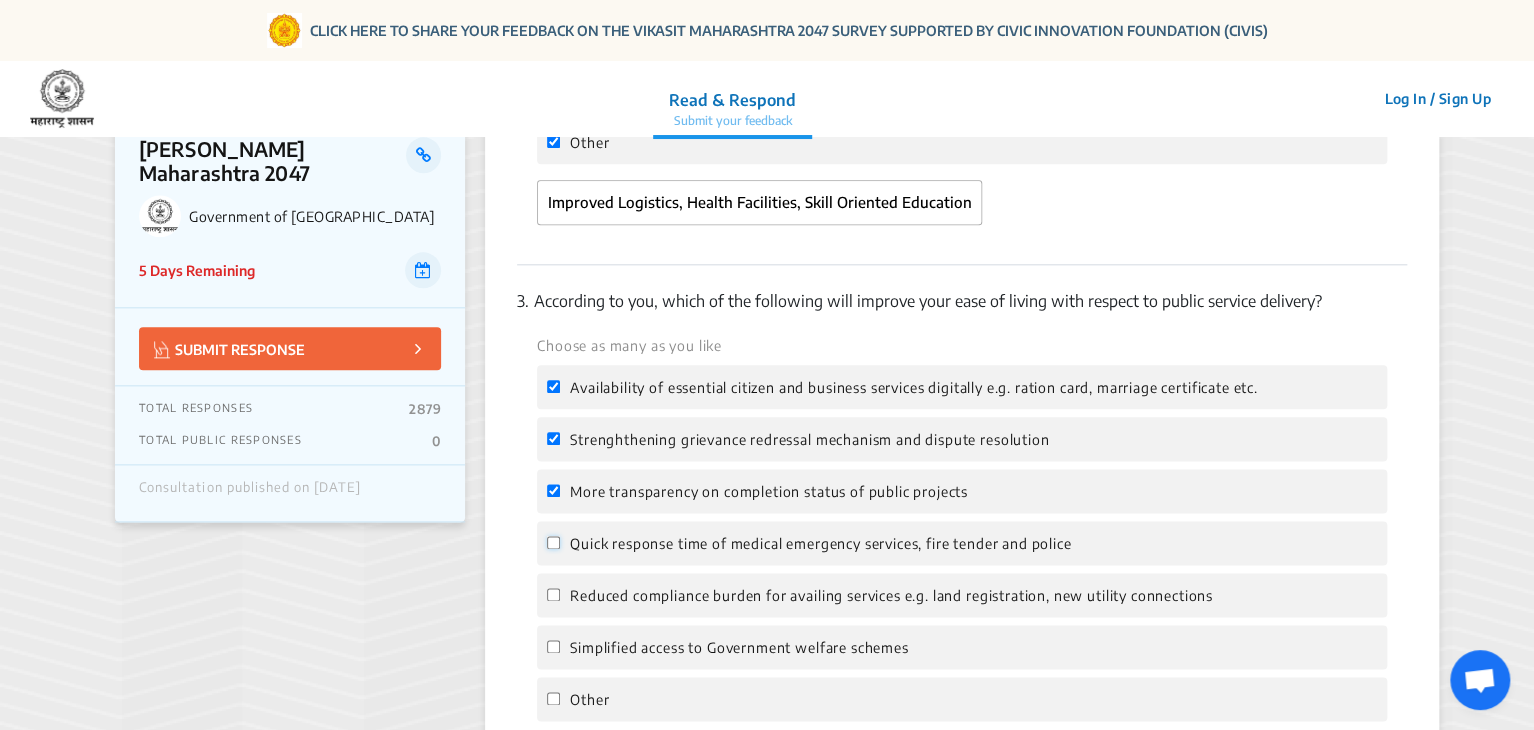 click on "Quick response time of medical emergency services, fire tender and police" 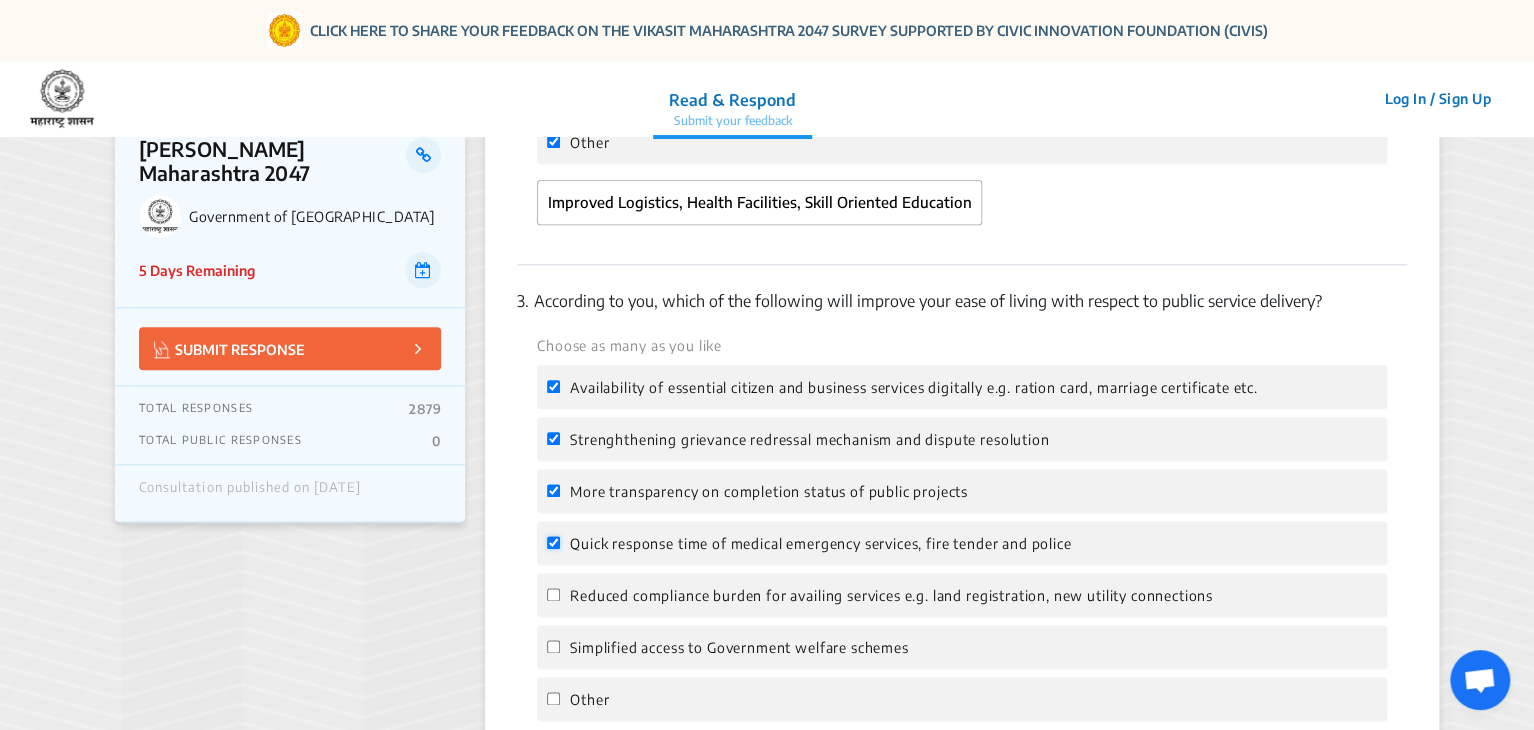 checkbox on "true" 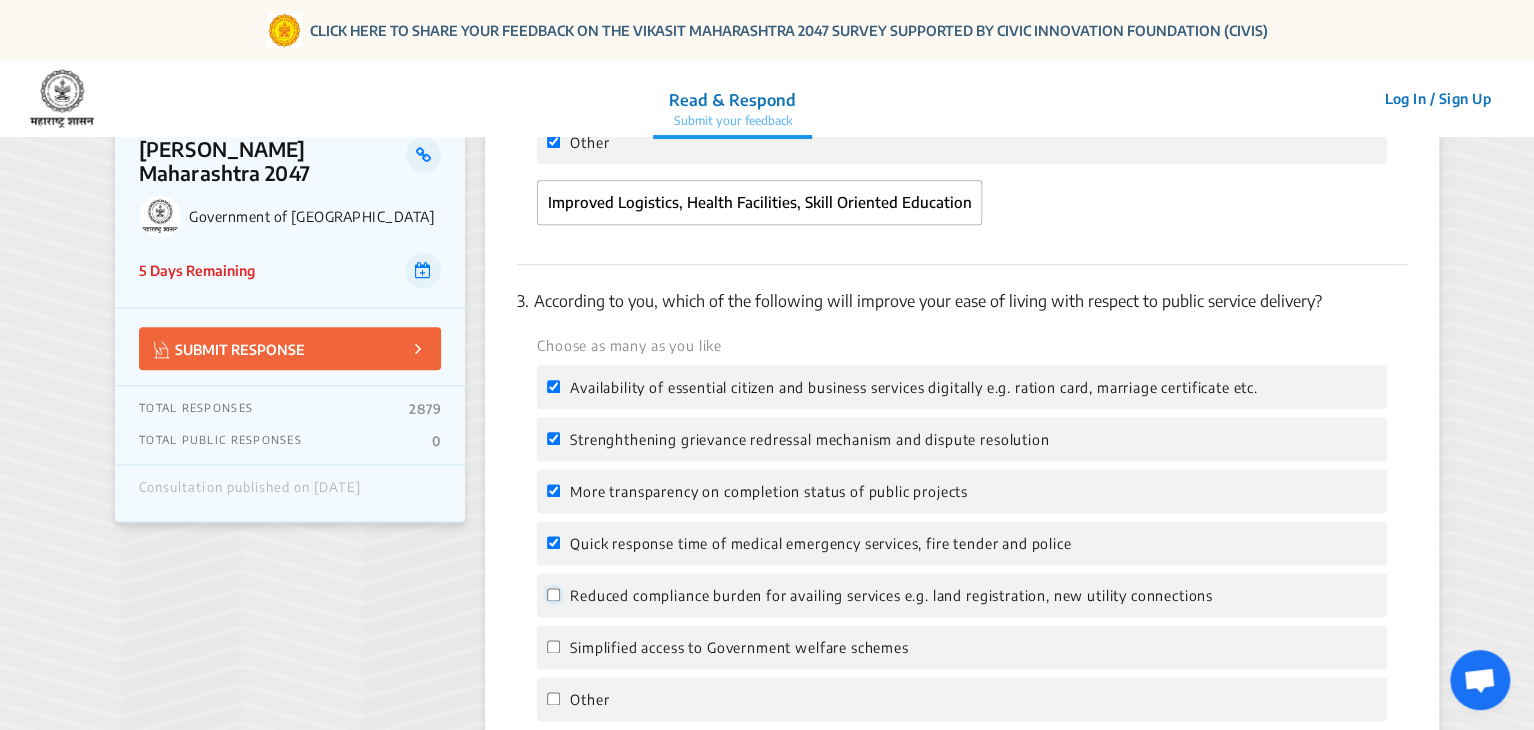 click on "Reduced compliance burden for availing services e.g. land registration, new utility connections" 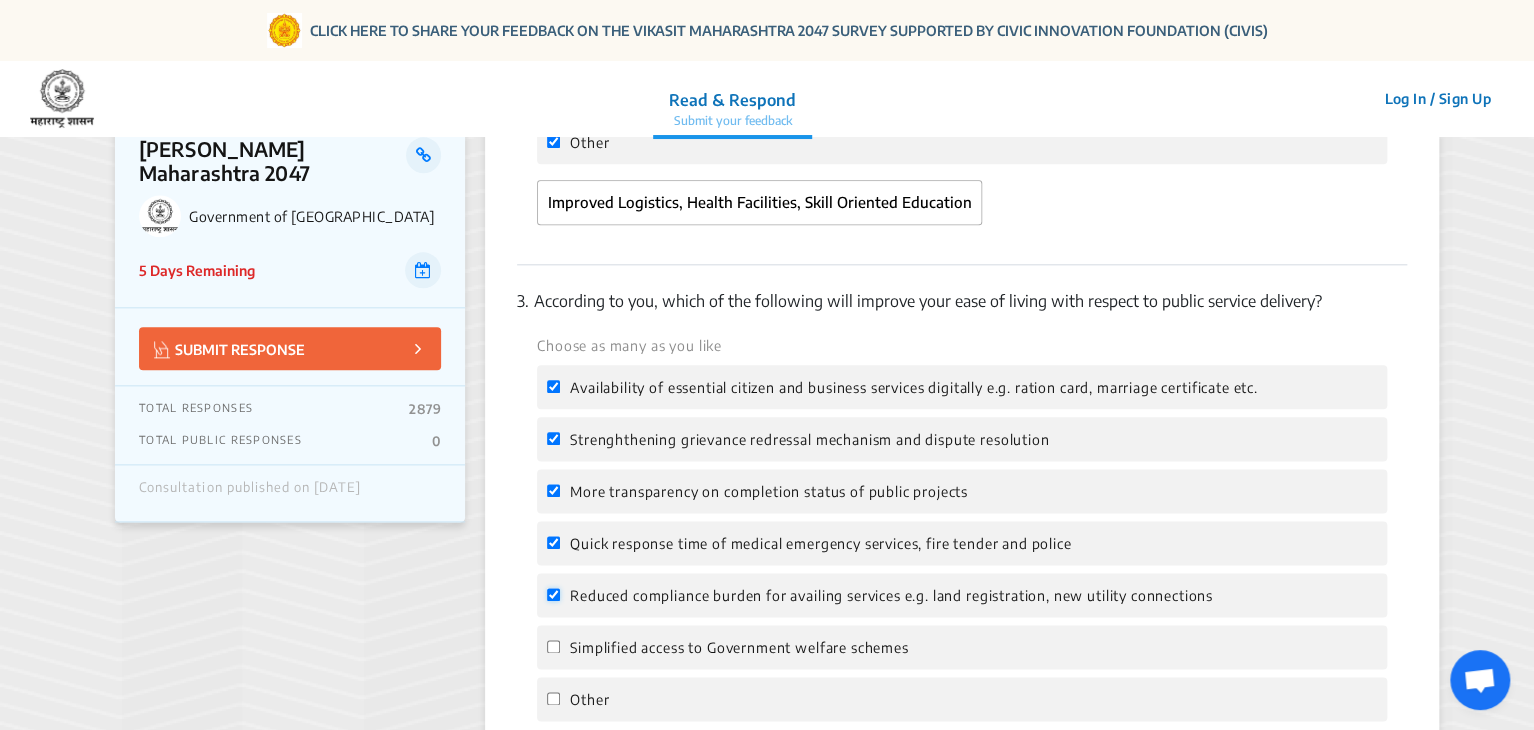 checkbox on "true" 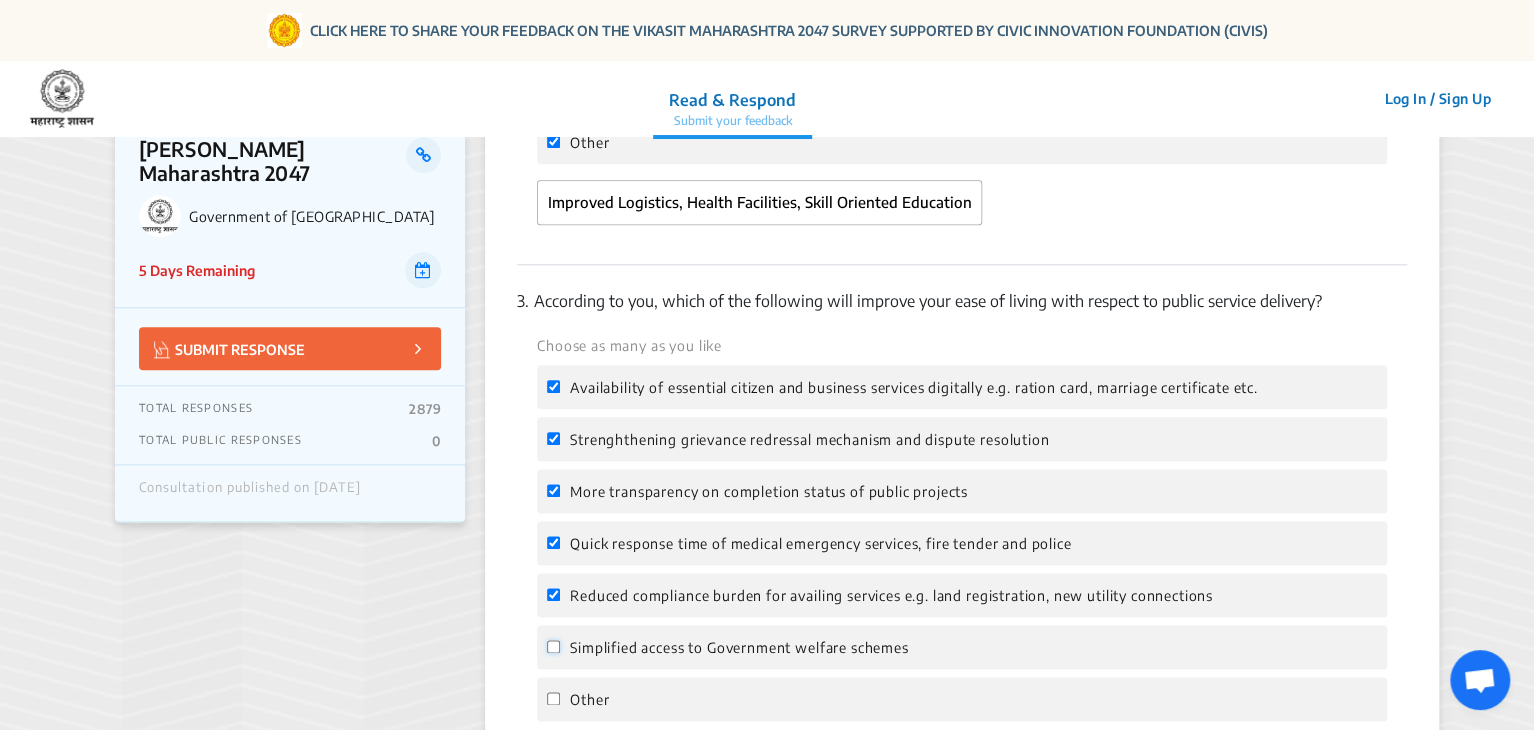 click on "Simplified access to Government welfare schemes" 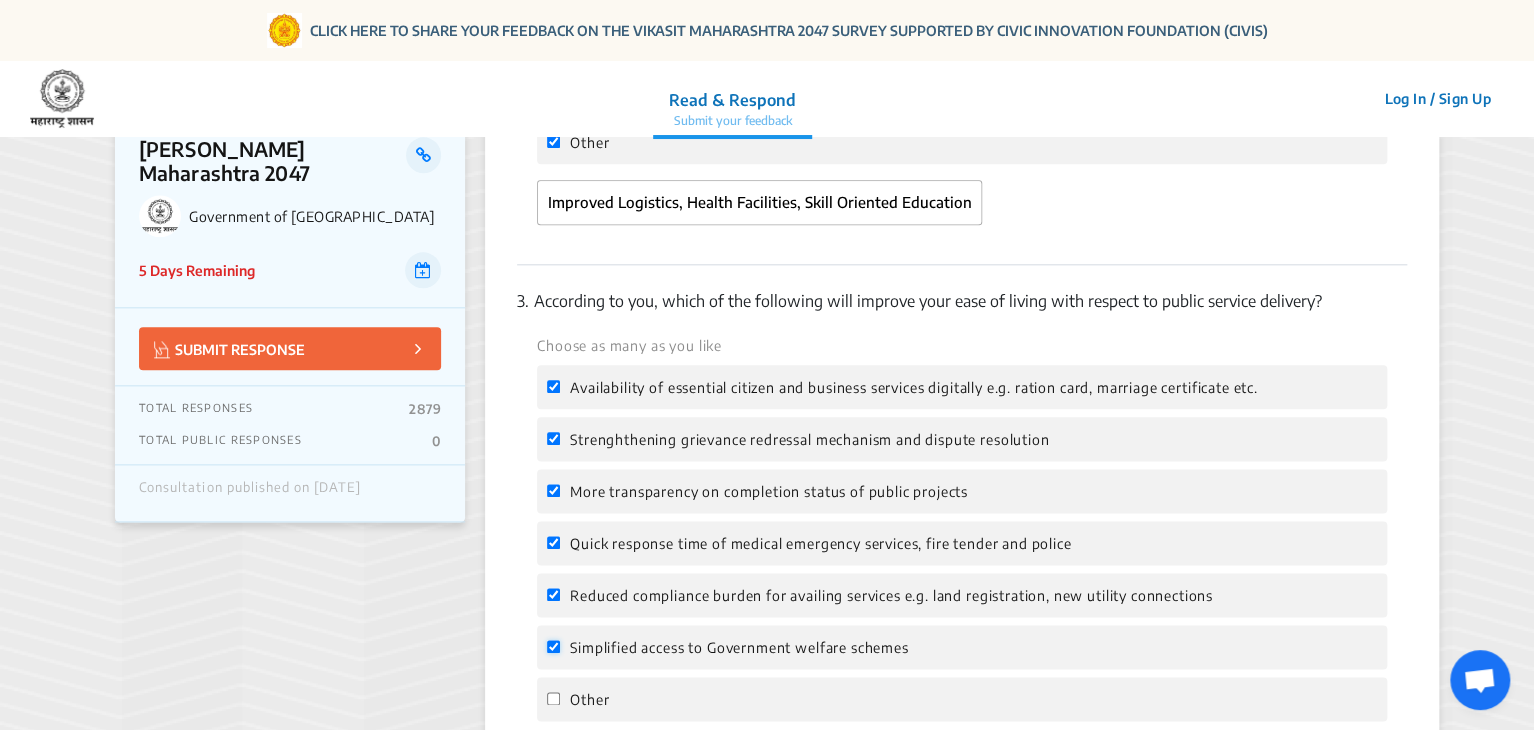 checkbox on "true" 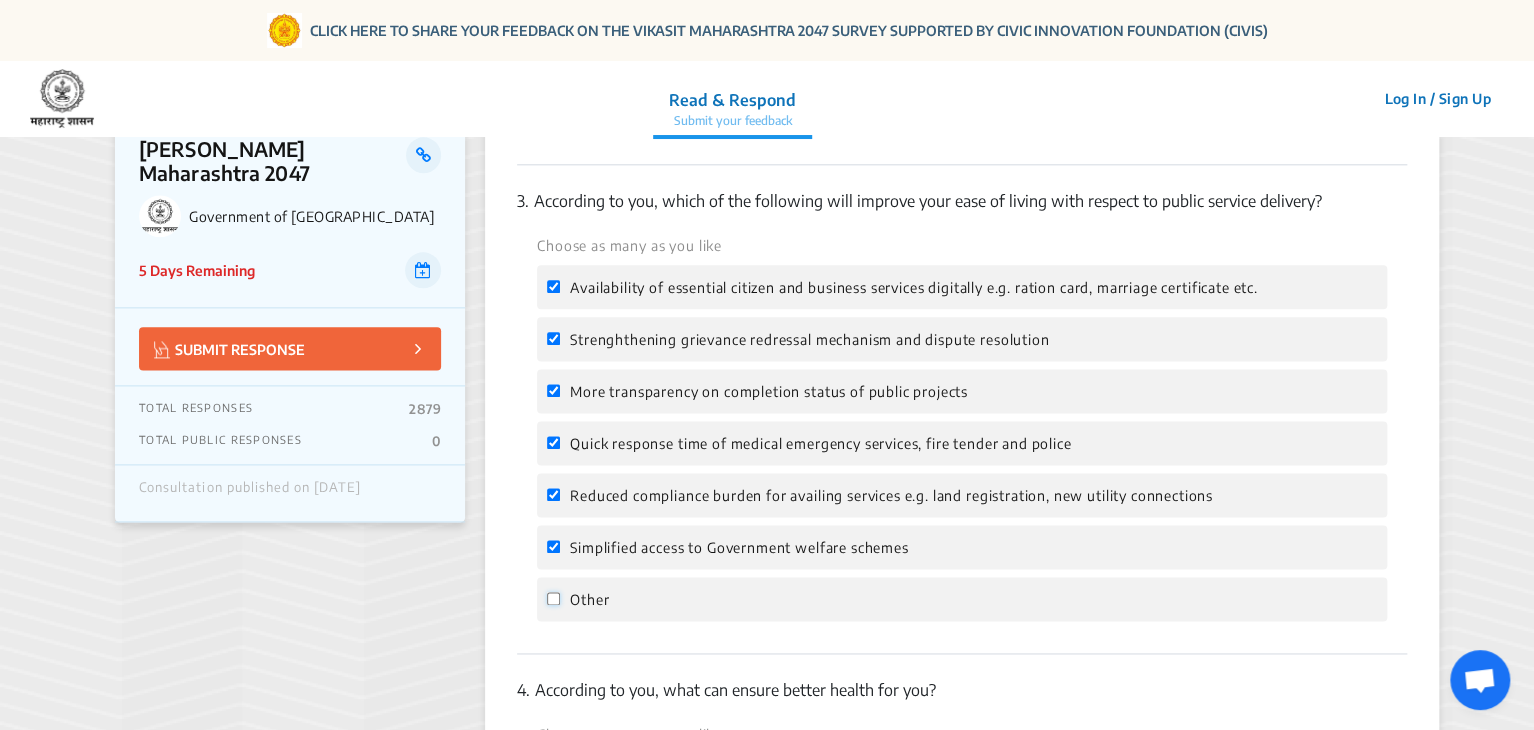 click on "Other" 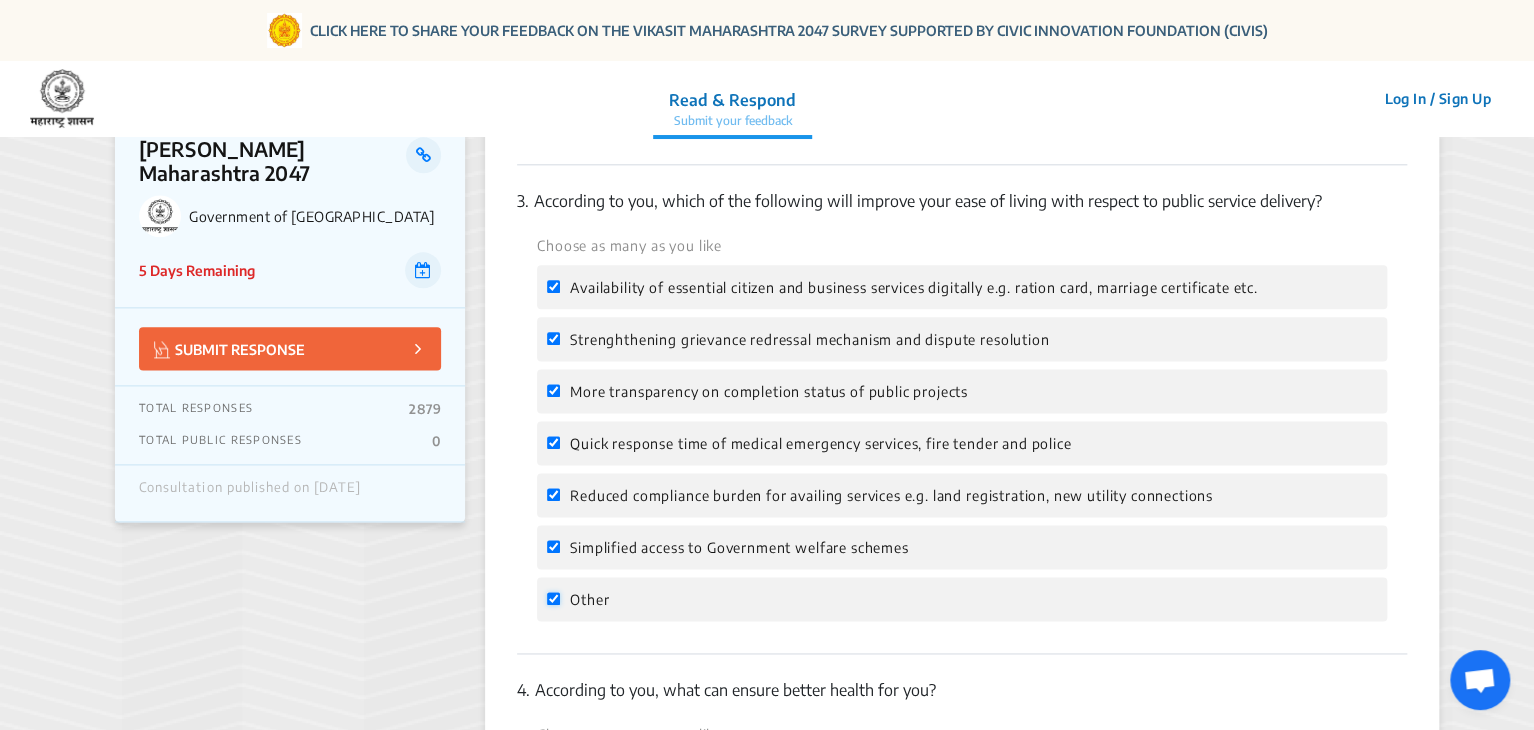 checkbox on "true" 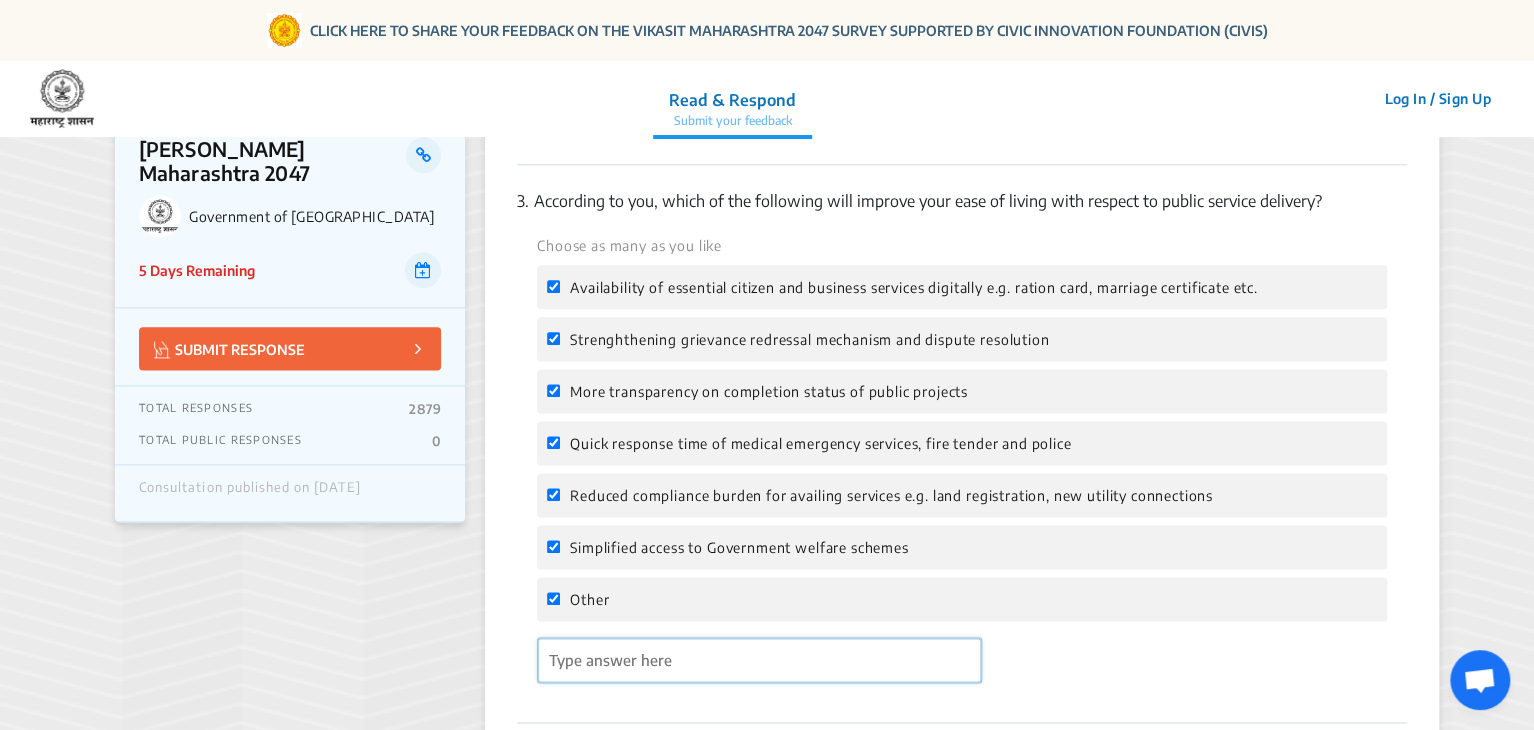 click 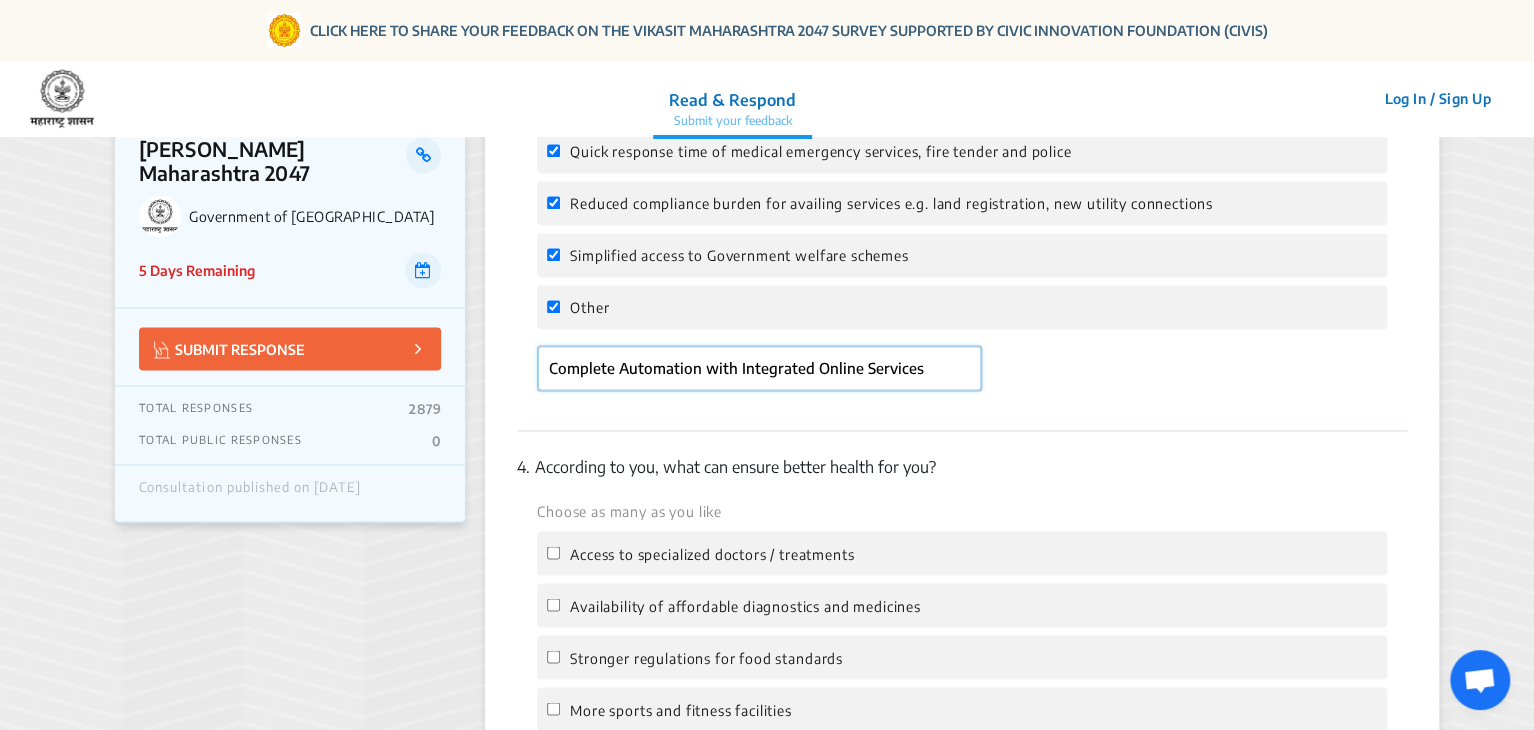 scroll, scrollTop: 1396, scrollLeft: 0, axis: vertical 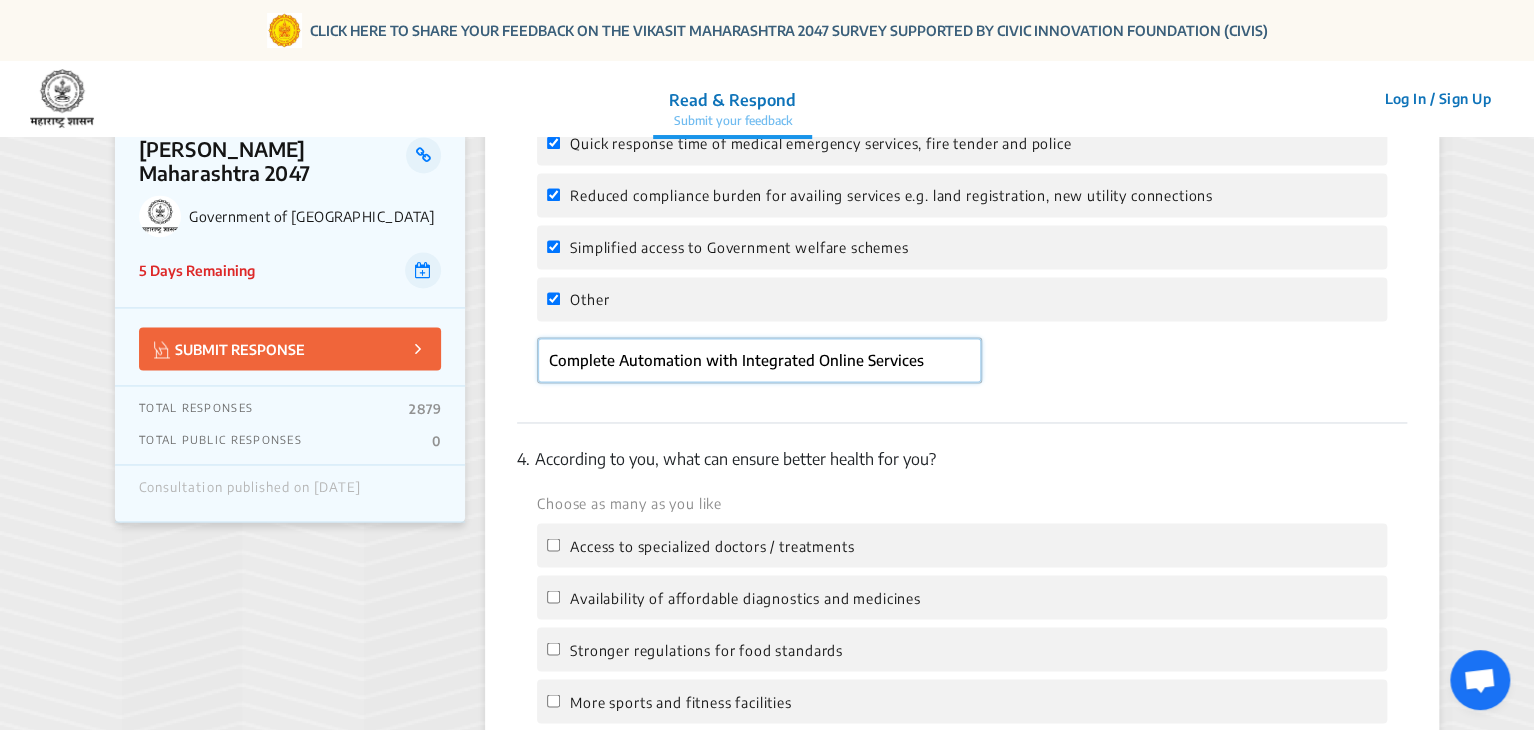 click on "Complete Automation with Integrated Online Services" 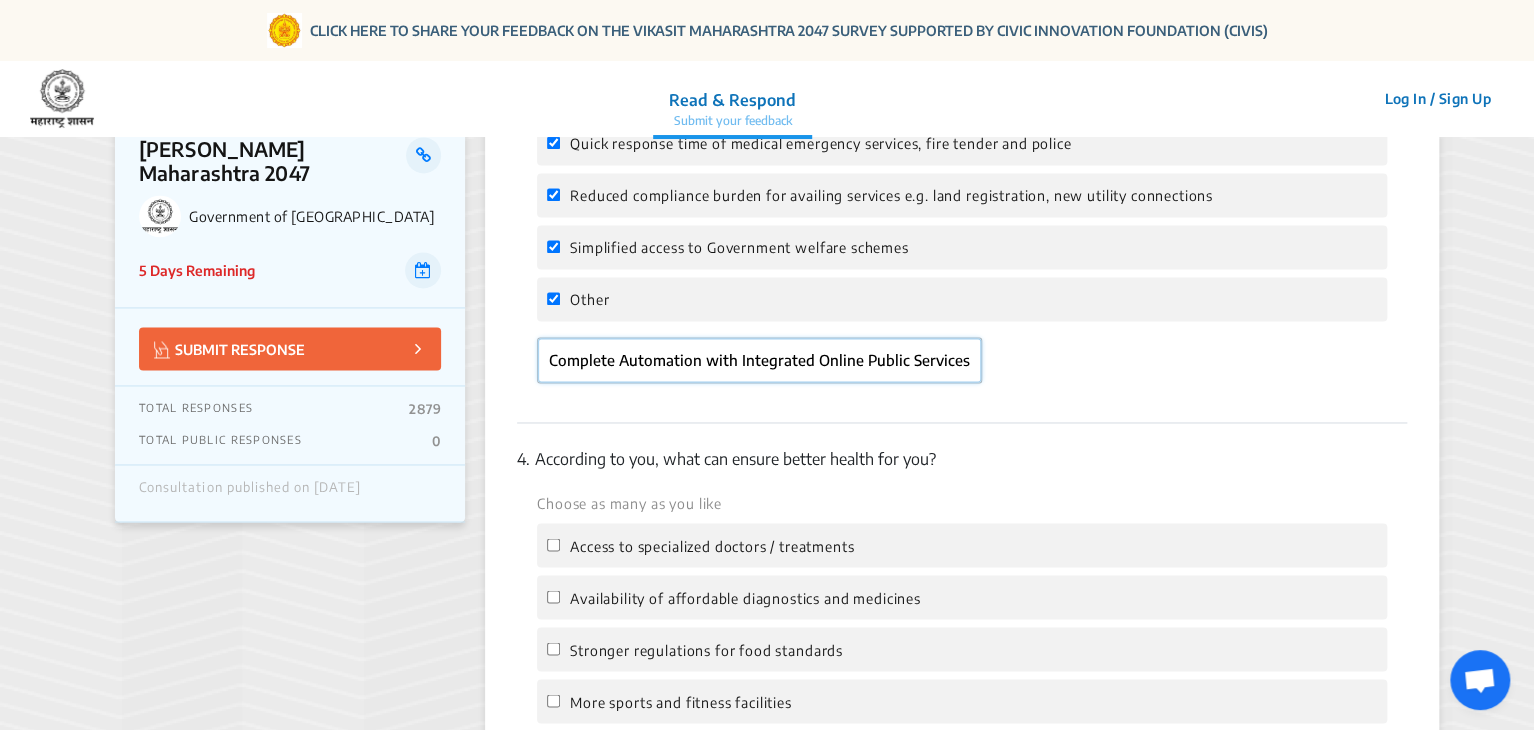 type on "Complete Automation with Integrated Online Public Services" 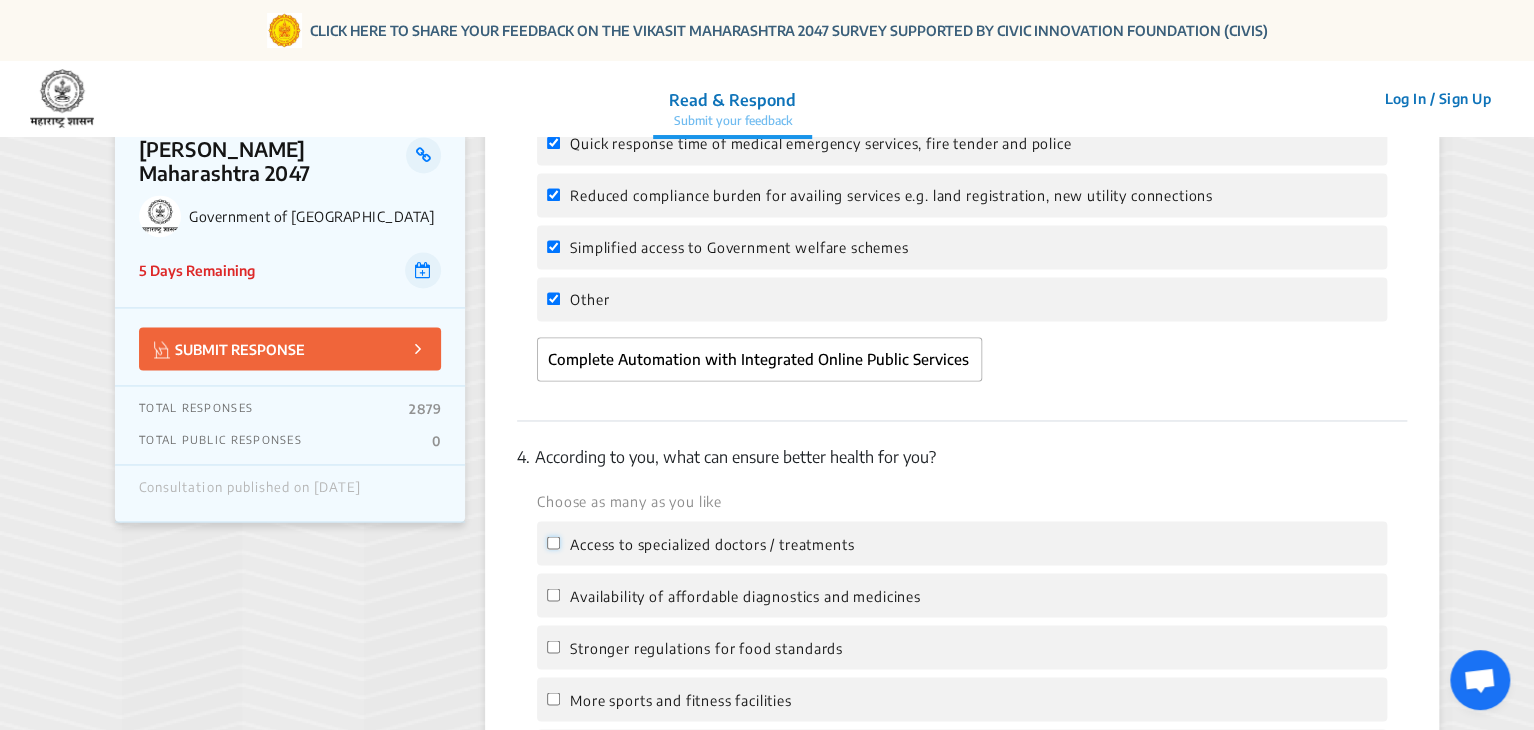 click on "Access to specialized doctors / treatments" 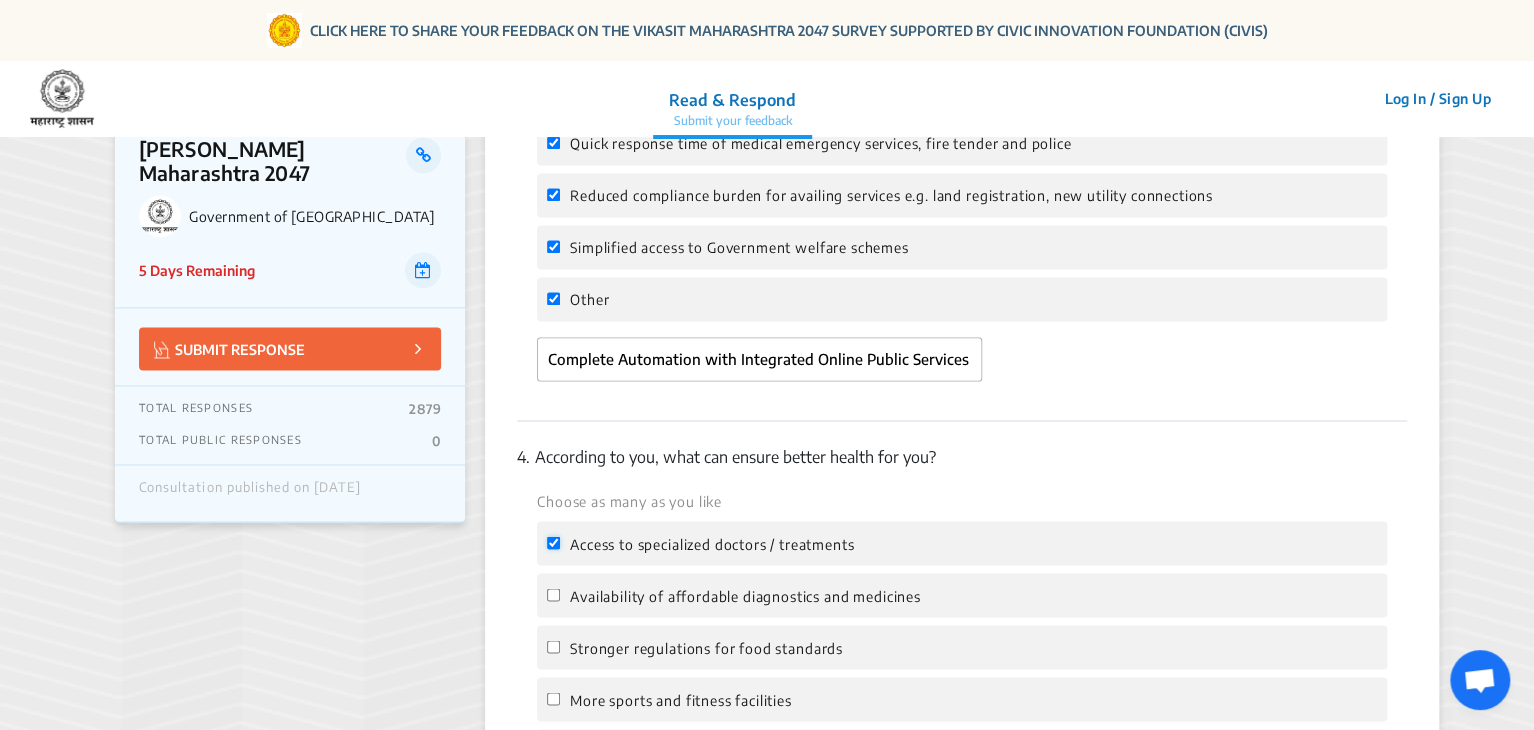checkbox on "true" 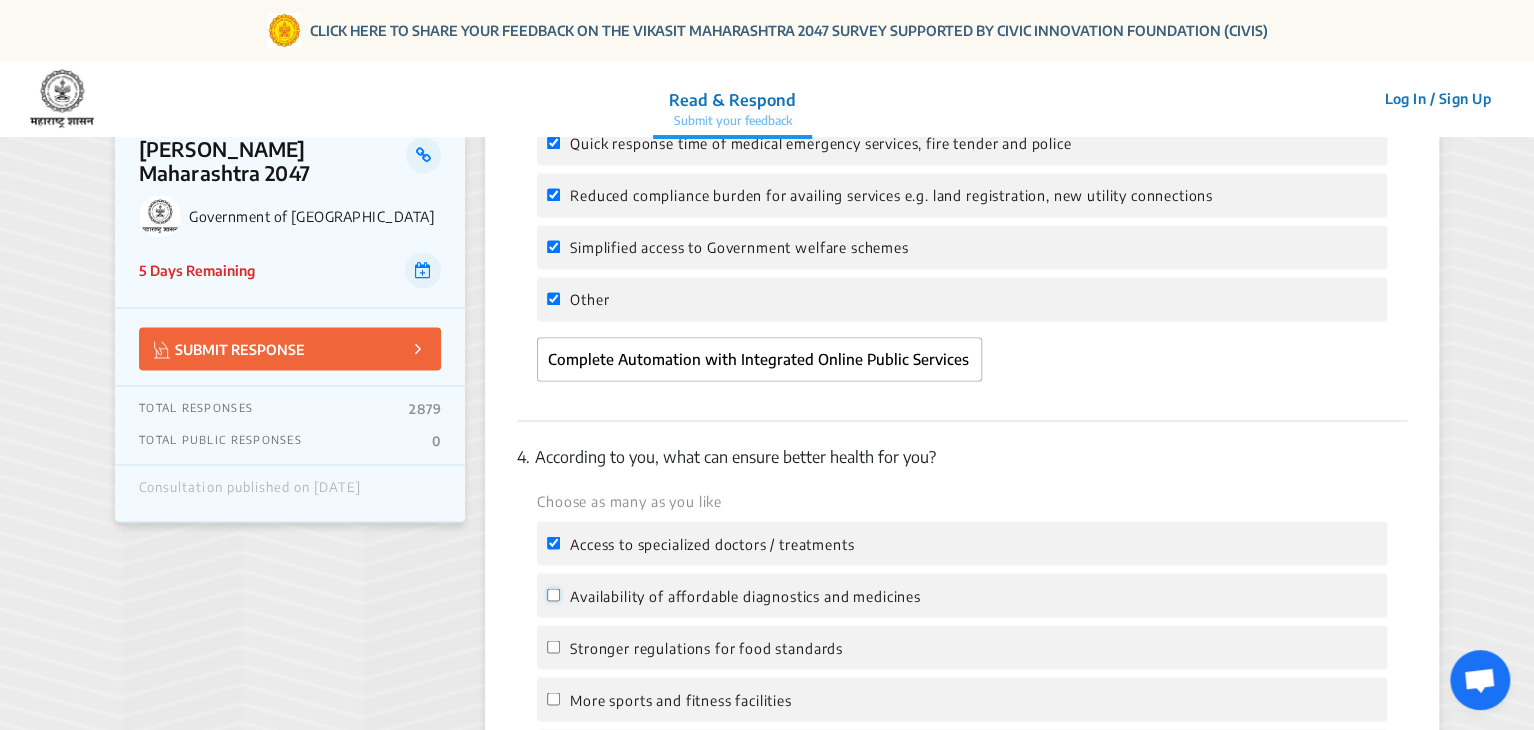 click on "Availability of affordable diagnostics and medicines" 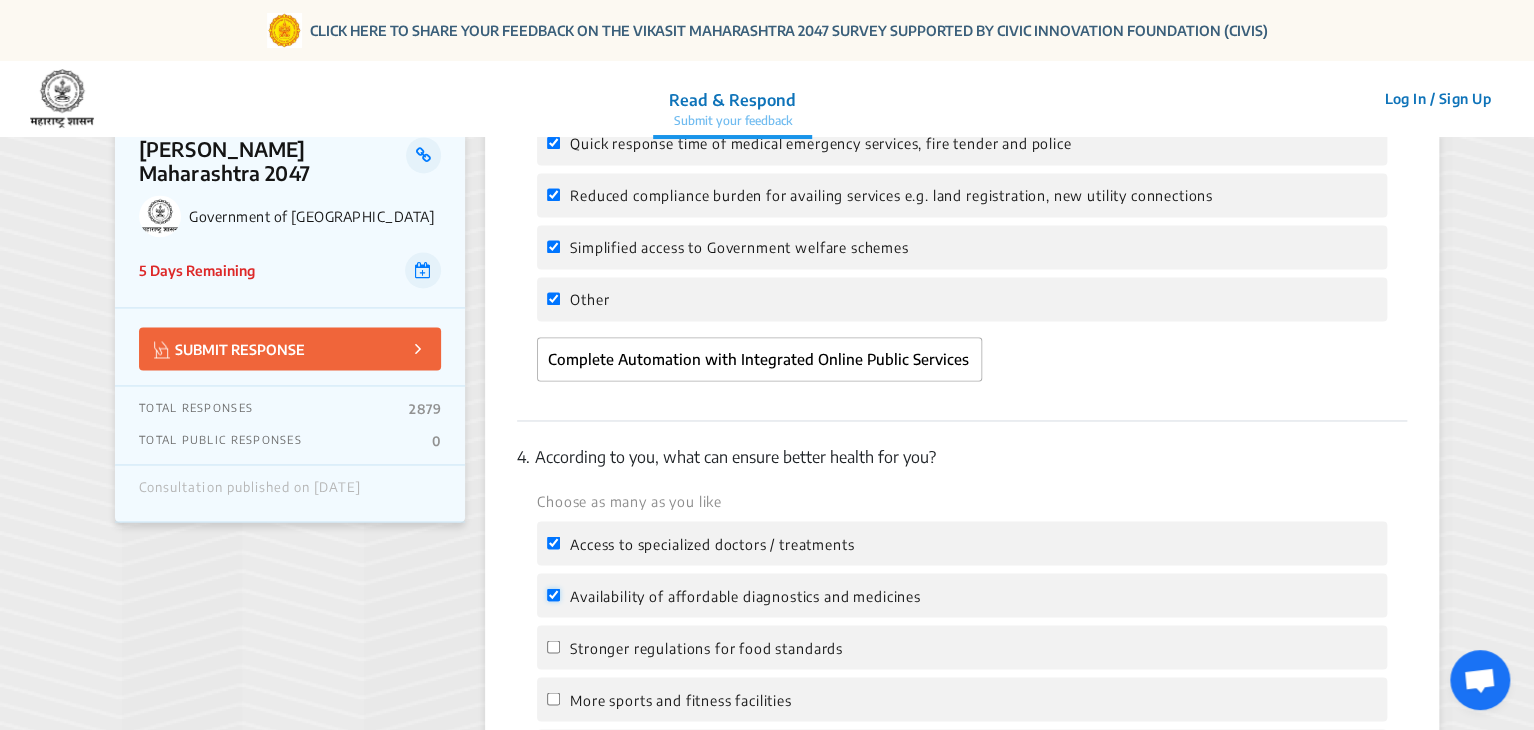 checkbox on "true" 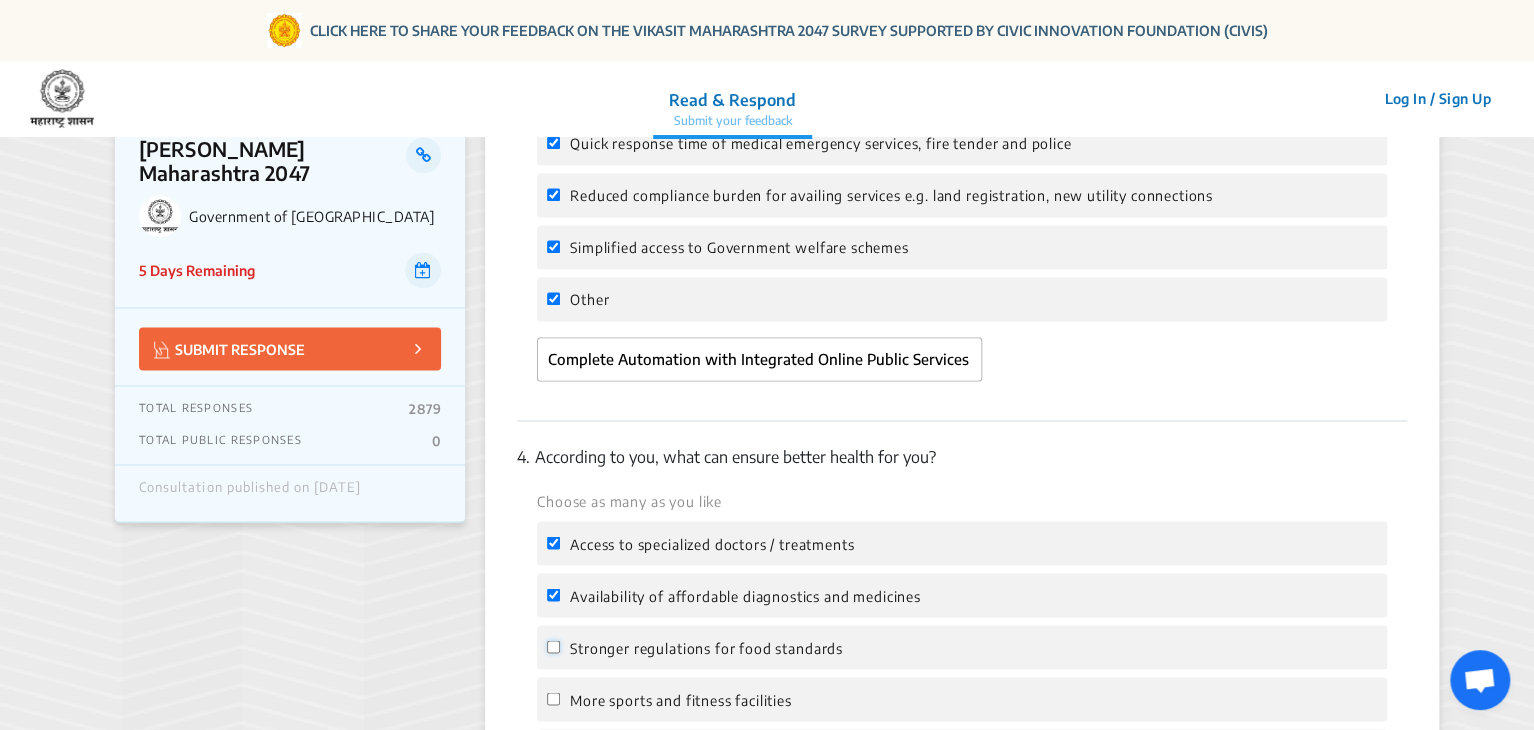 click on "Stronger regulations for food standards" 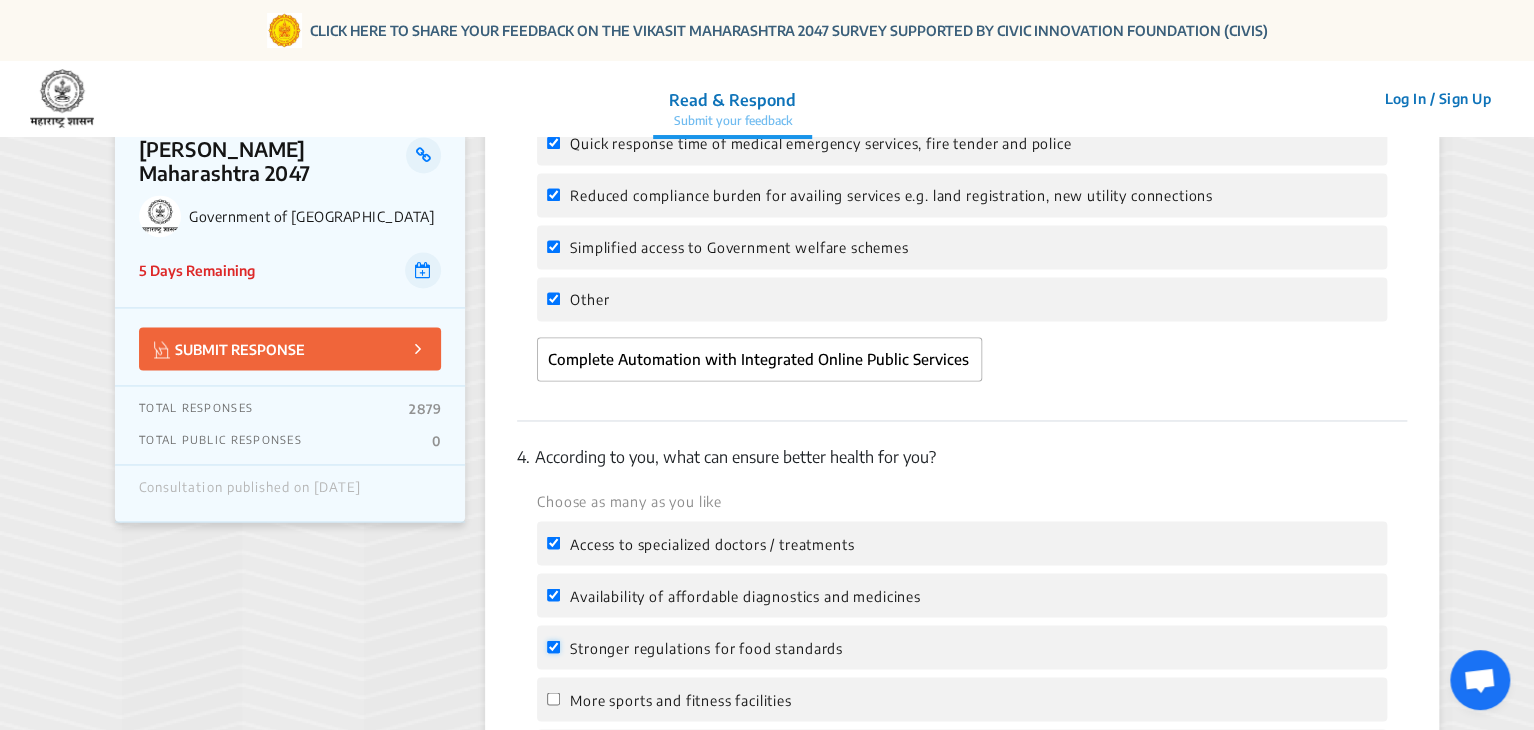 checkbox on "true" 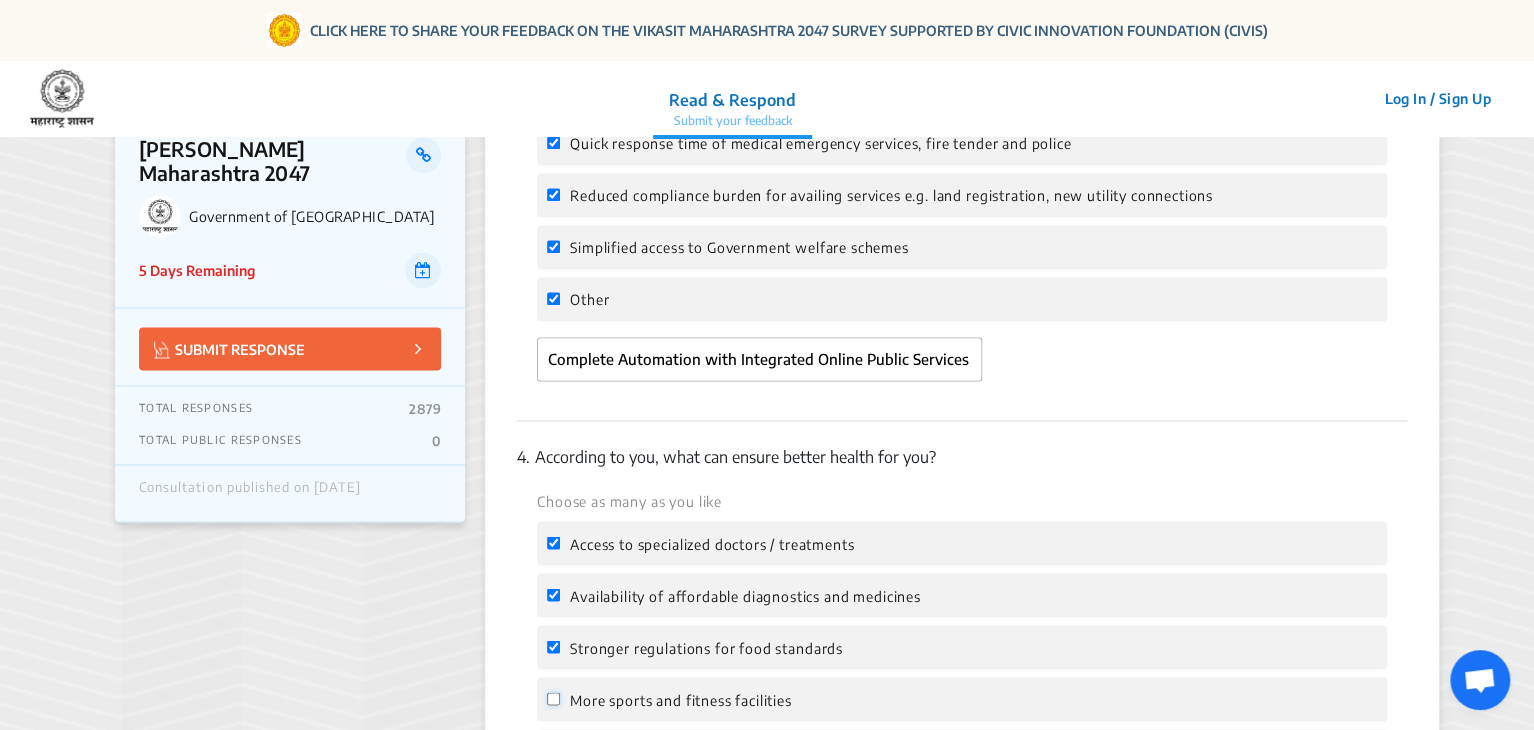 click on "More sports and fitness facilities" 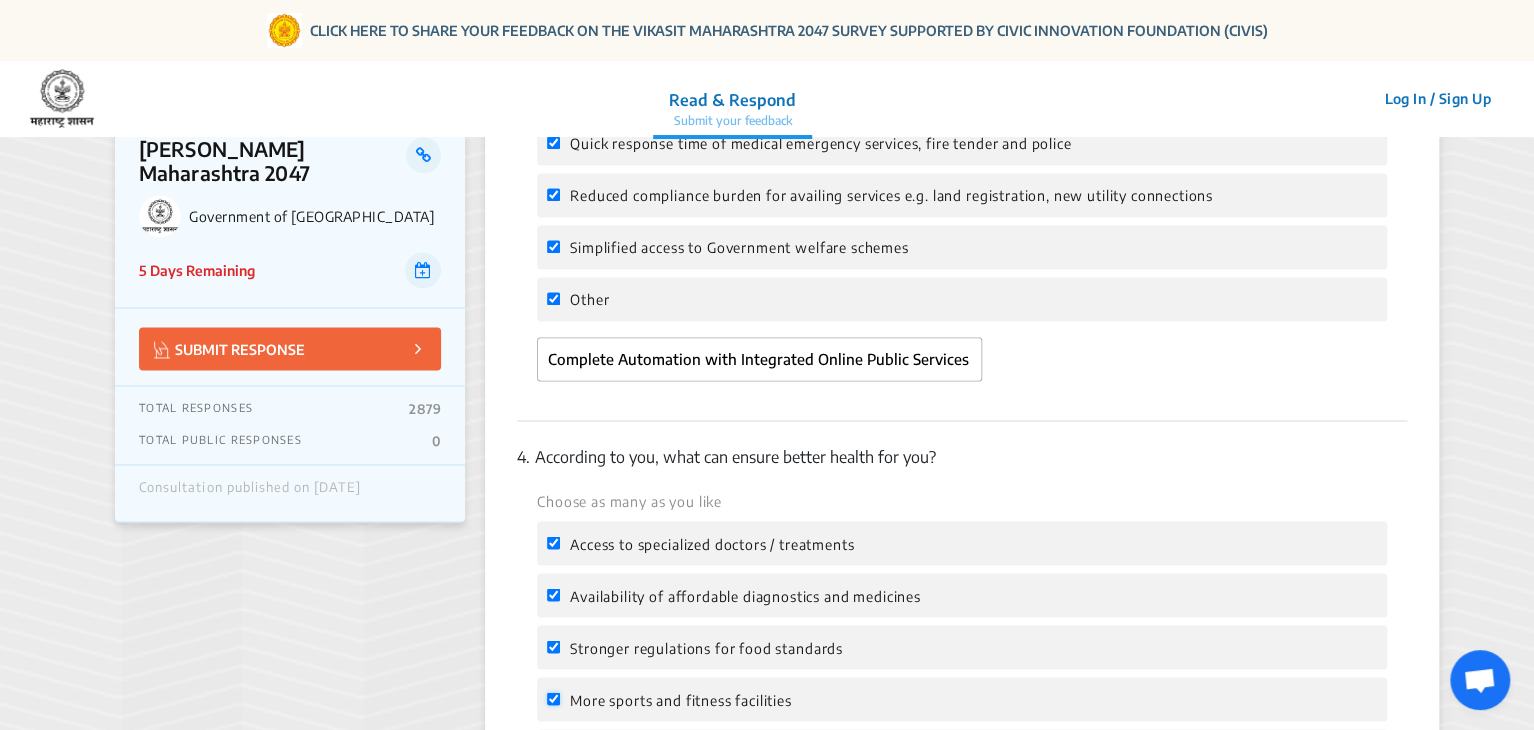 checkbox on "true" 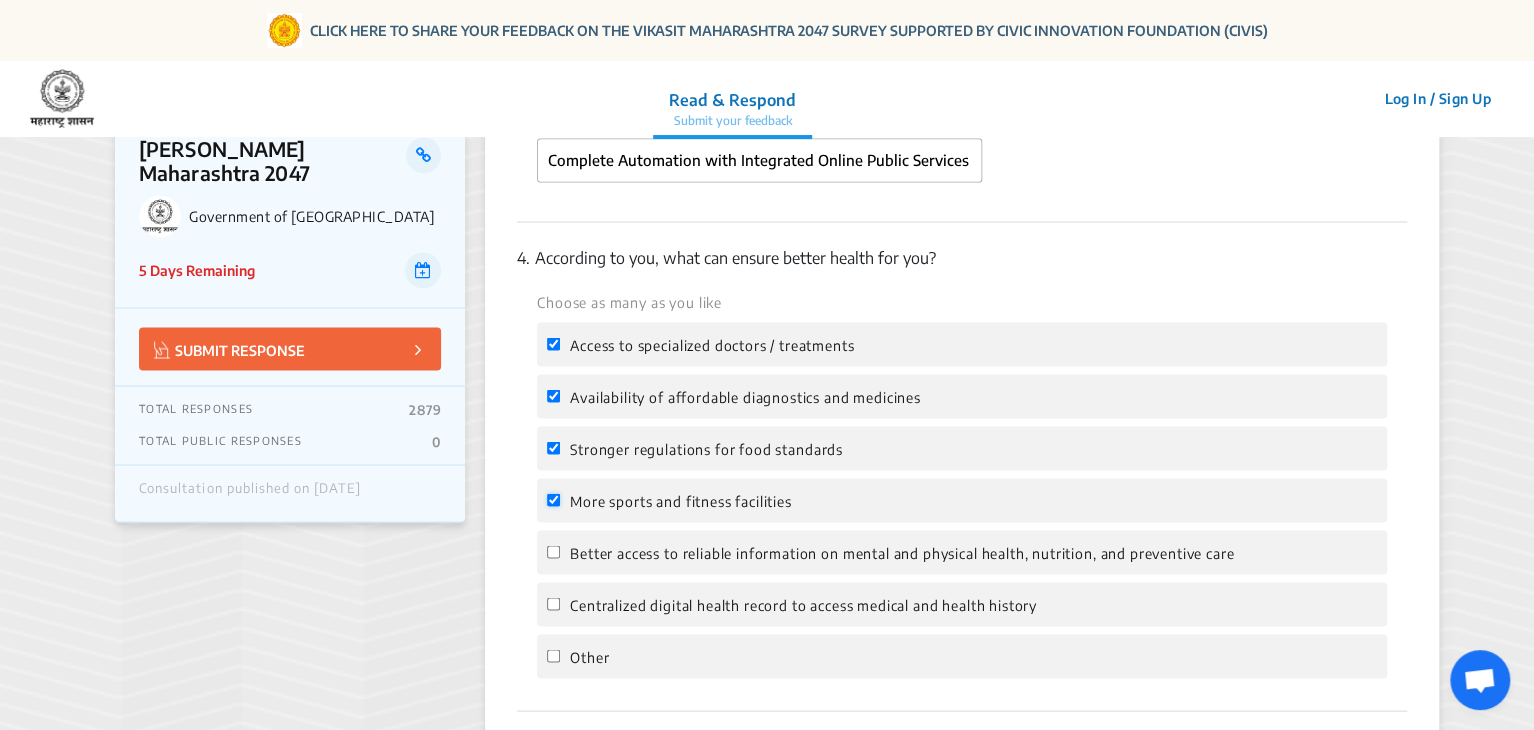 scroll, scrollTop: 1596, scrollLeft: 0, axis: vertical 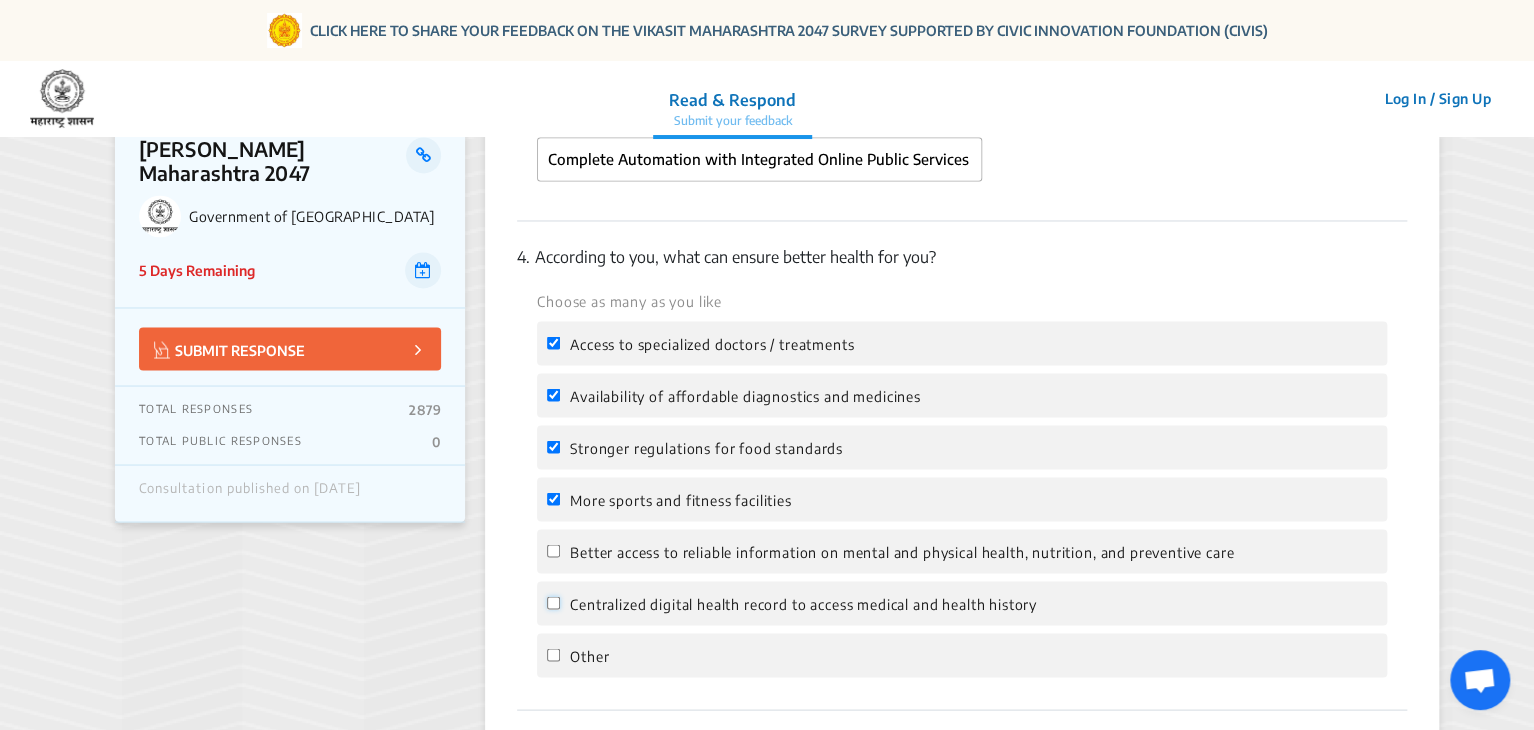 click on "Centralized digital health record to access medical and health history" 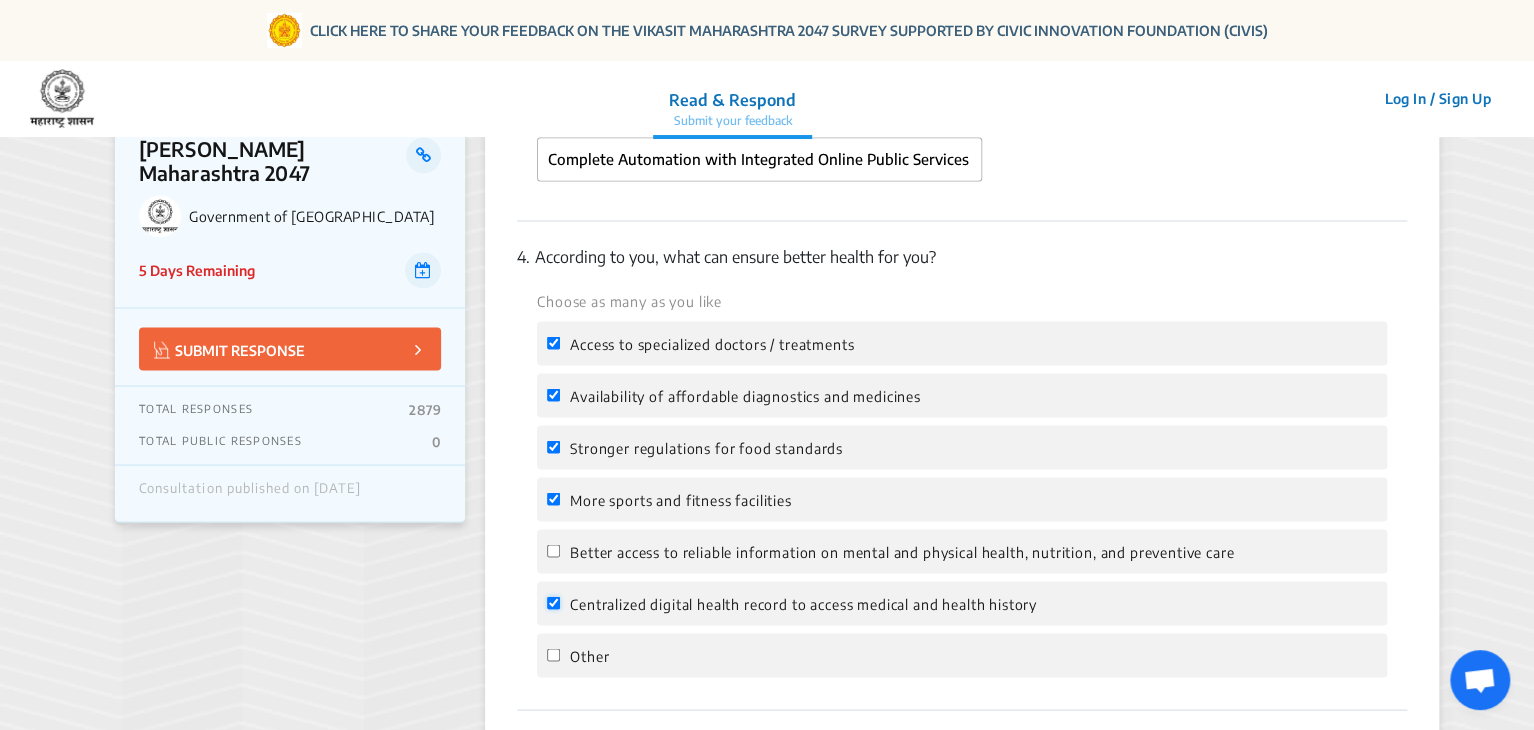 checkbox on "true" 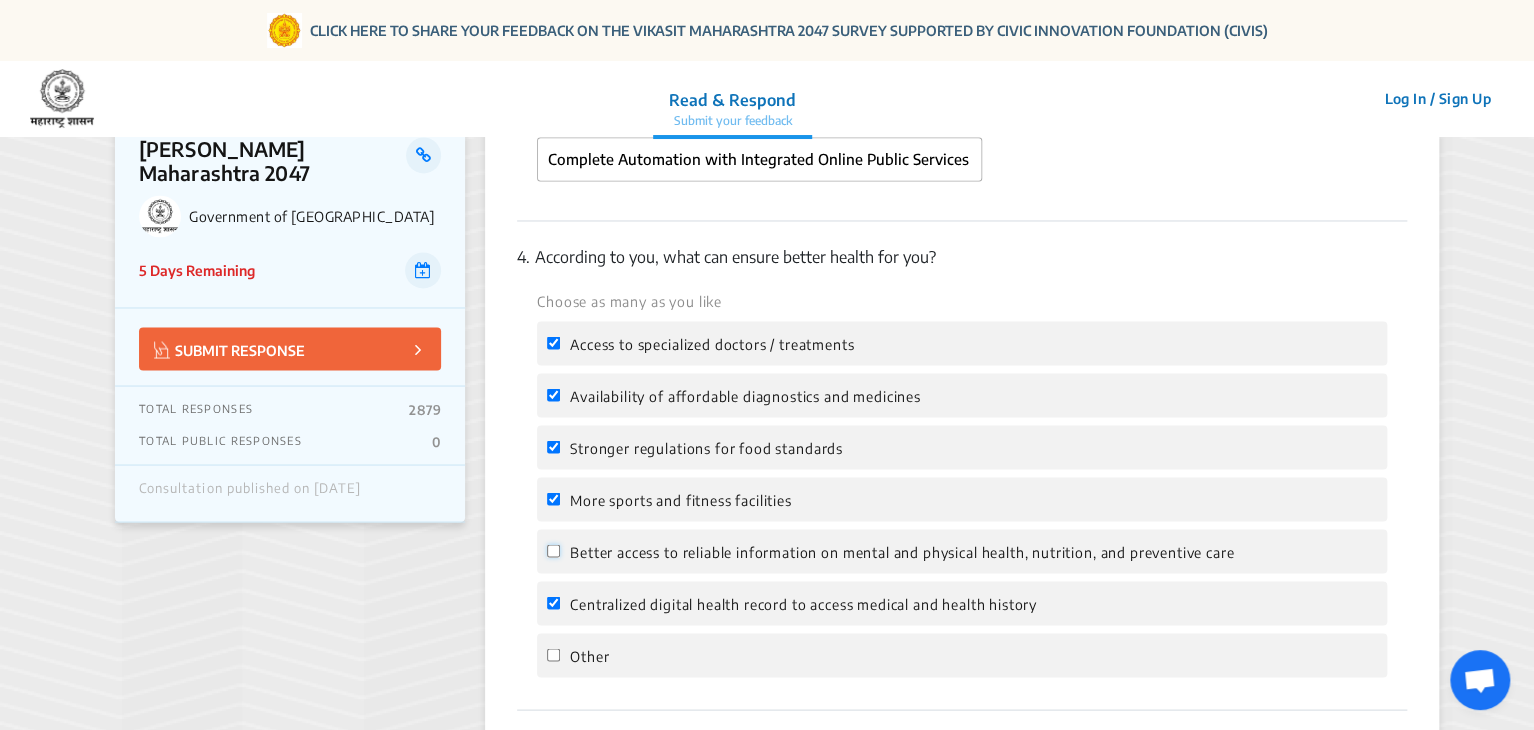 click on "Better access to reliable information on mental and physical health, nutrition, and preventive care" 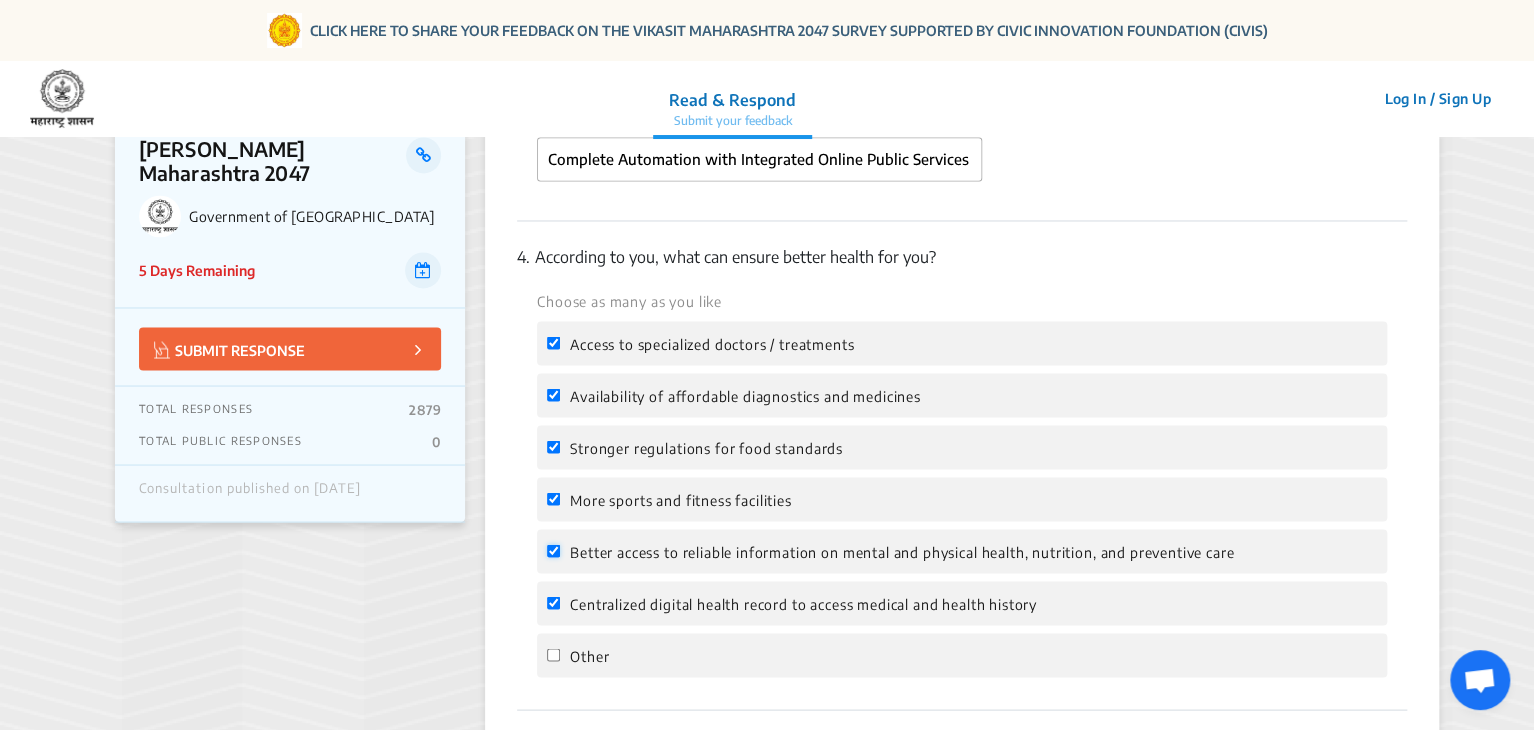 checkbox on "true" 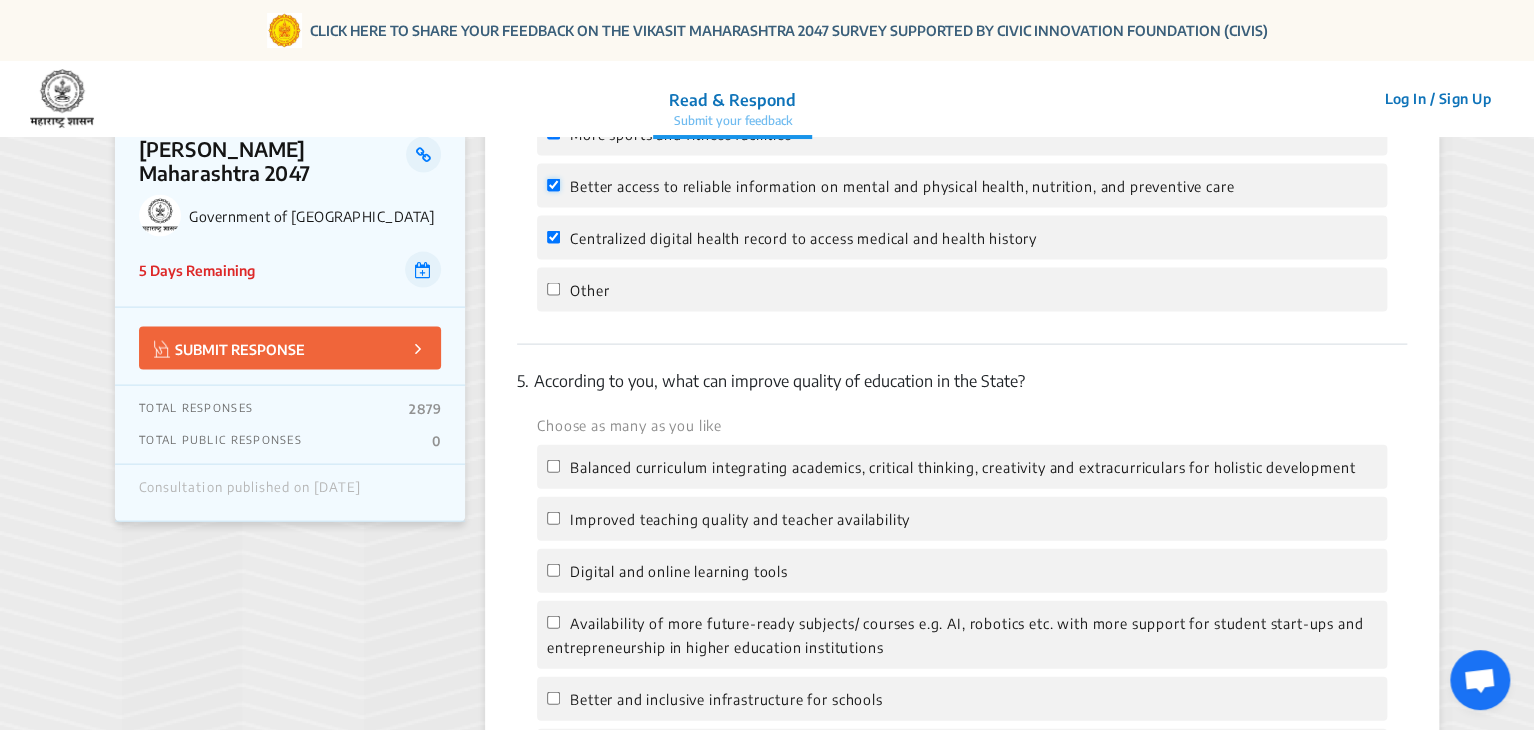 scroll, scrollTop: 1996, scrollLeft: 0, axis: vertical 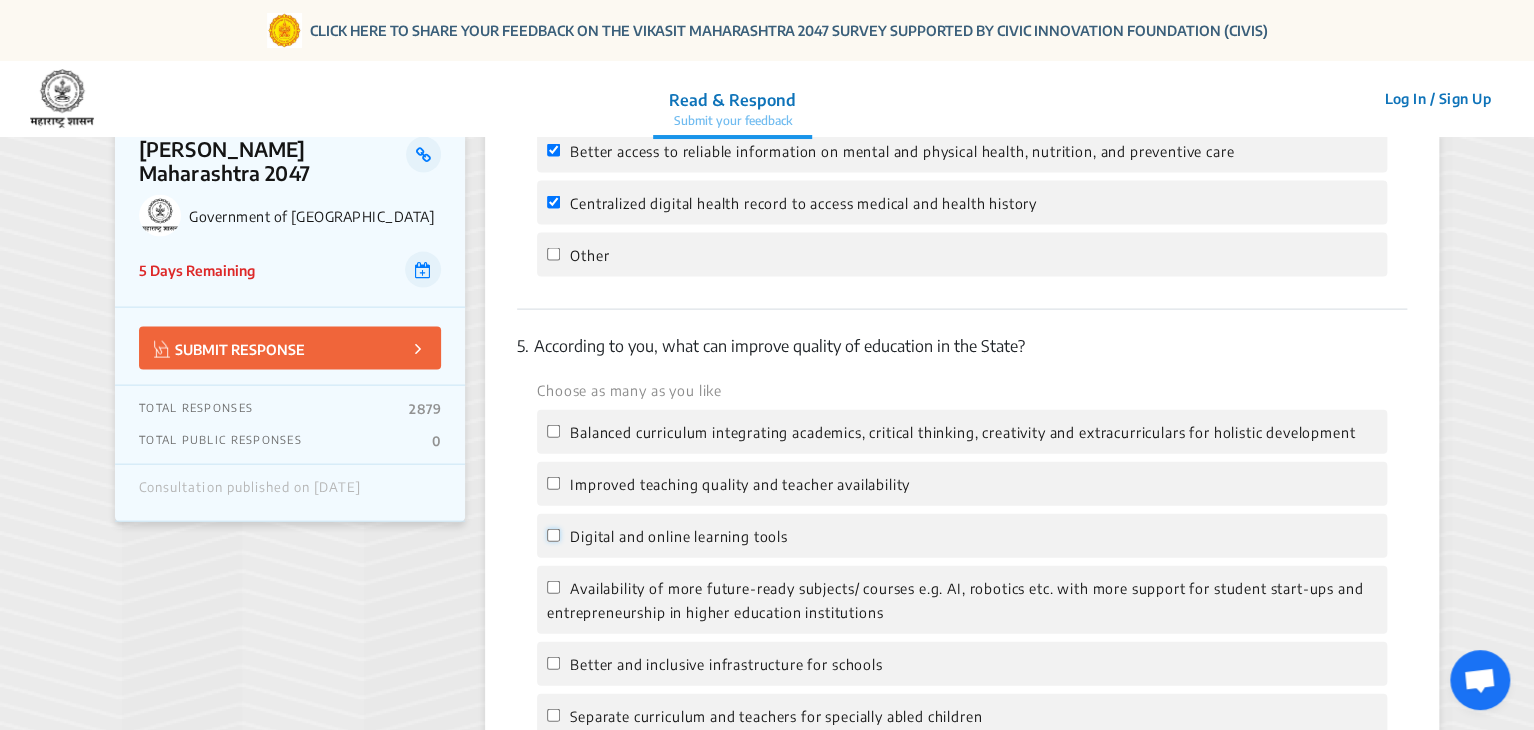 click on "Digital and online learning tools" 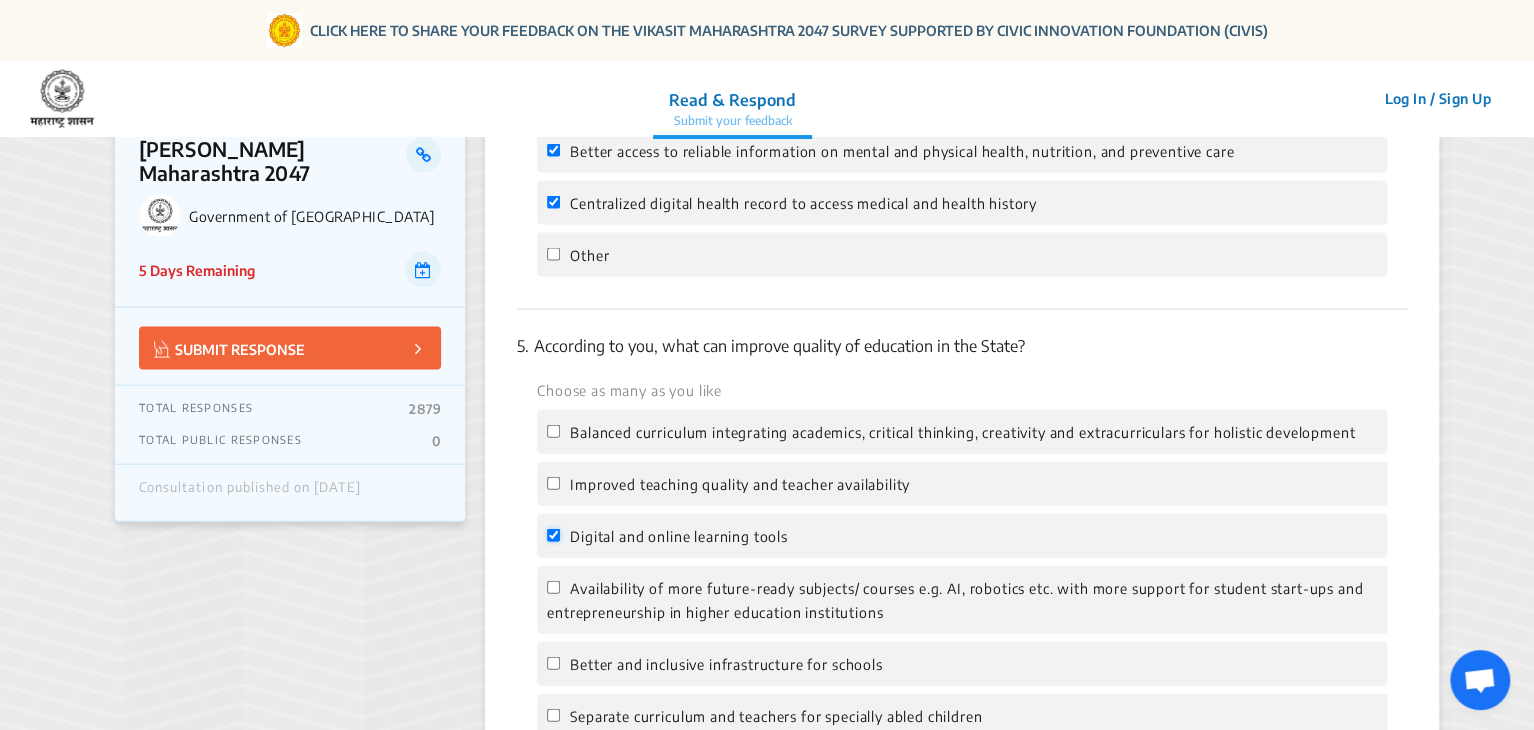 checkbox on "true" 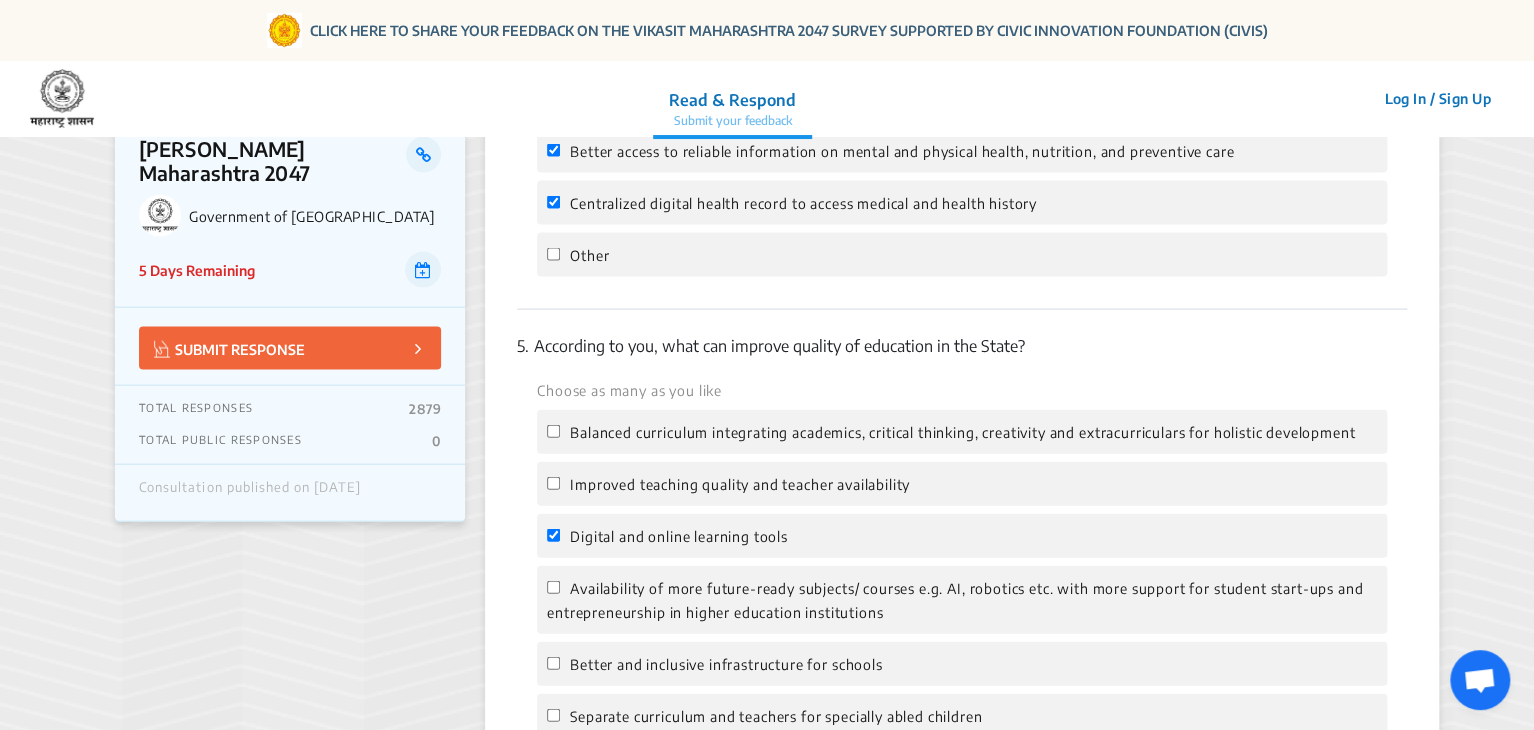 click on "Improved teaching quality and teacher availability" 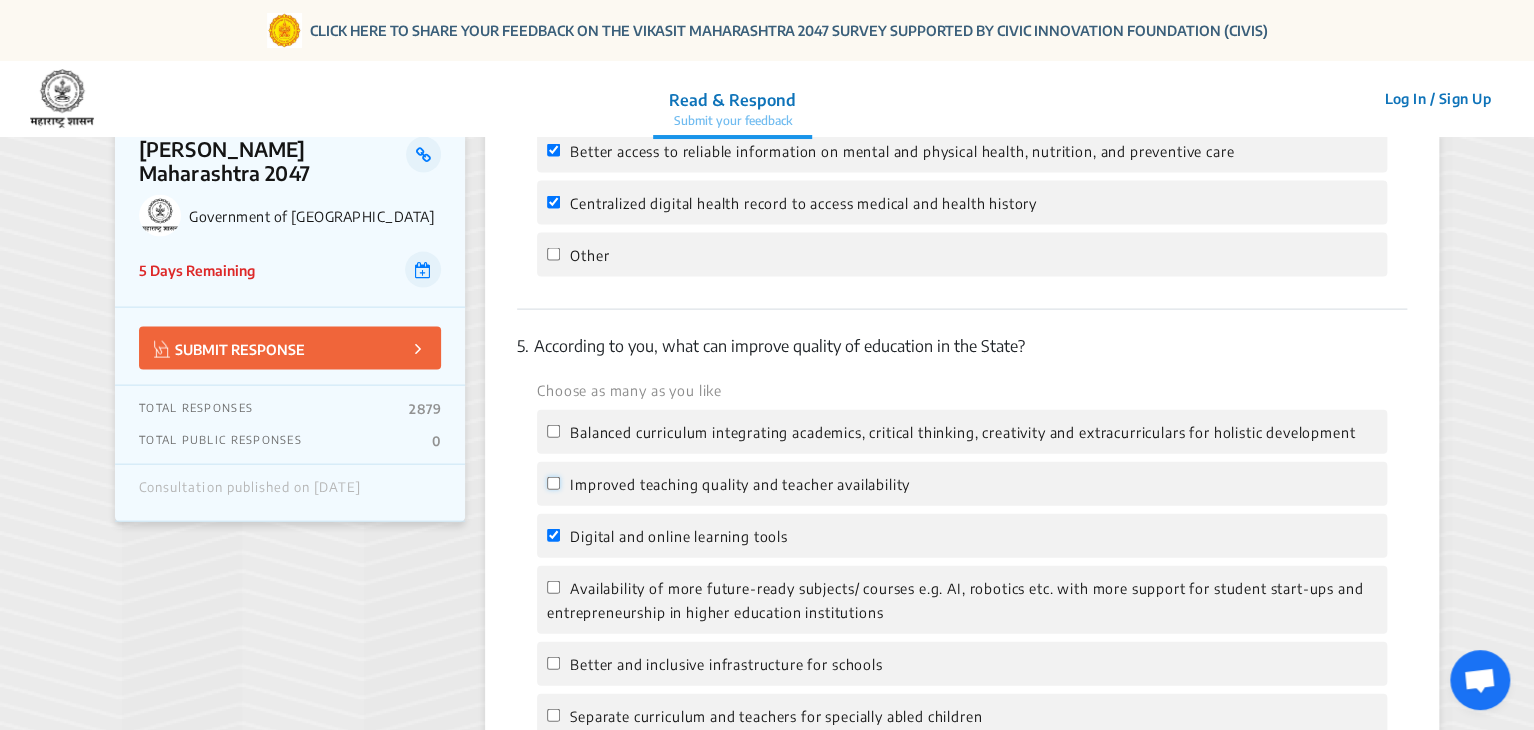 click on "Improved teaching quality and teacher availability" 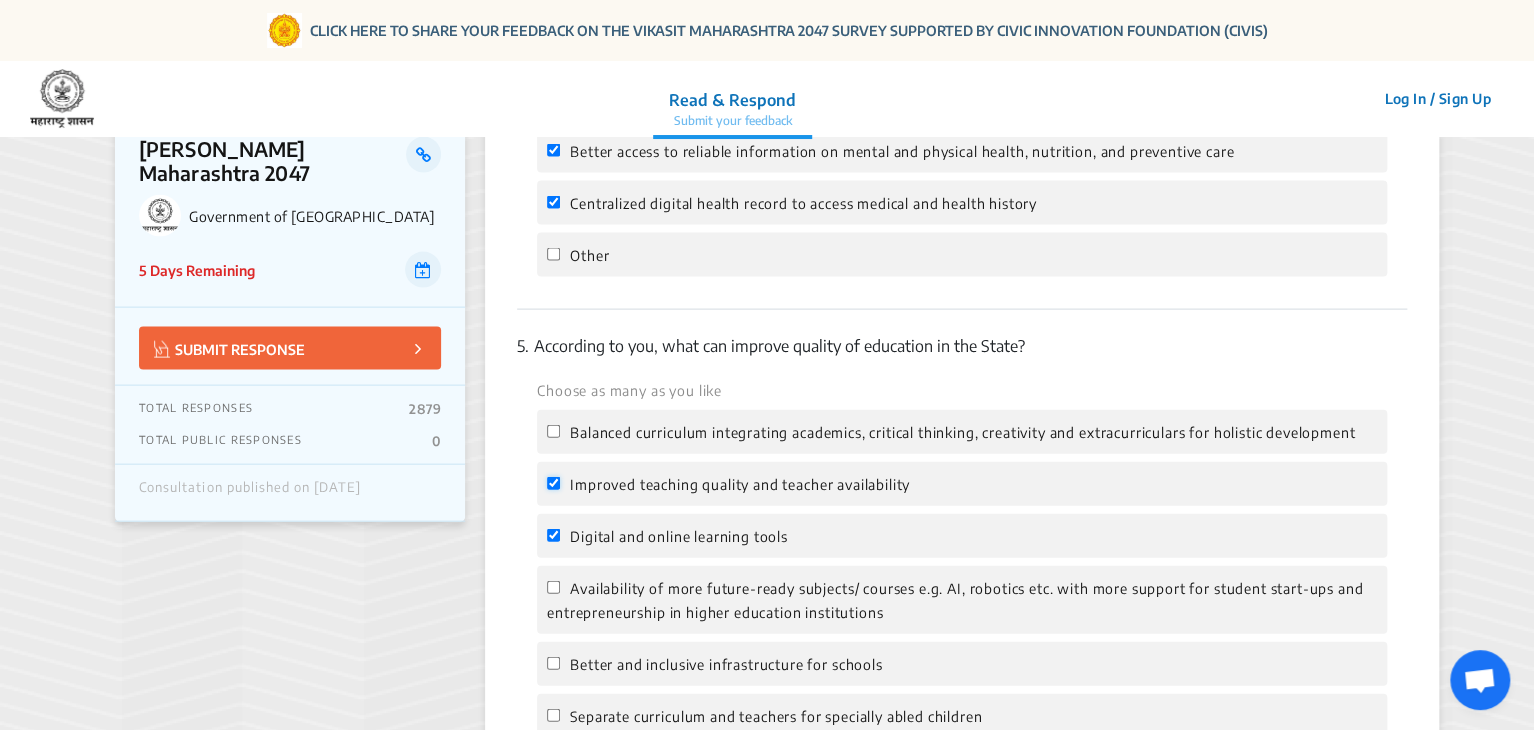 checkbox on "true" 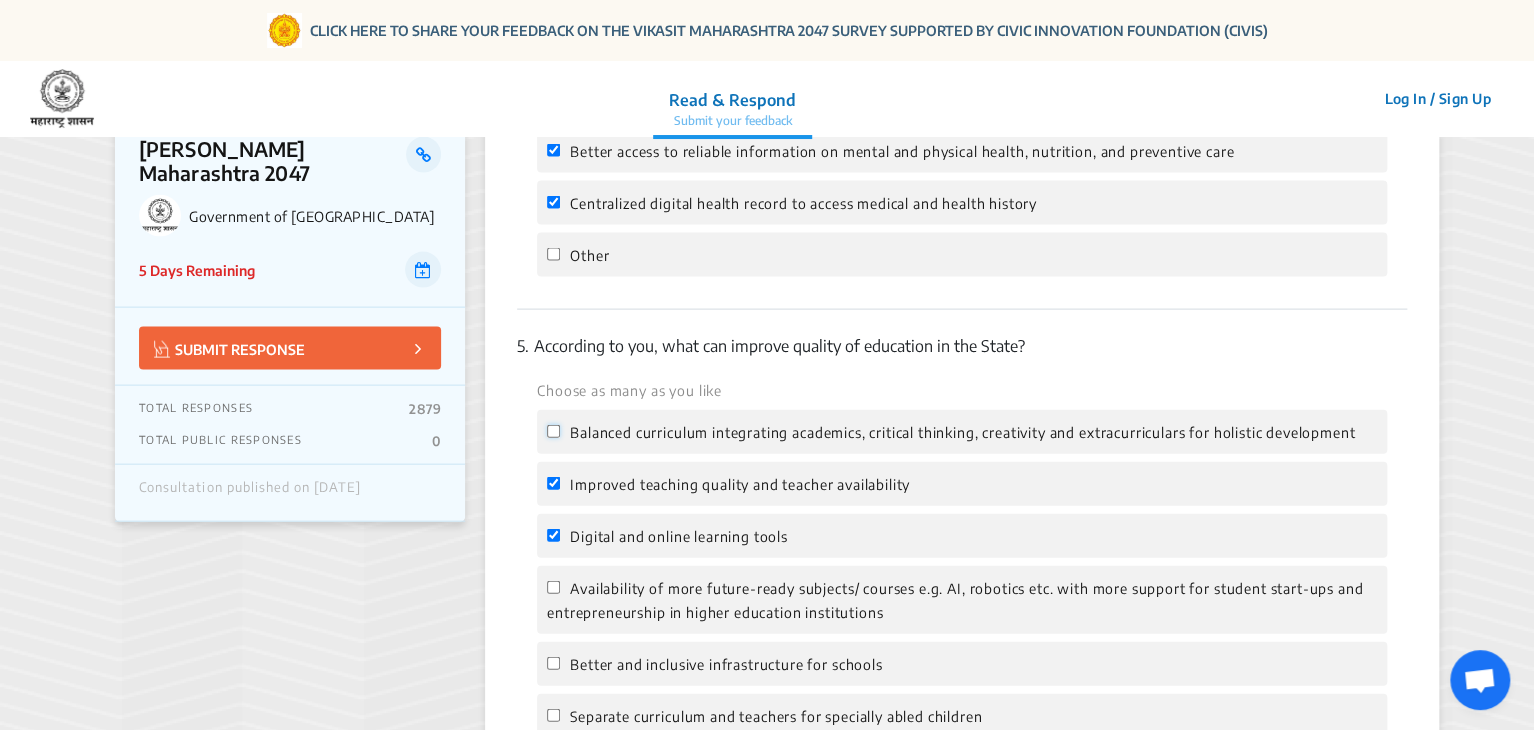 click on "Balanced curriculum integrating academics, critical thinking, creativity and extracurriculars for holistic development" 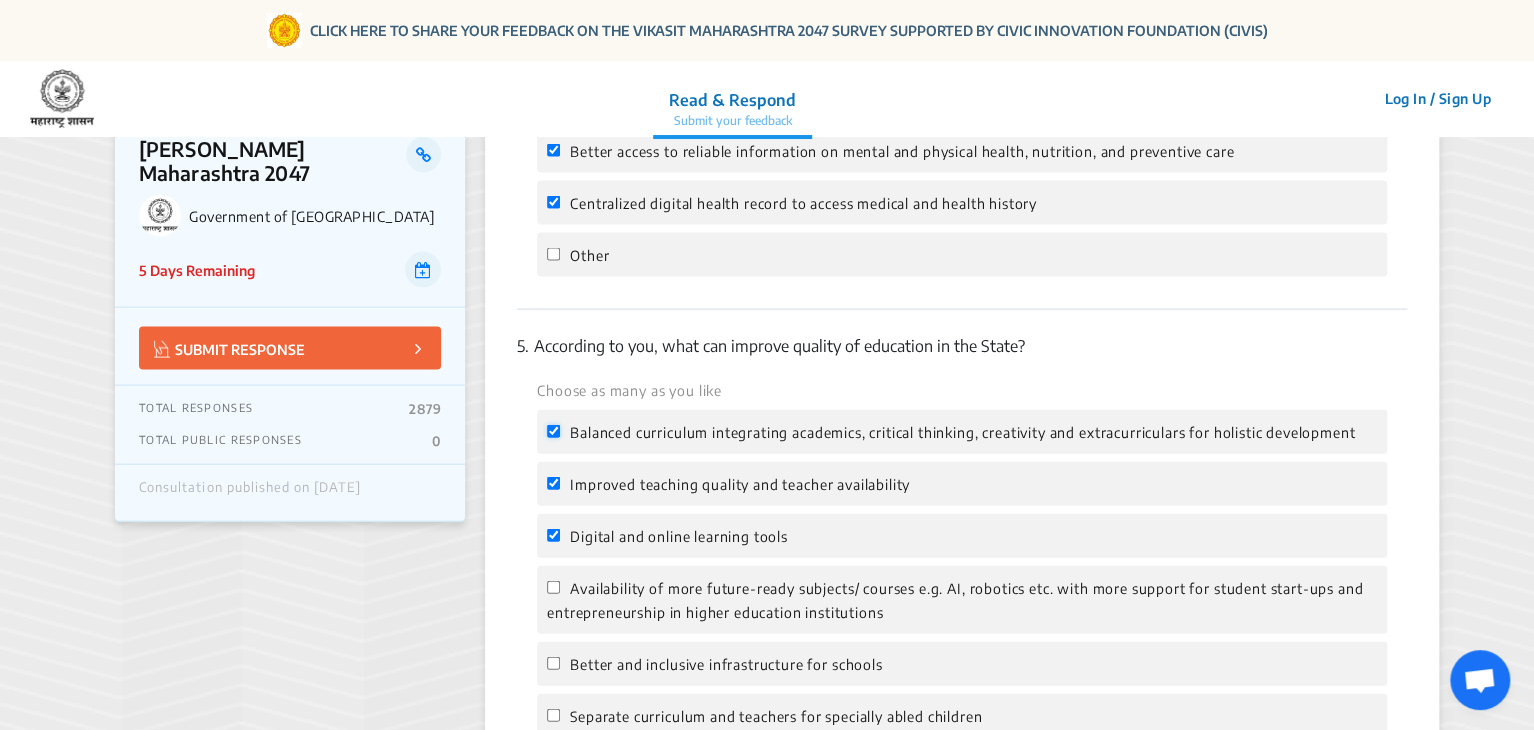 checkbox on "true" 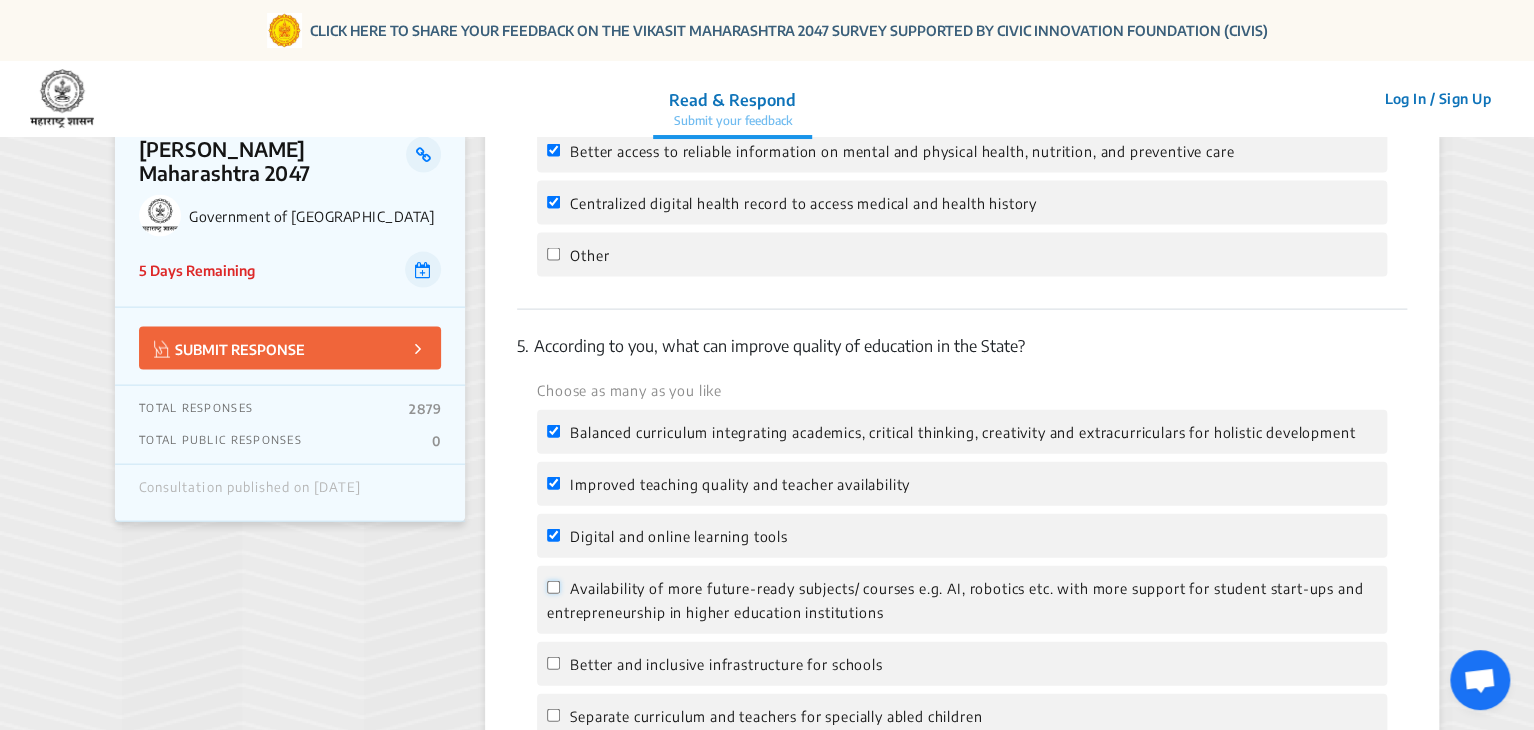 click on "Availability of more future-ready subjects/ courses e.g. AI, robotics etc. with more support for student start-ups and entrepreneurship in higher education institutions" 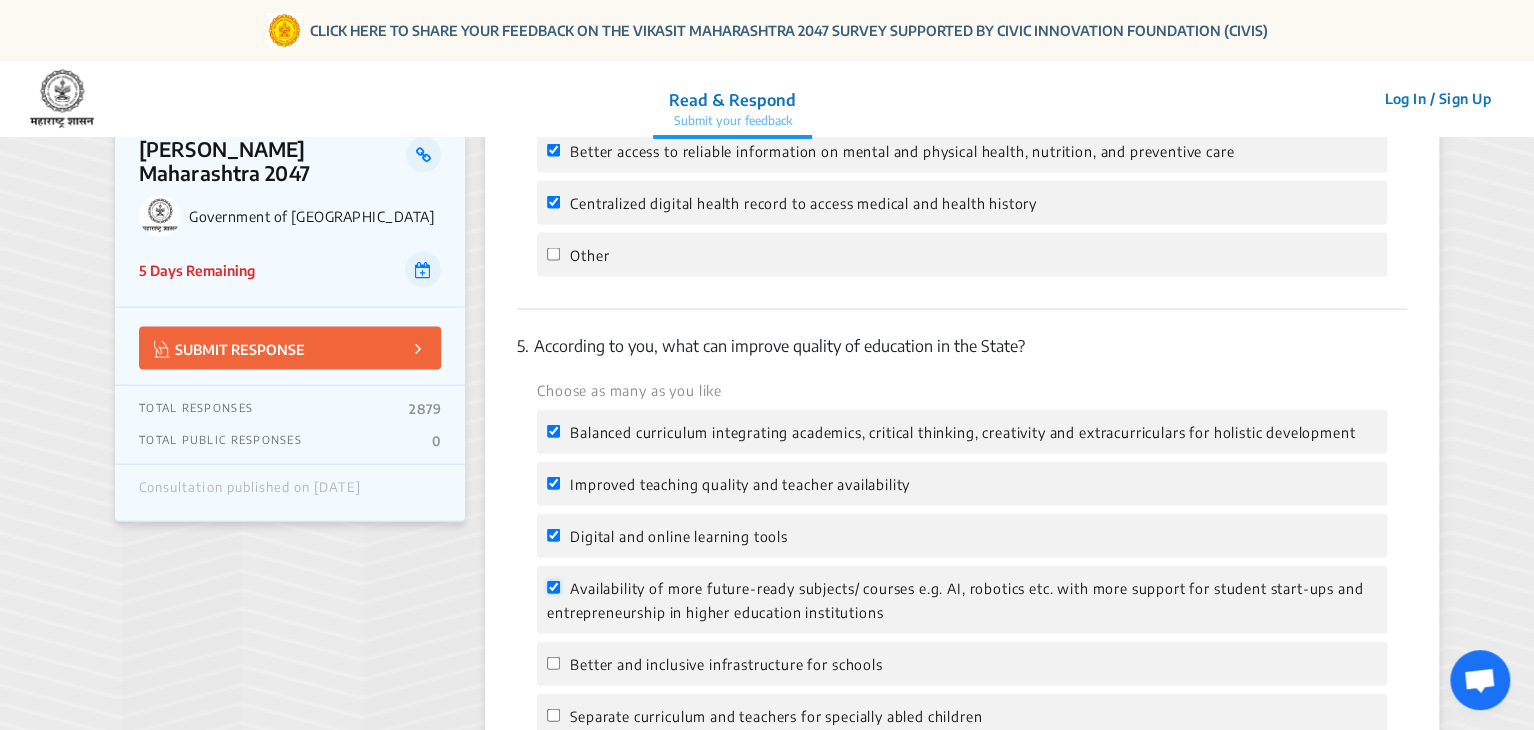 checkbox on "true" 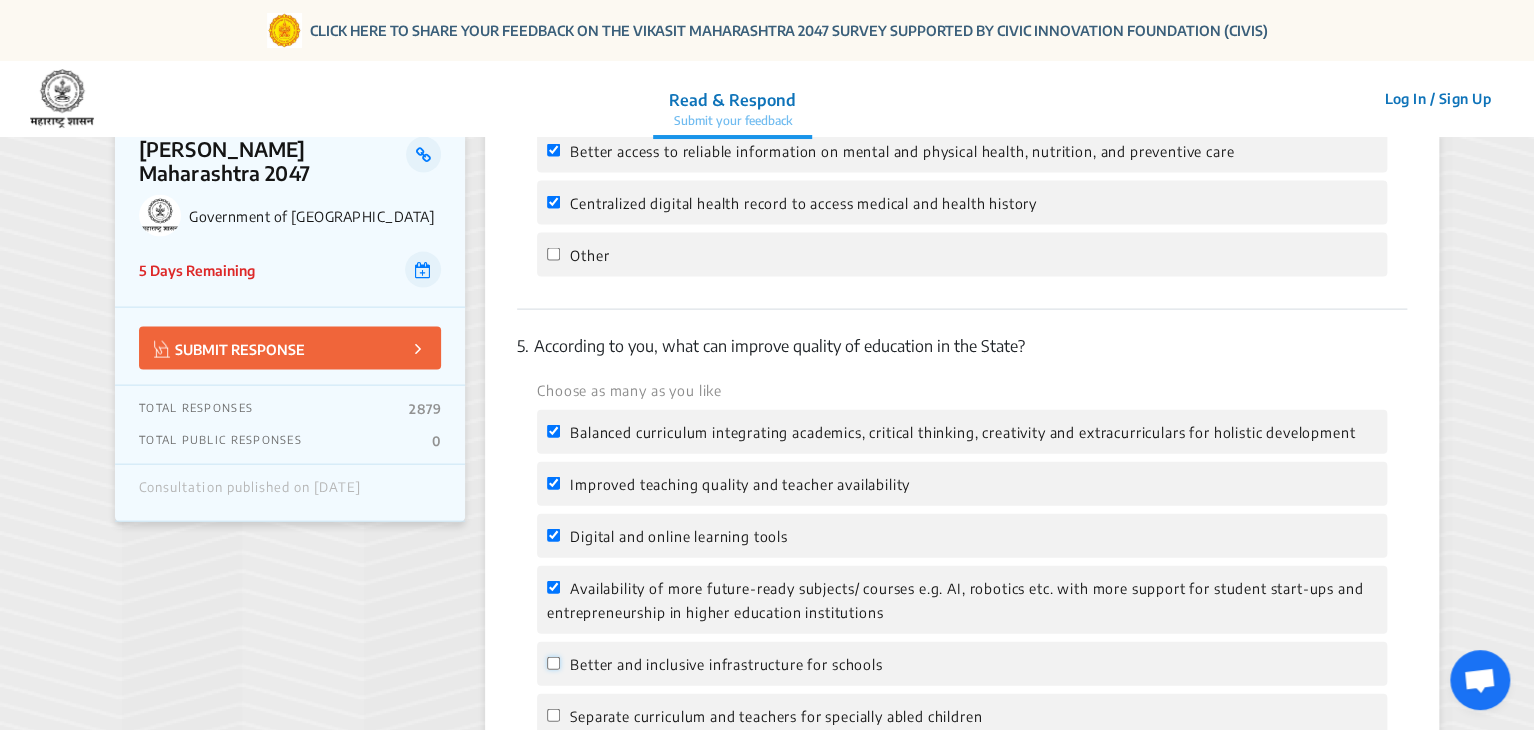 click on "Better and inclusive infrastructure for schools" 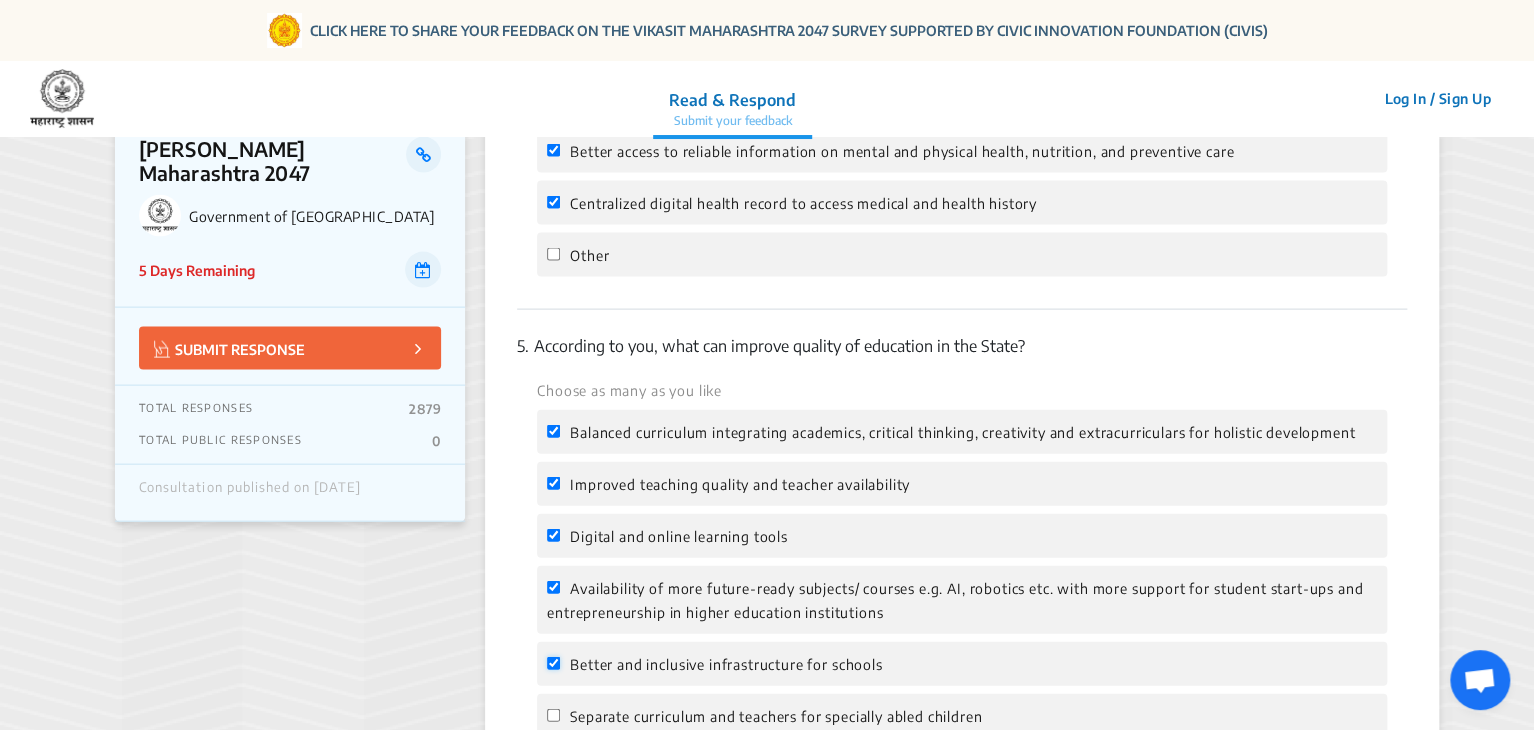 checkbox on "true" 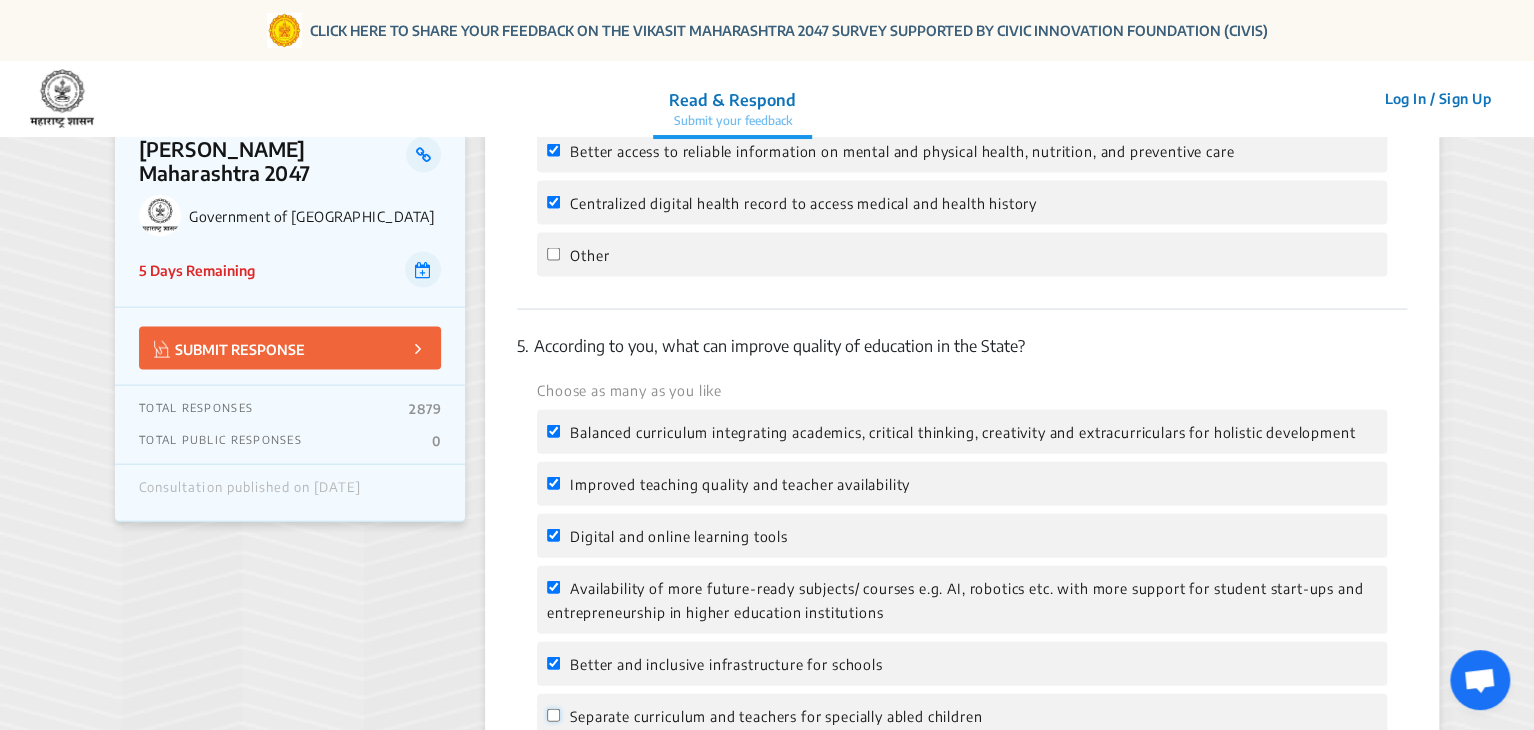 click on "Separate curriculum and teachers for specially abled children" 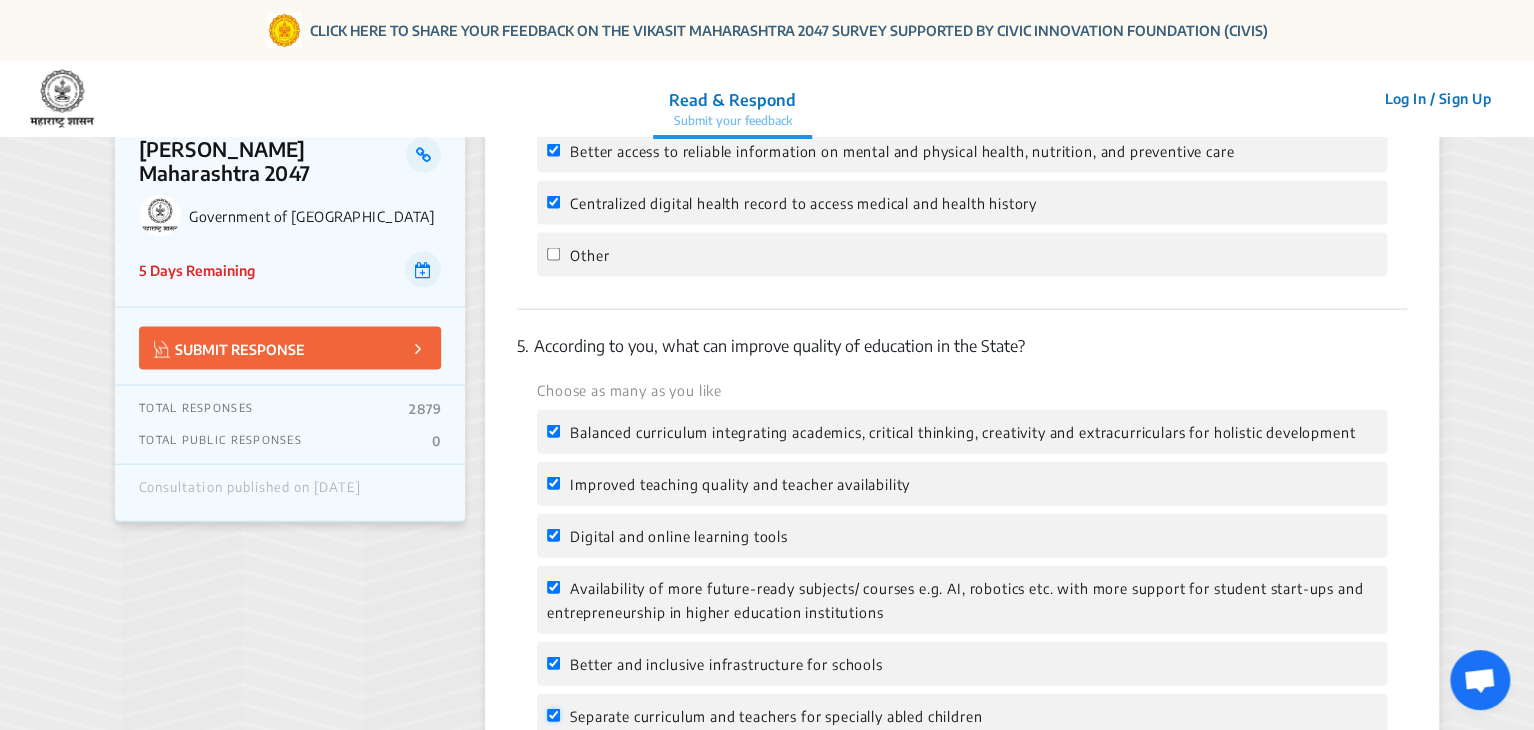 checkbox on "true" 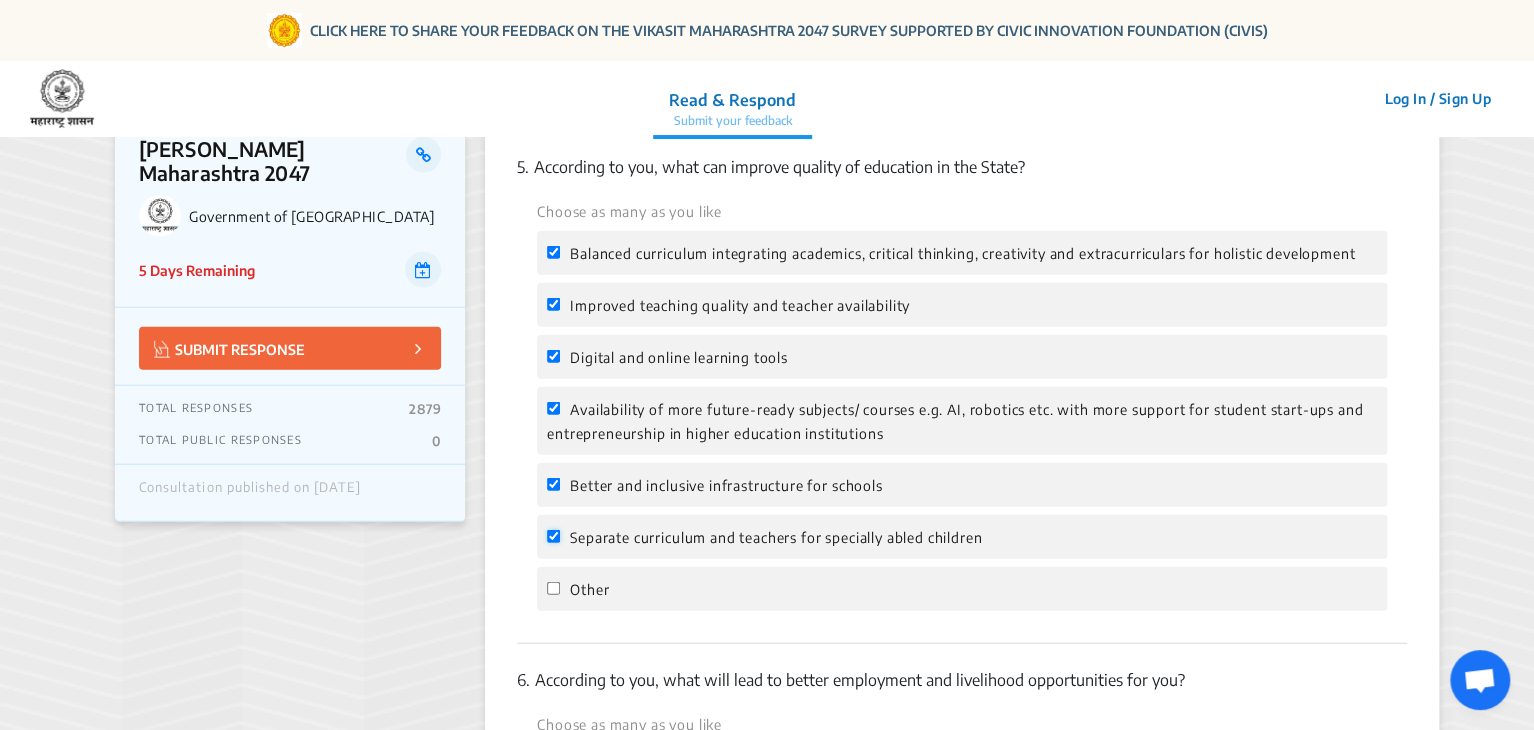 scroll, scrollTop: 2196, scrollLeft: 0, axis: vertical 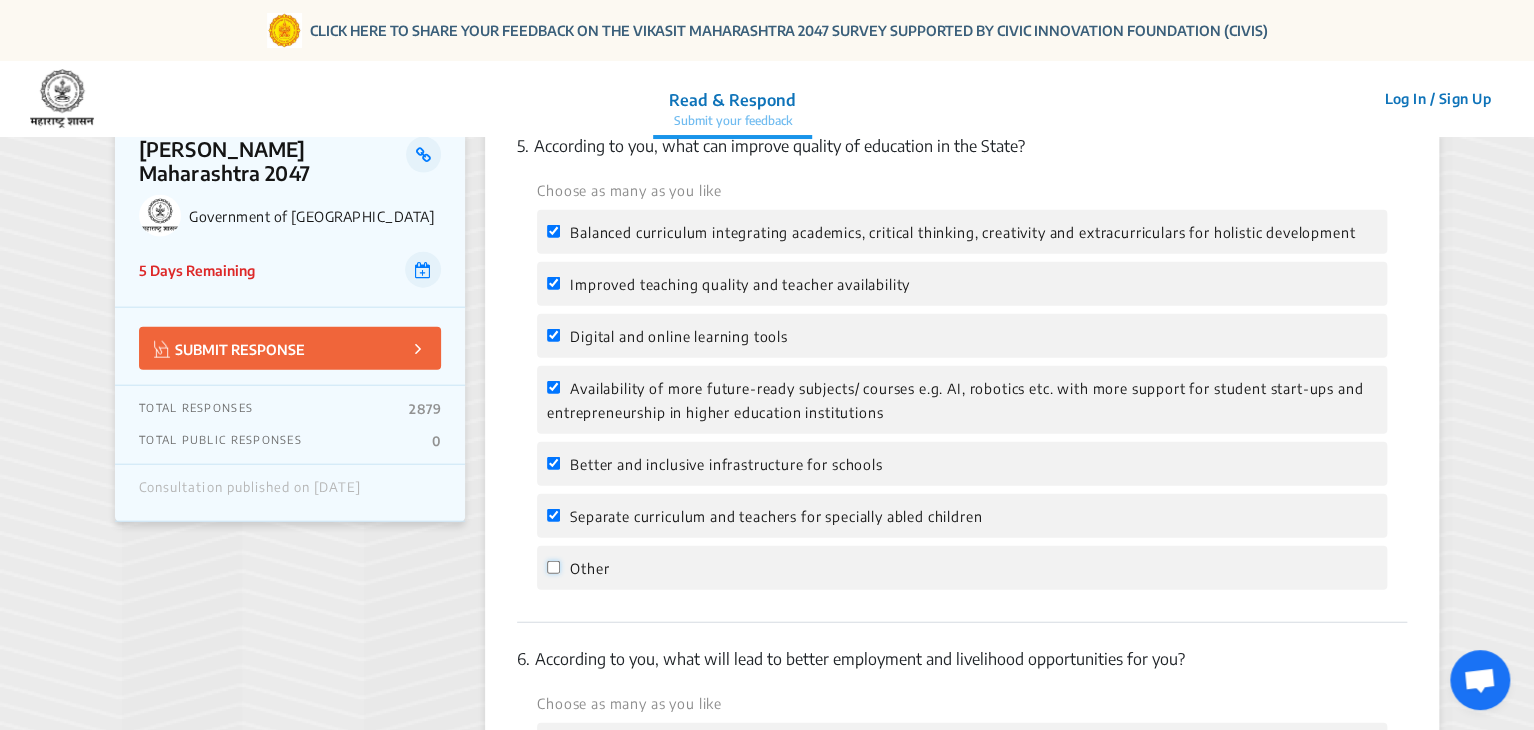 click on "Other" 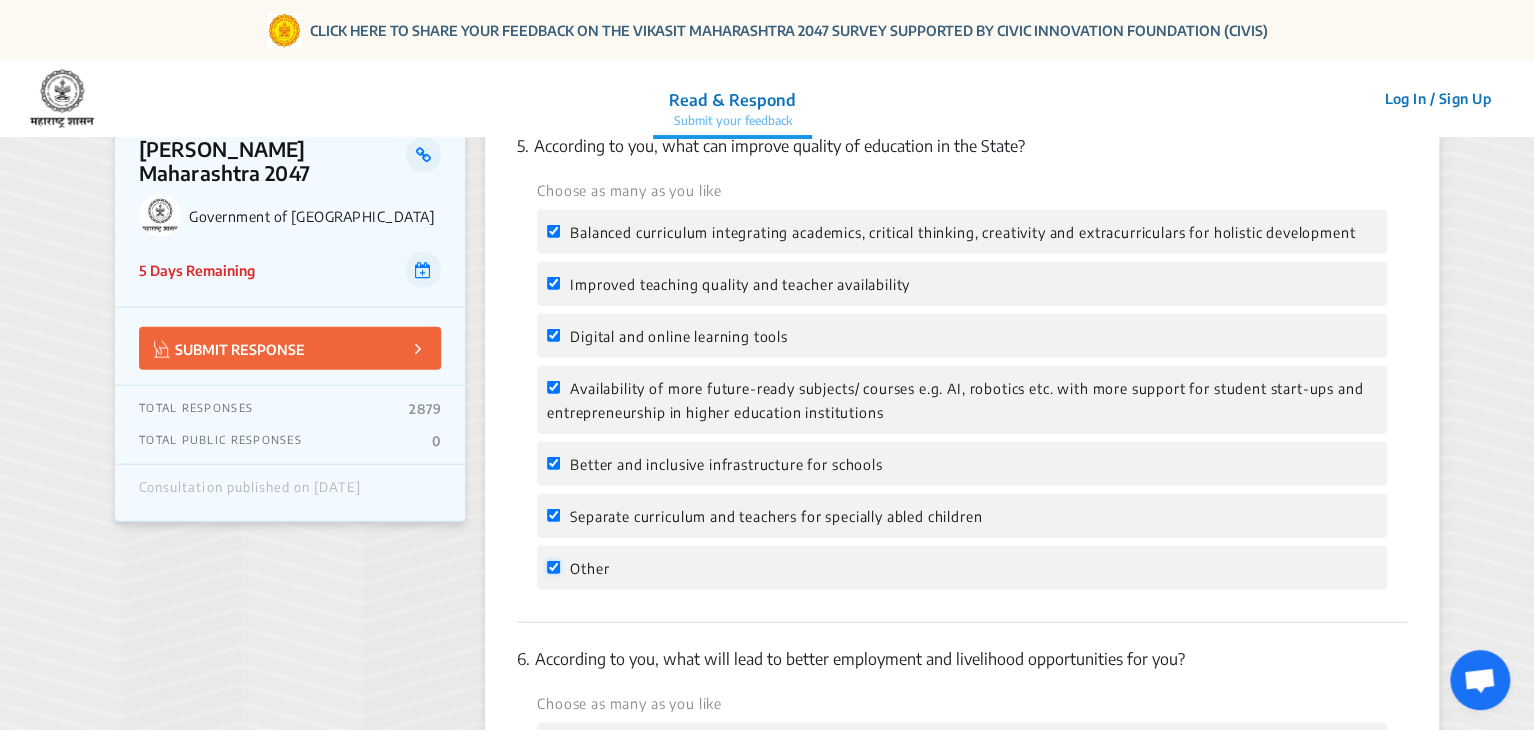 checkbox on "true" 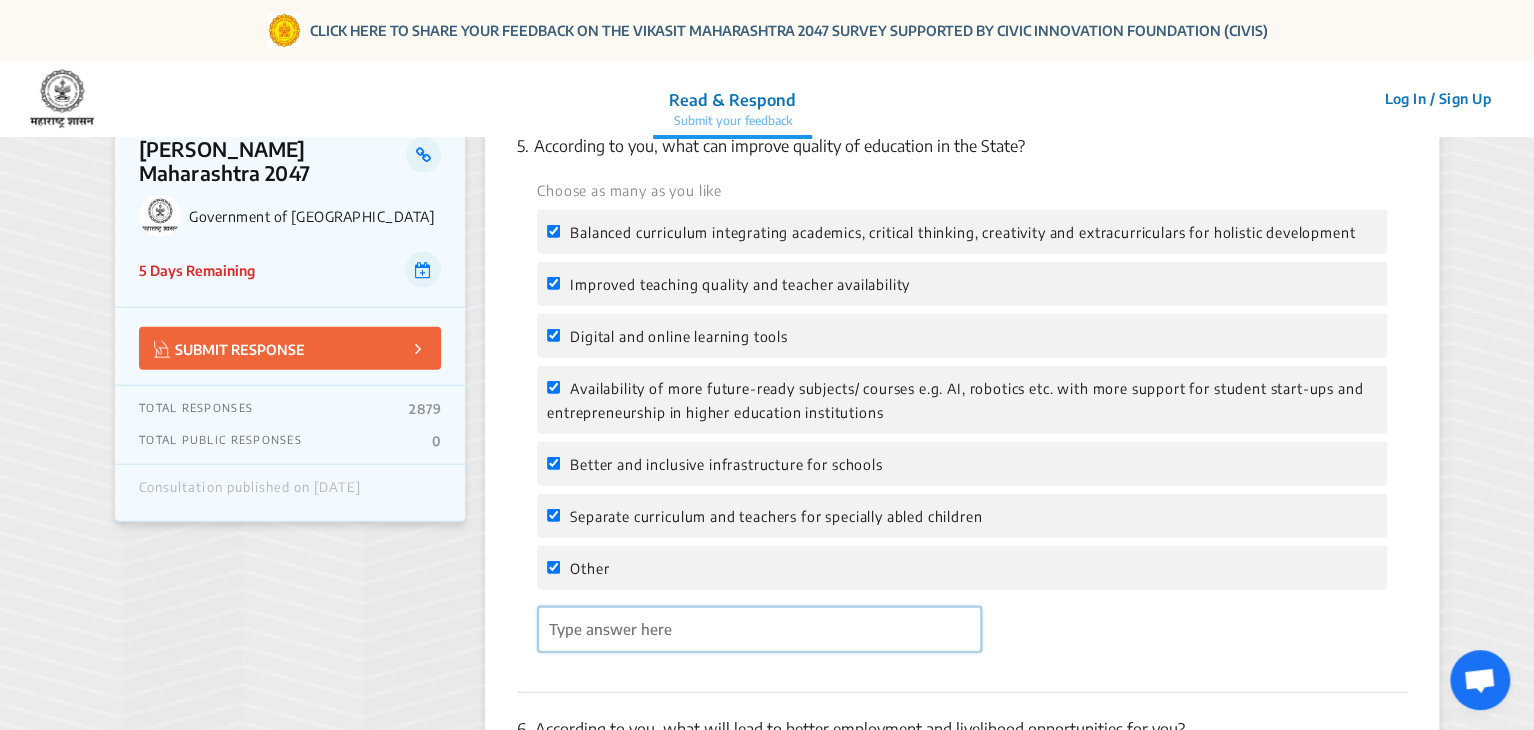 click 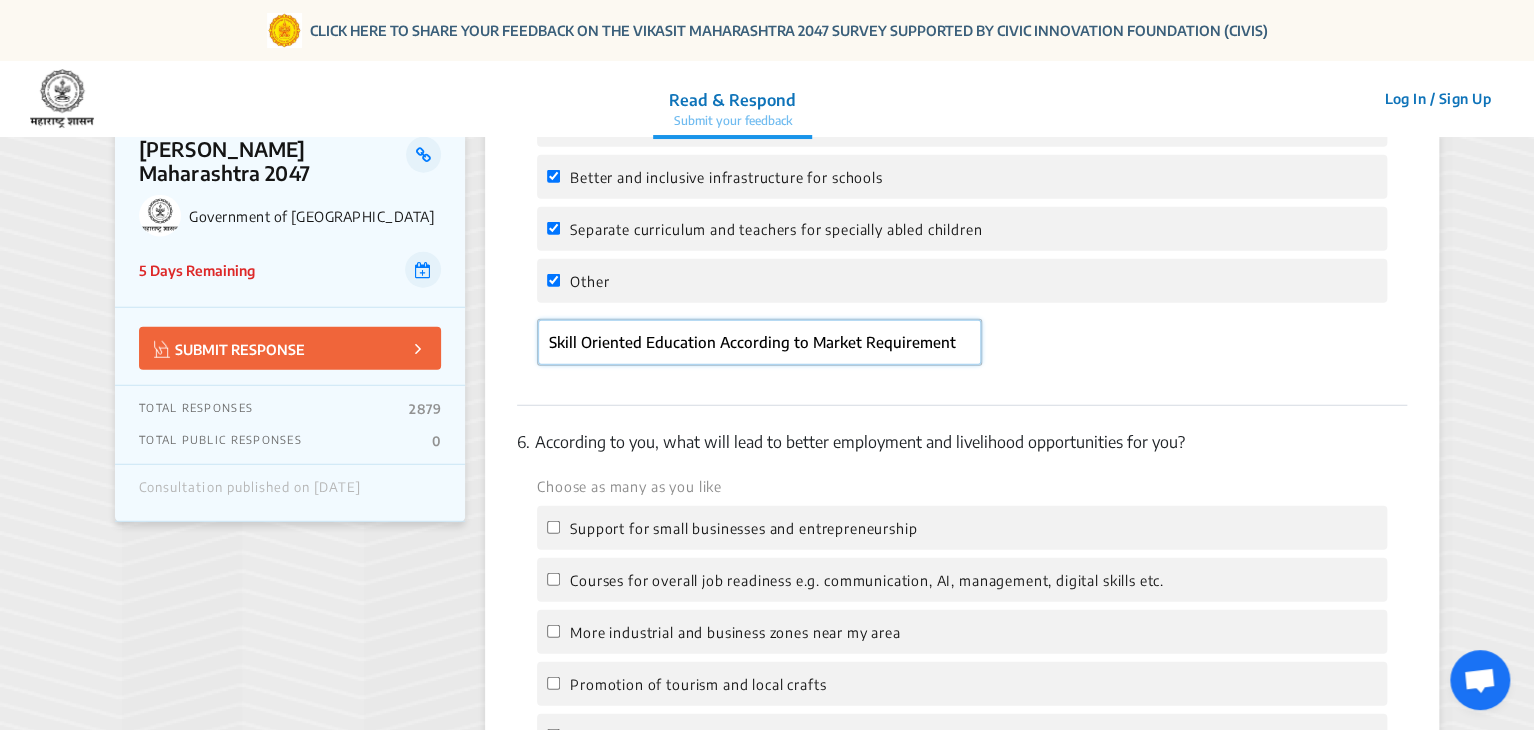 scroll, scrollTop: 2496, scrollLeft: 0, axis: vertical 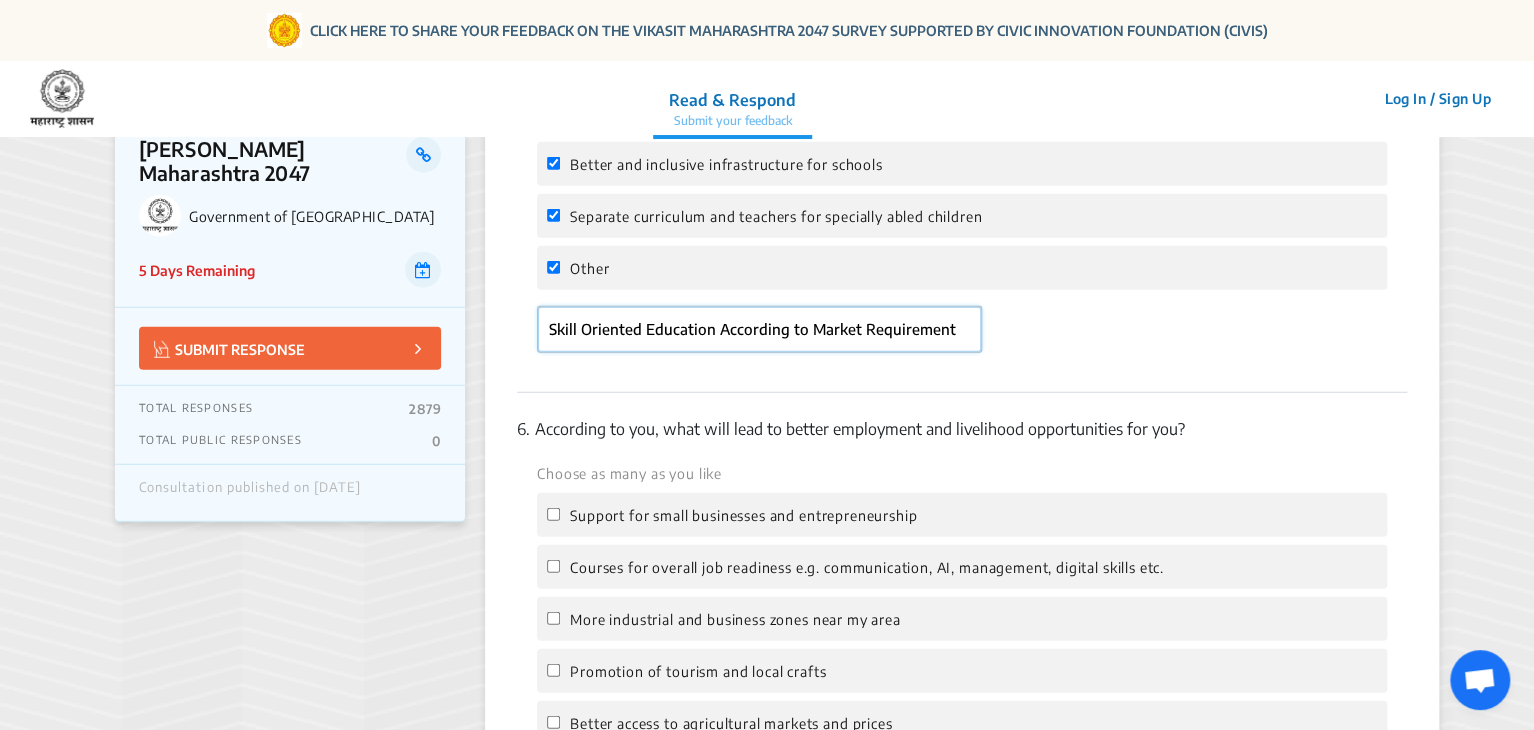 drag, startPoint x: 718, startPoint y: 311, endPoint x: 880, endPoint y: 301, distance: 162.30835 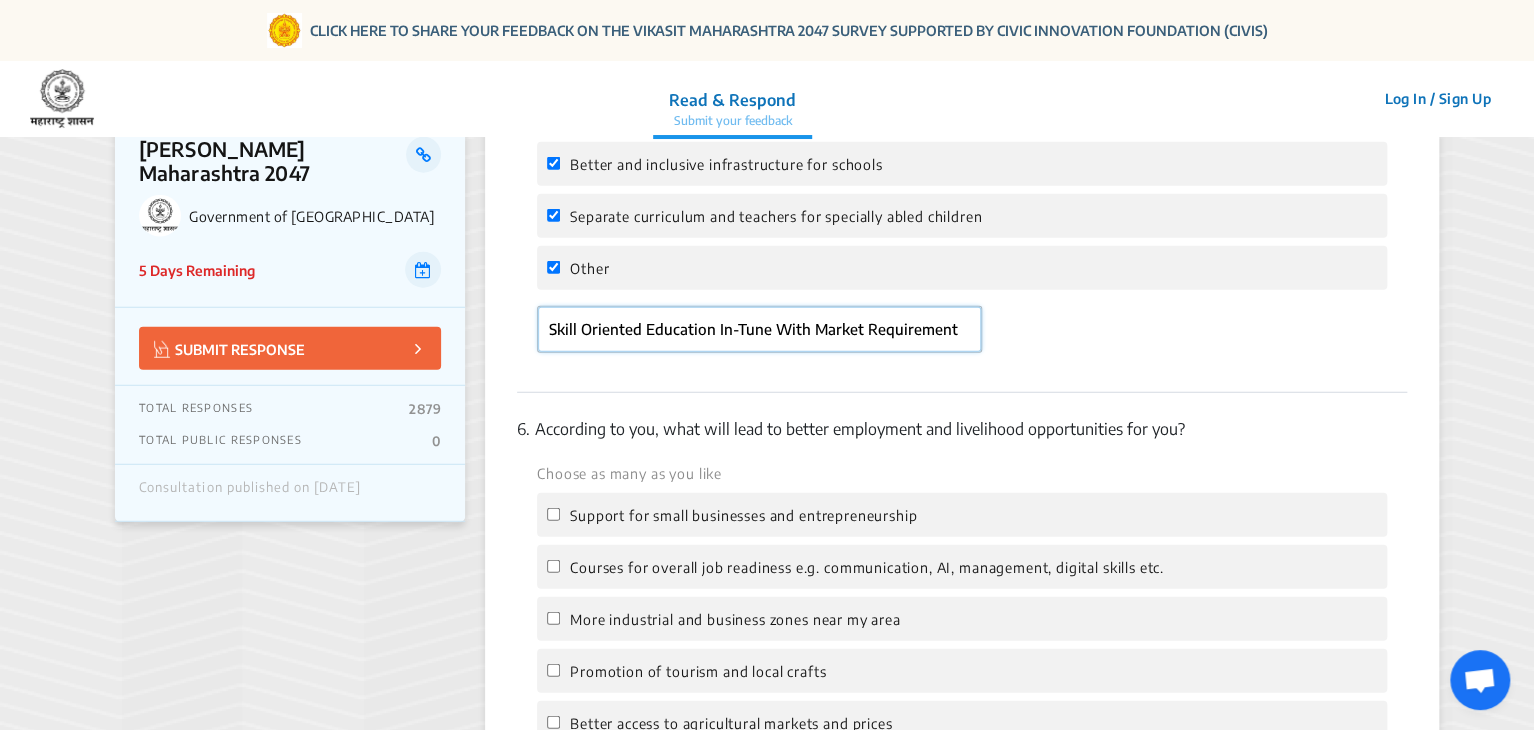 type on "Skill Oriented Education In-Tune With Market Requirement" 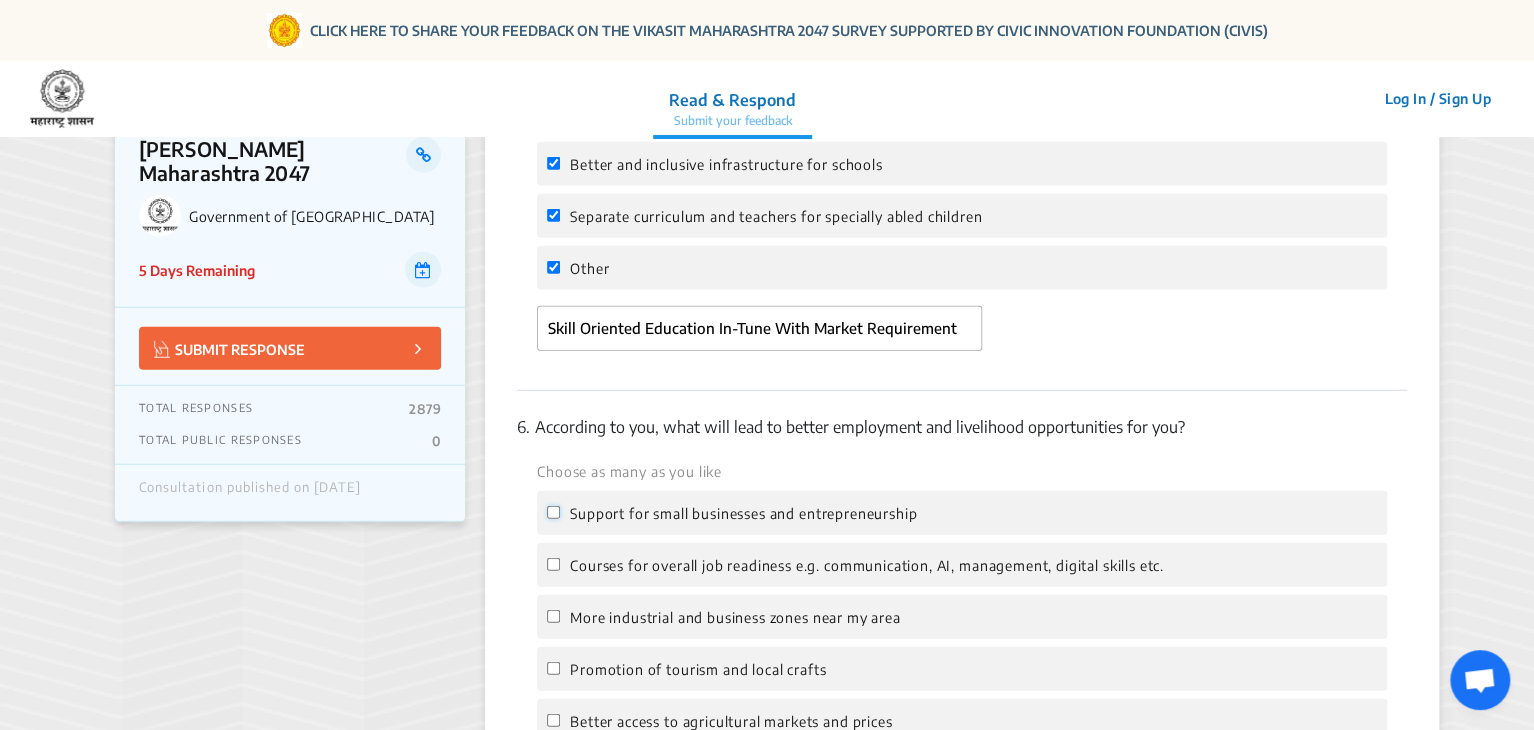 click on "Support for small businesses and entrepreneurship" 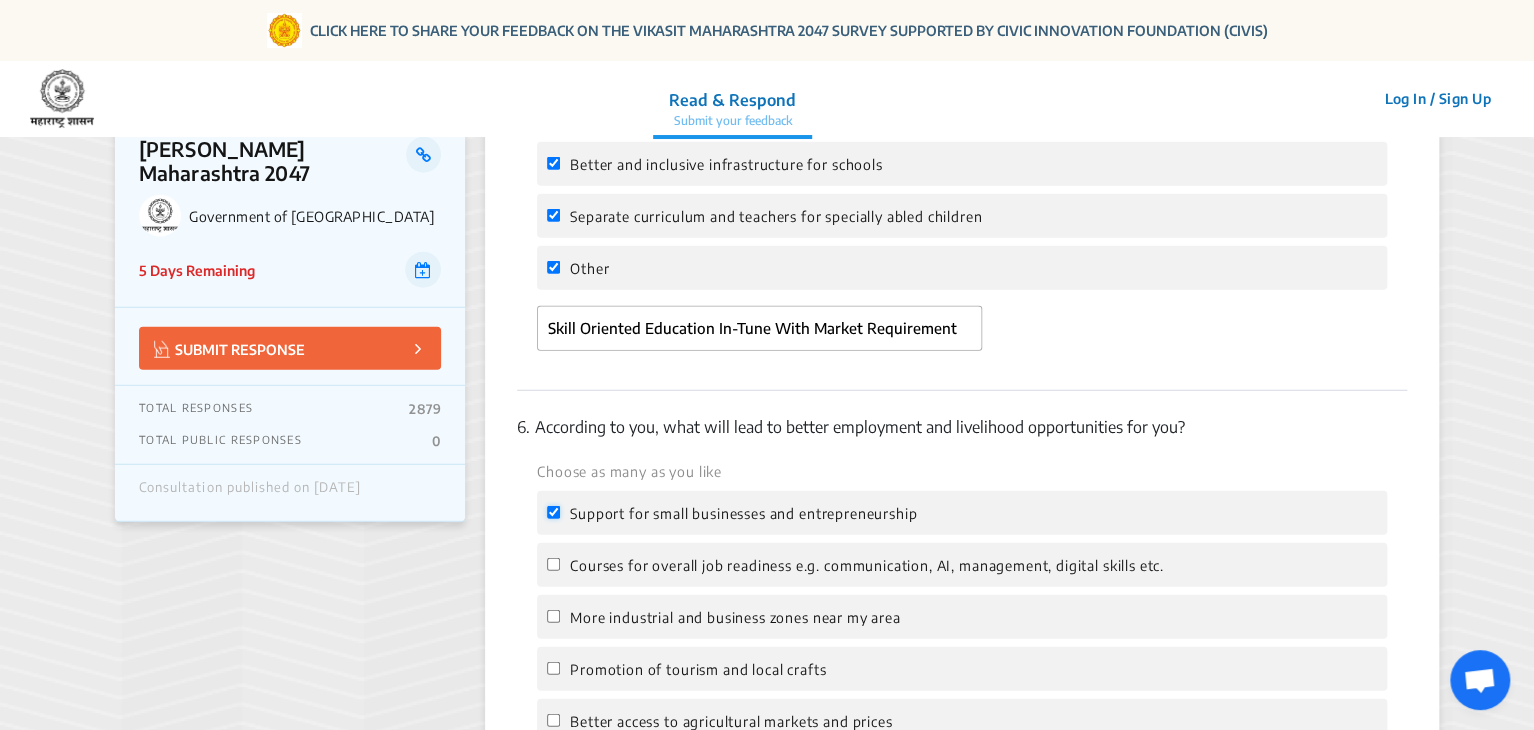 checkbox on "true" 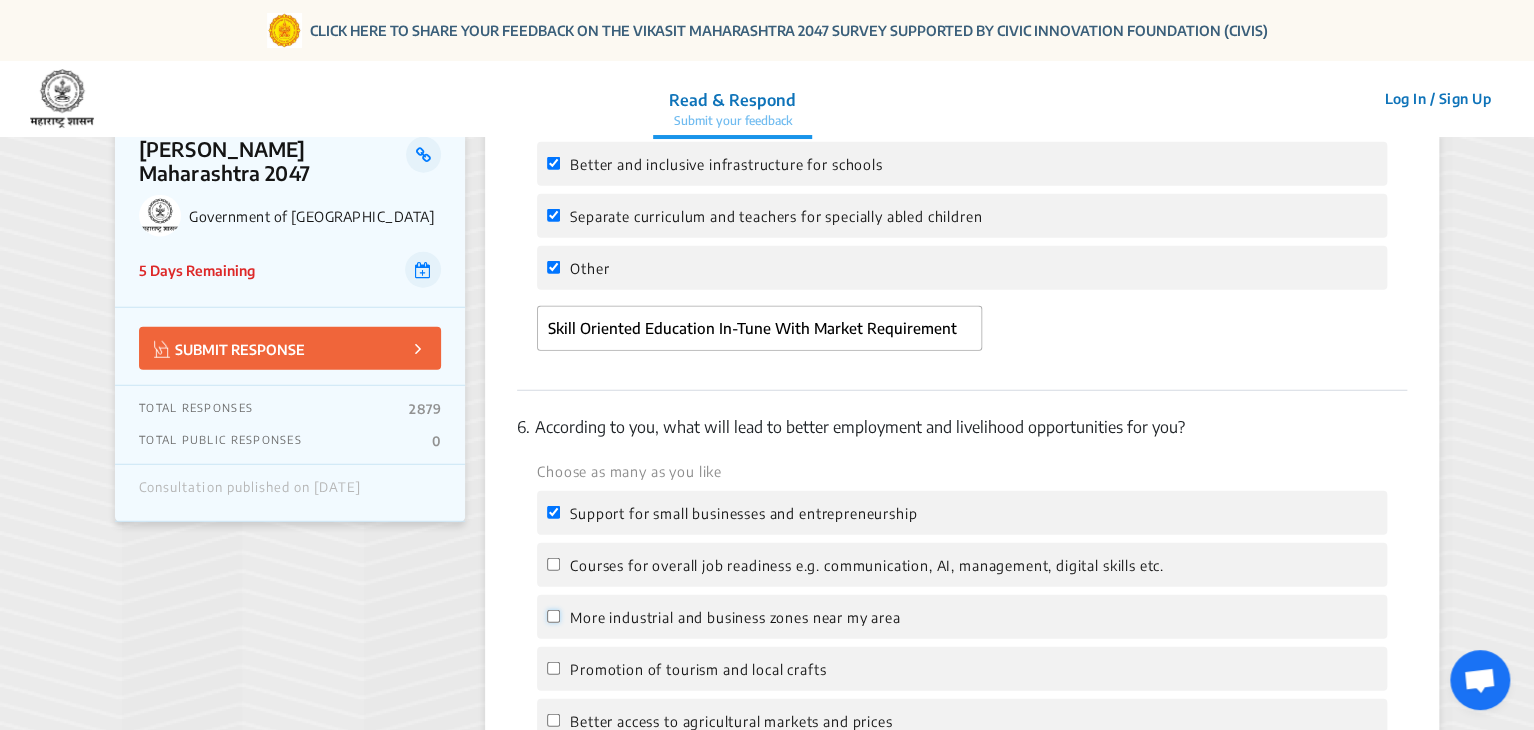 click on "More industrial and business zones near my area" 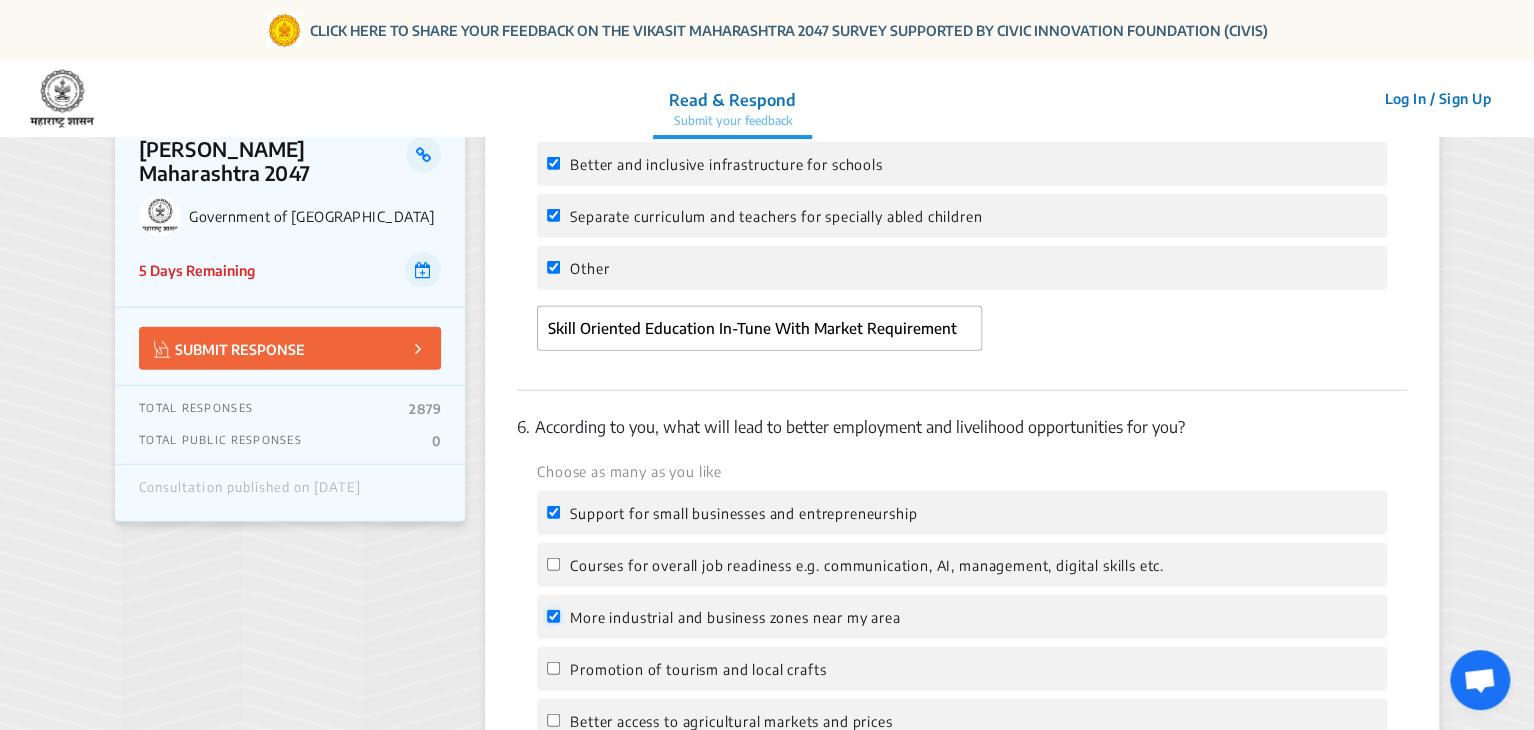 checkbox on "true" 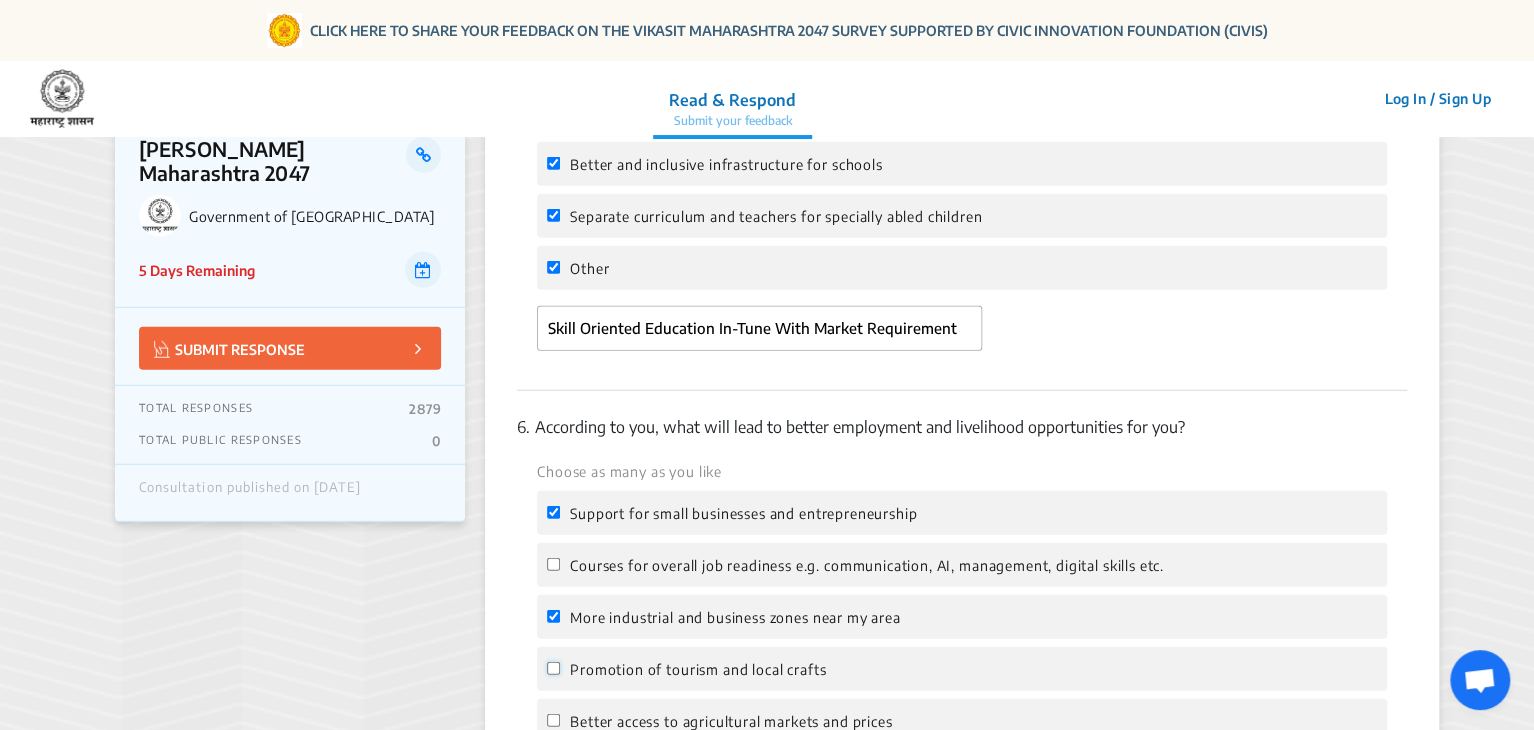 click on "Promotion of tourism and local crafts" 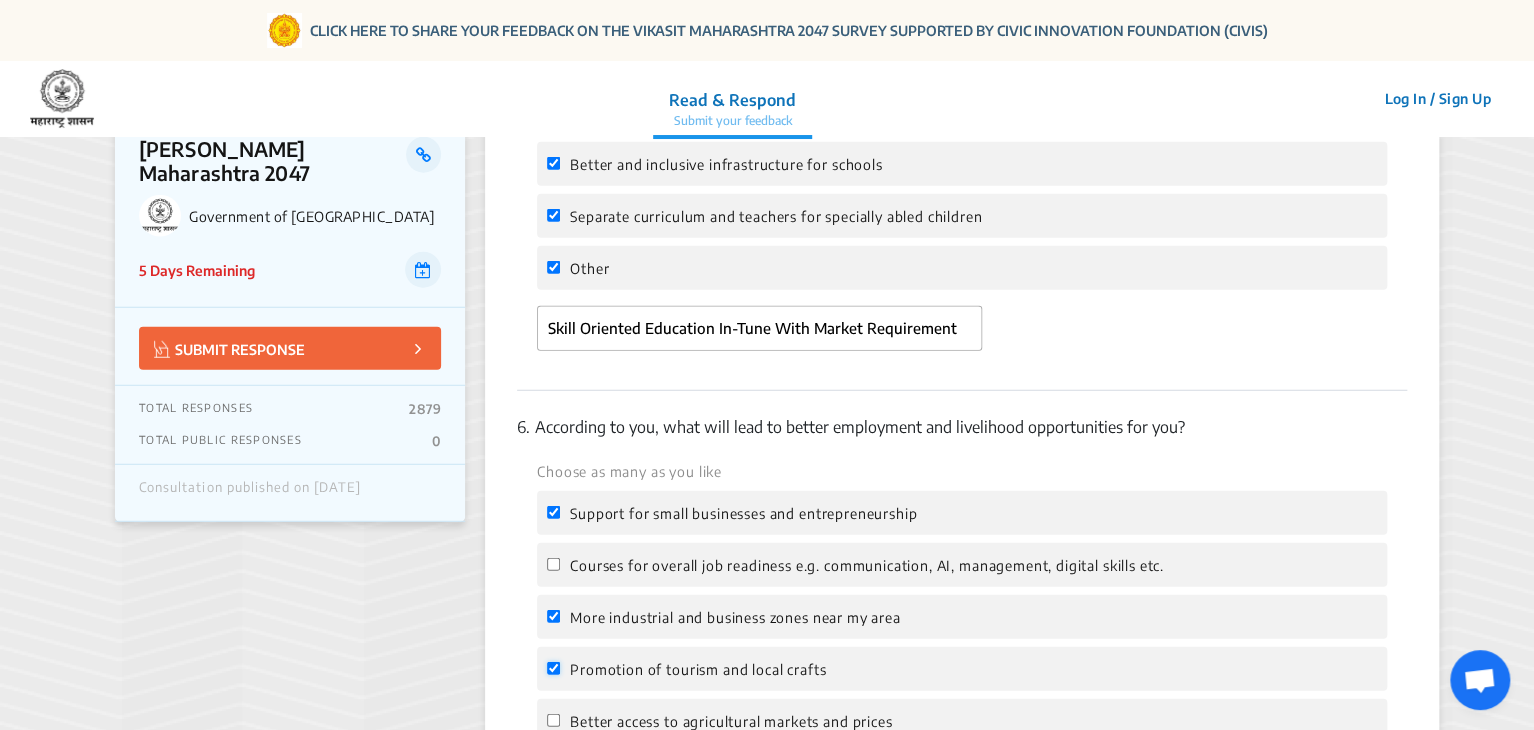 checkbox on "true" 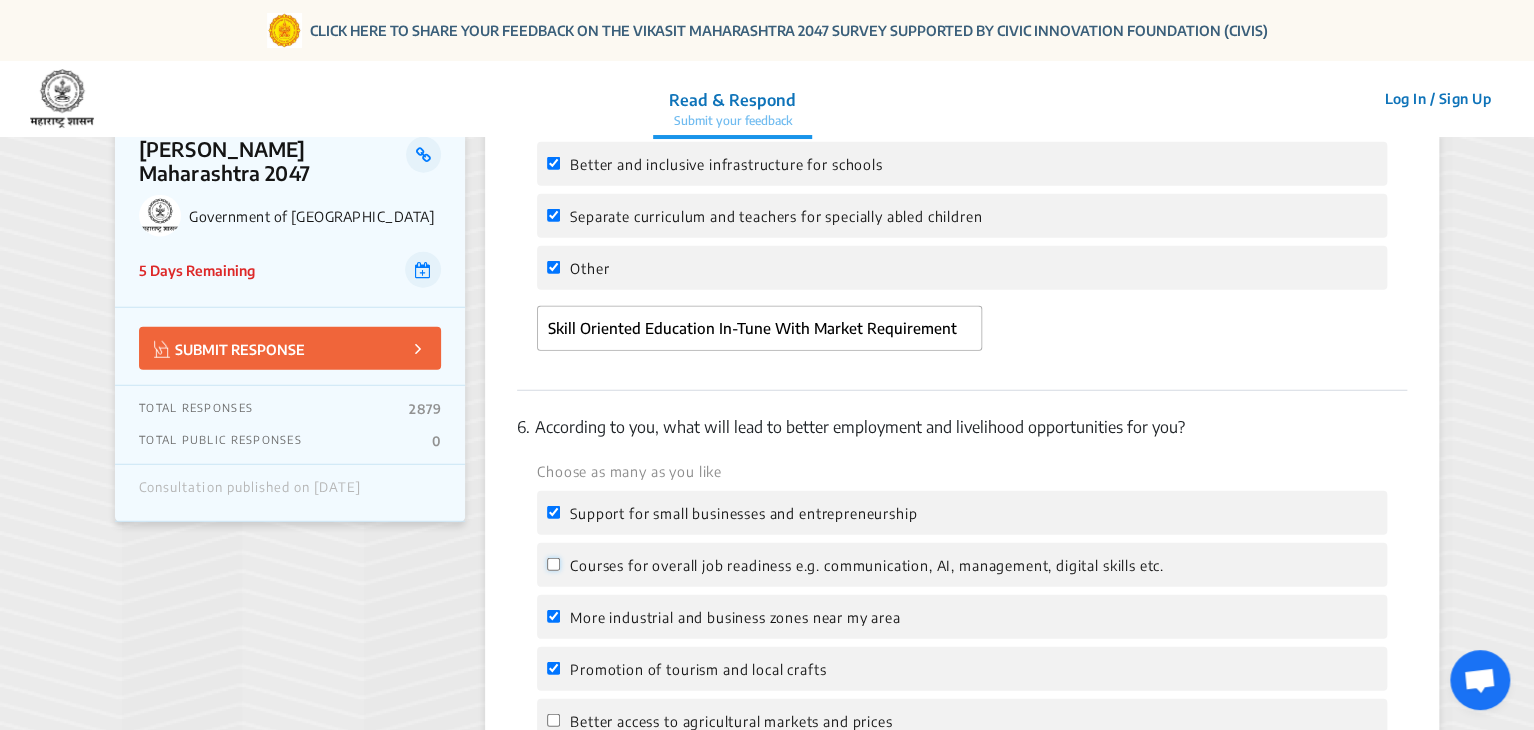 click on "Courses for overall job readiness e.g. communication, AI, management, digital skills etc." 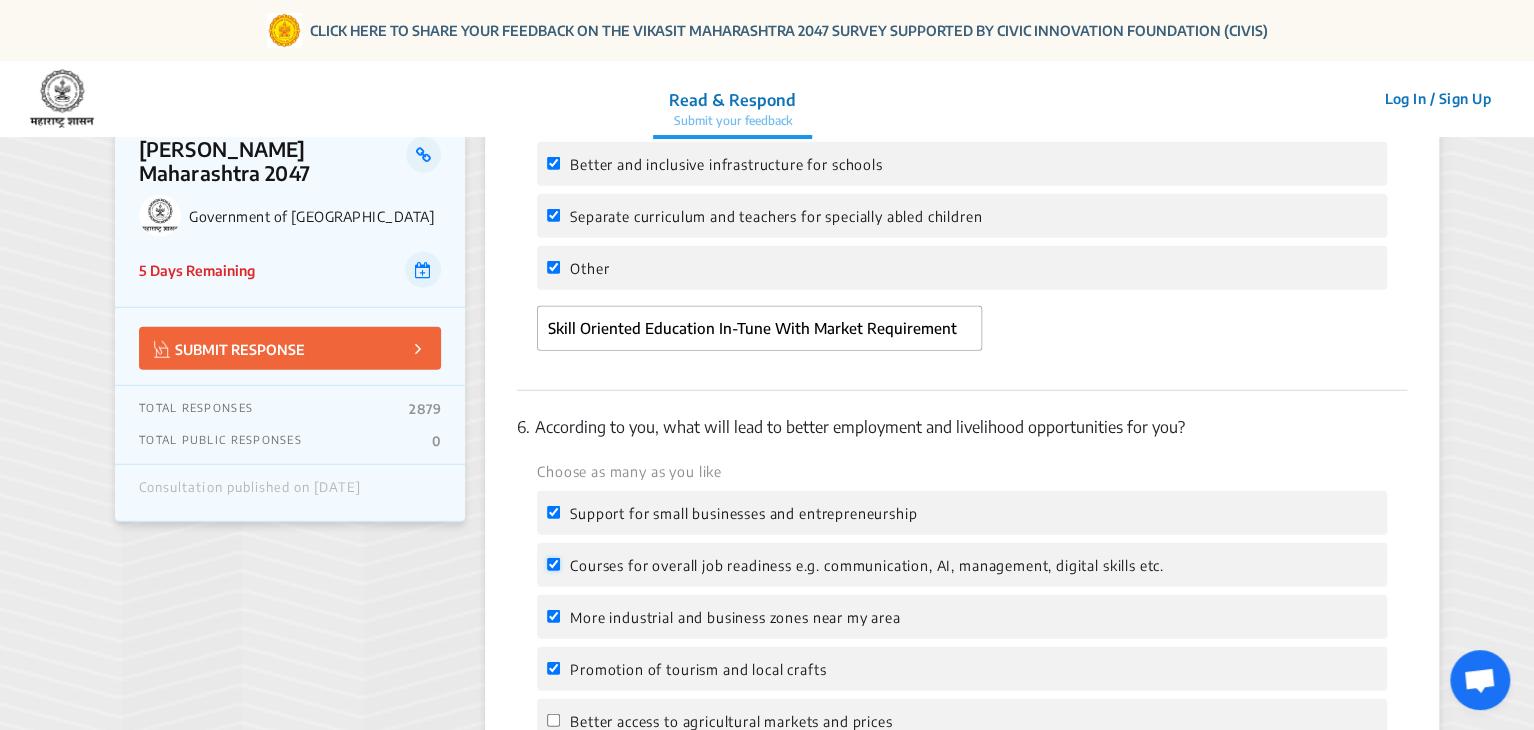 checkbox on "true" 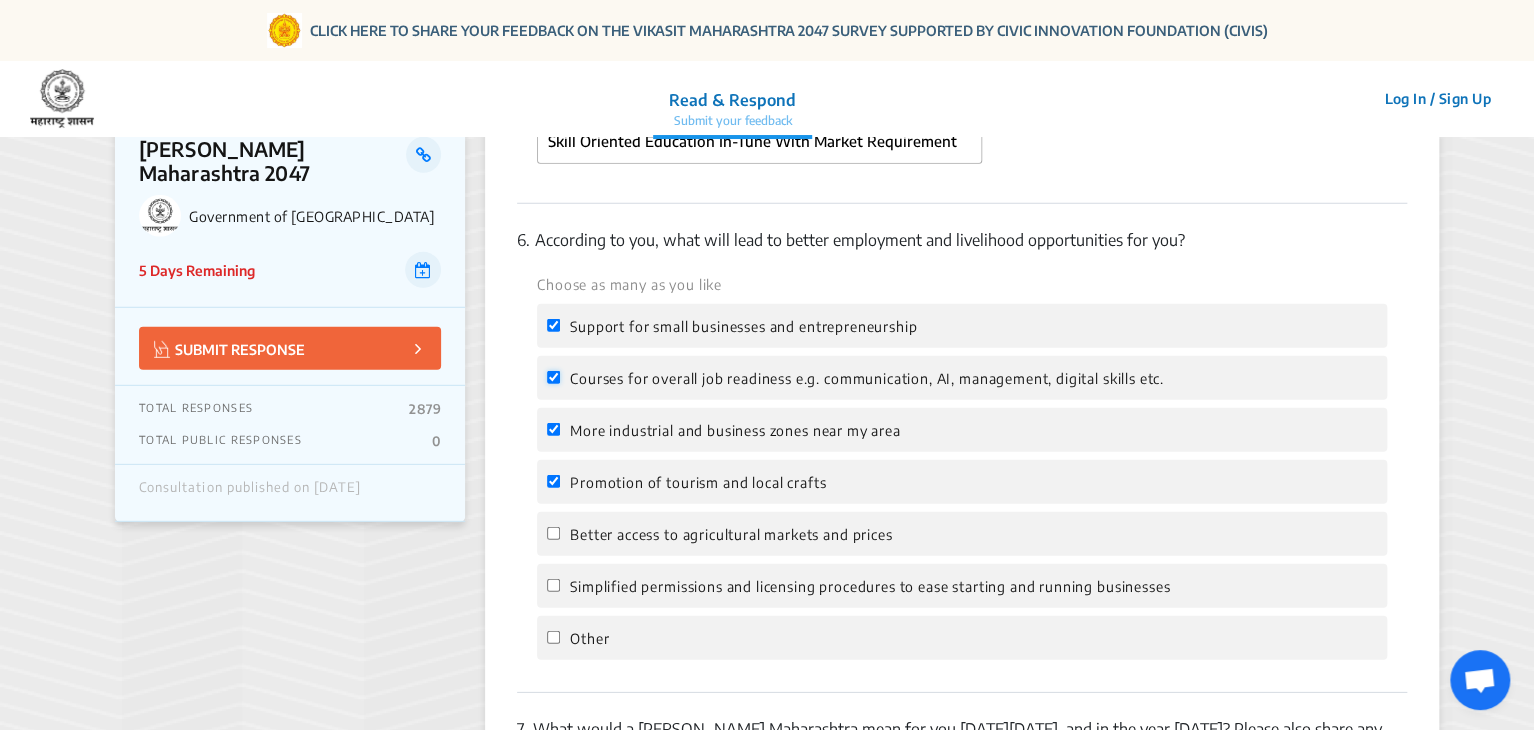scroll, scrollTop: 2696, scrollLeft: 0, axis: vertical 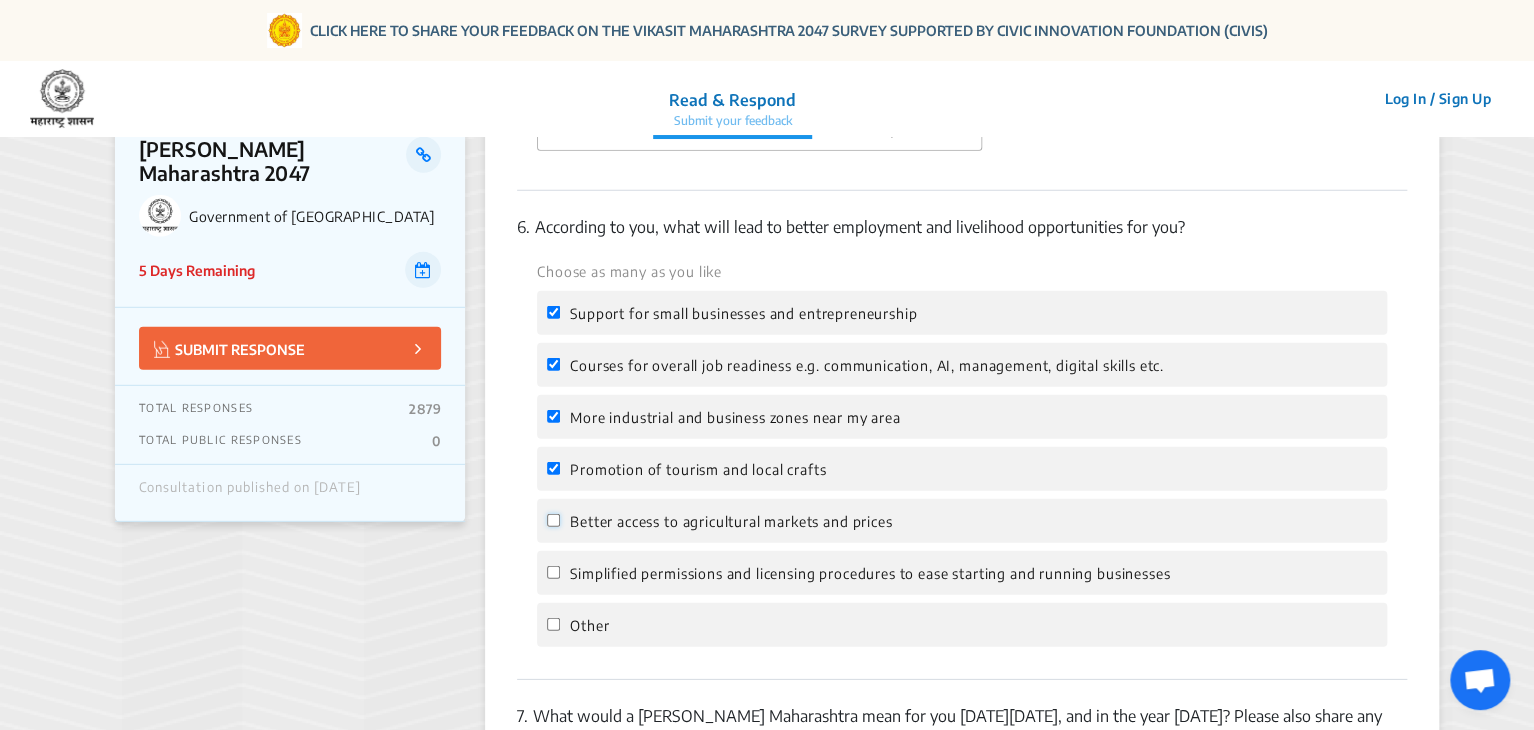 click on "Better access to agricultural markets and prices" 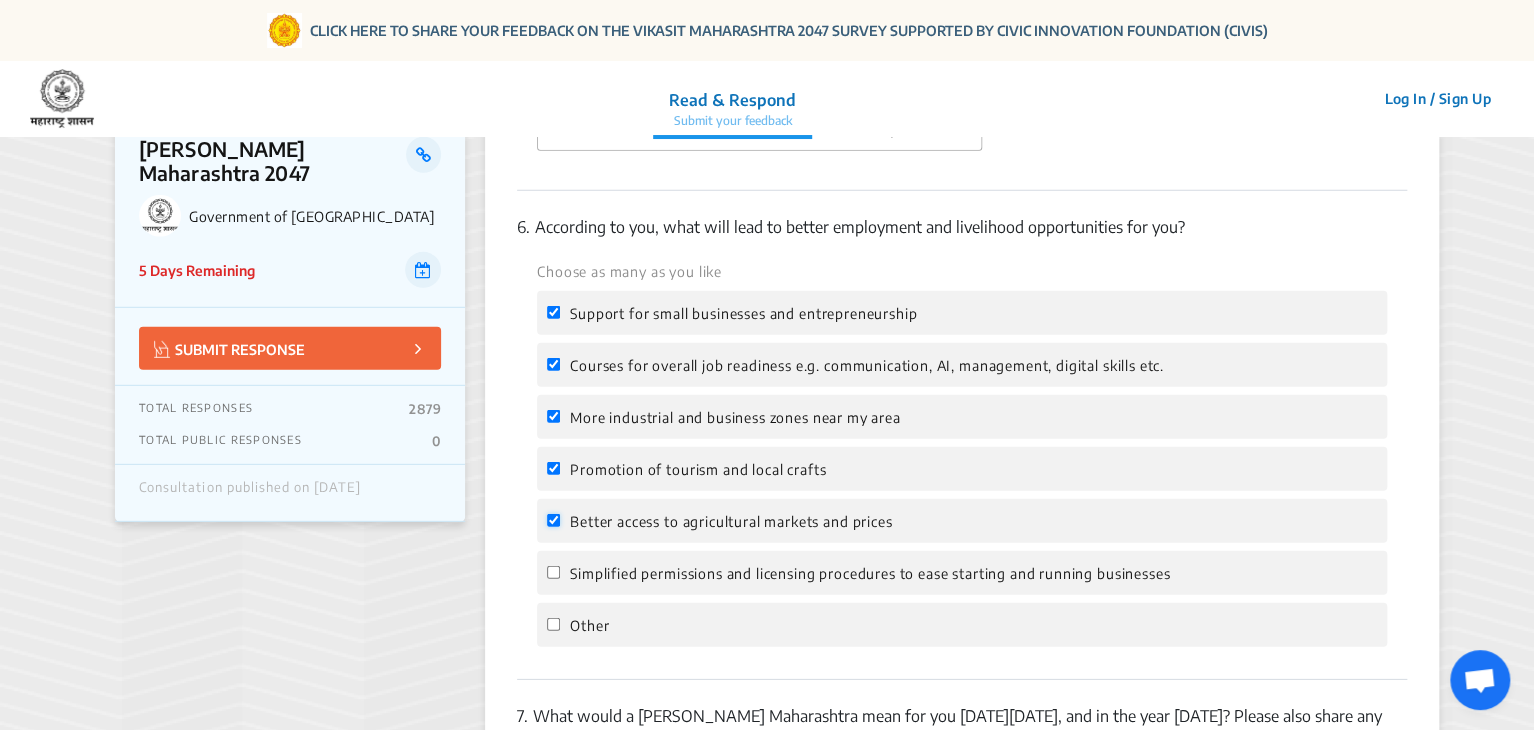checkbox on "true" 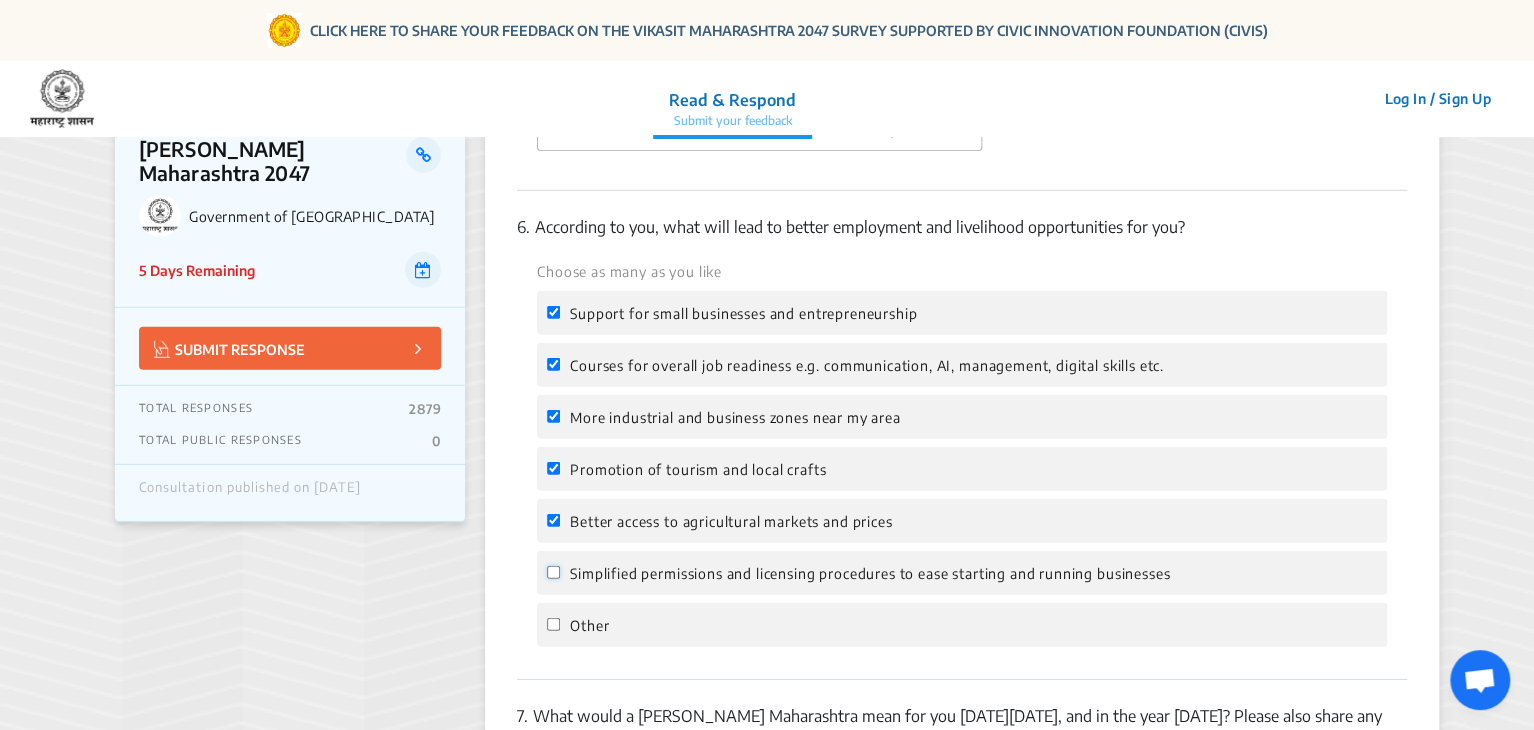 click on "Simplified permissions and licensing procedures to ease starting and running businesses" 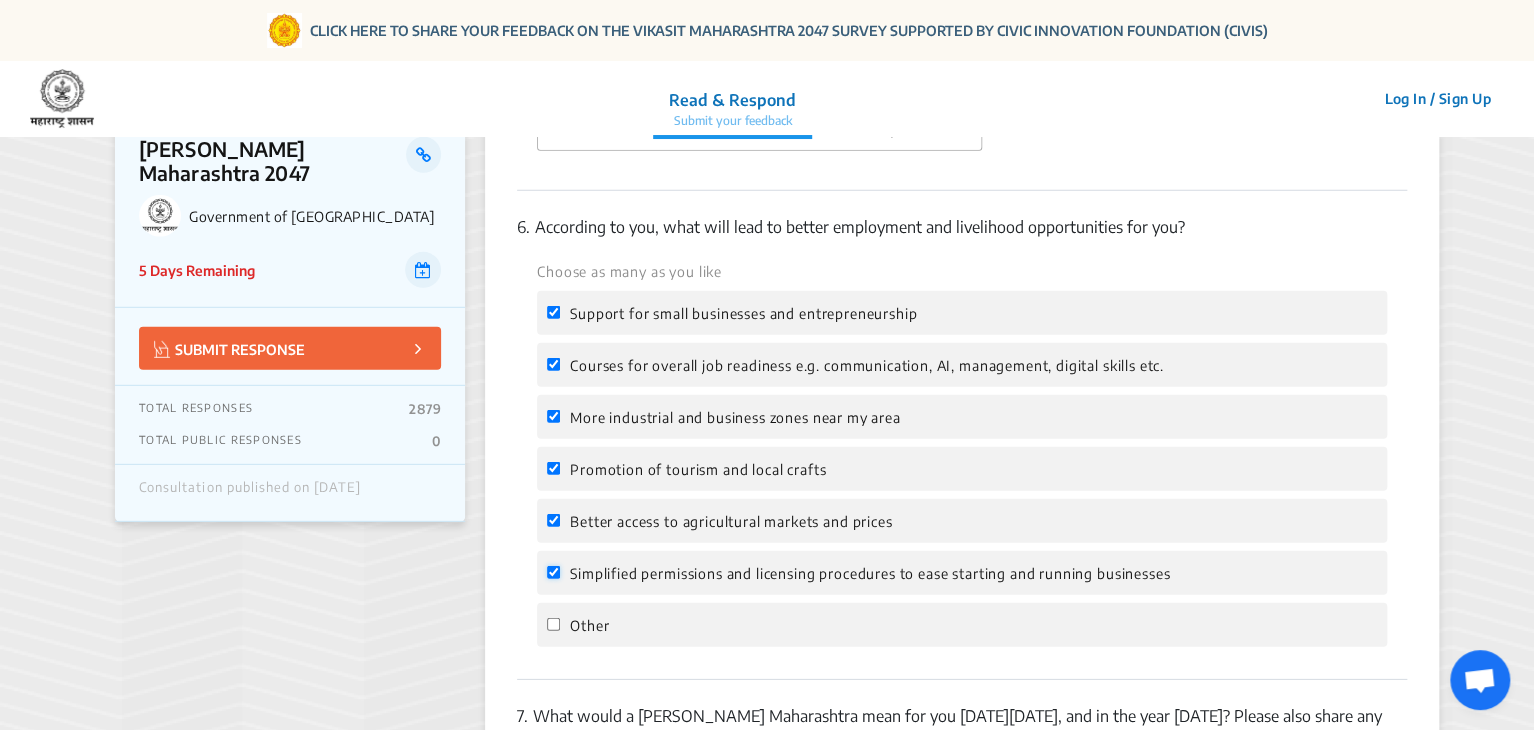 checkbox on "true" 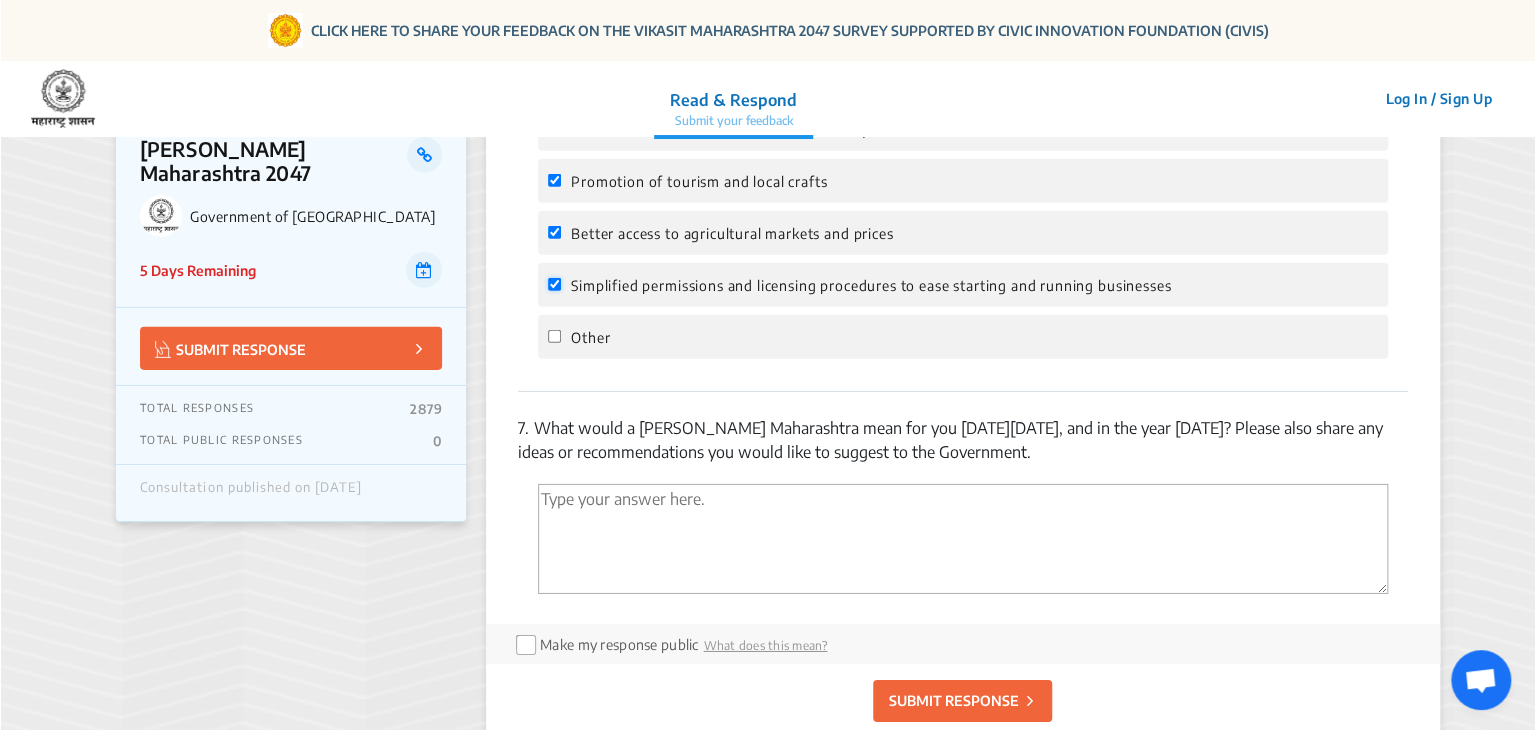 scroll, scrollTop: 2996, scrollLeft: 0, axis: vertical 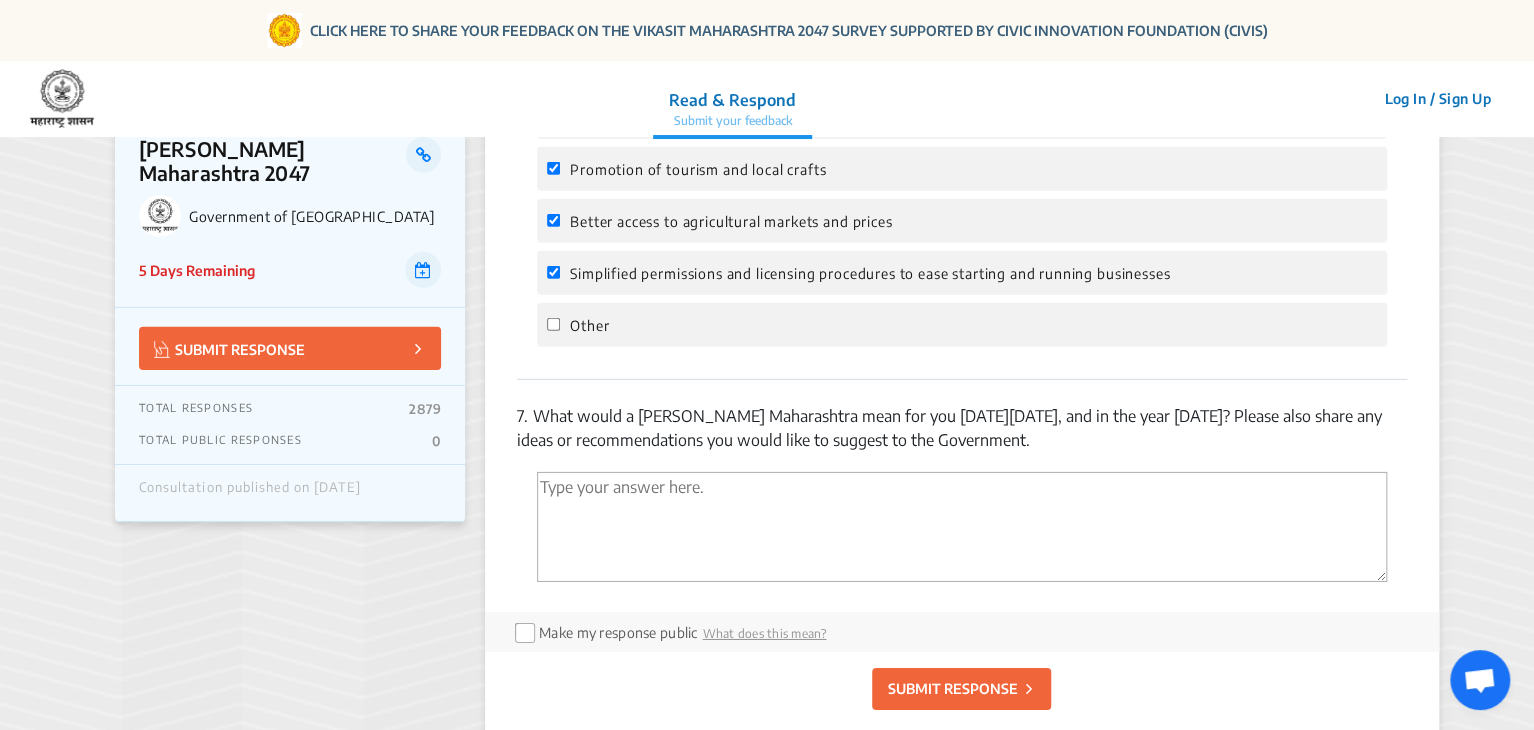 click at bounding box center (962, 527) 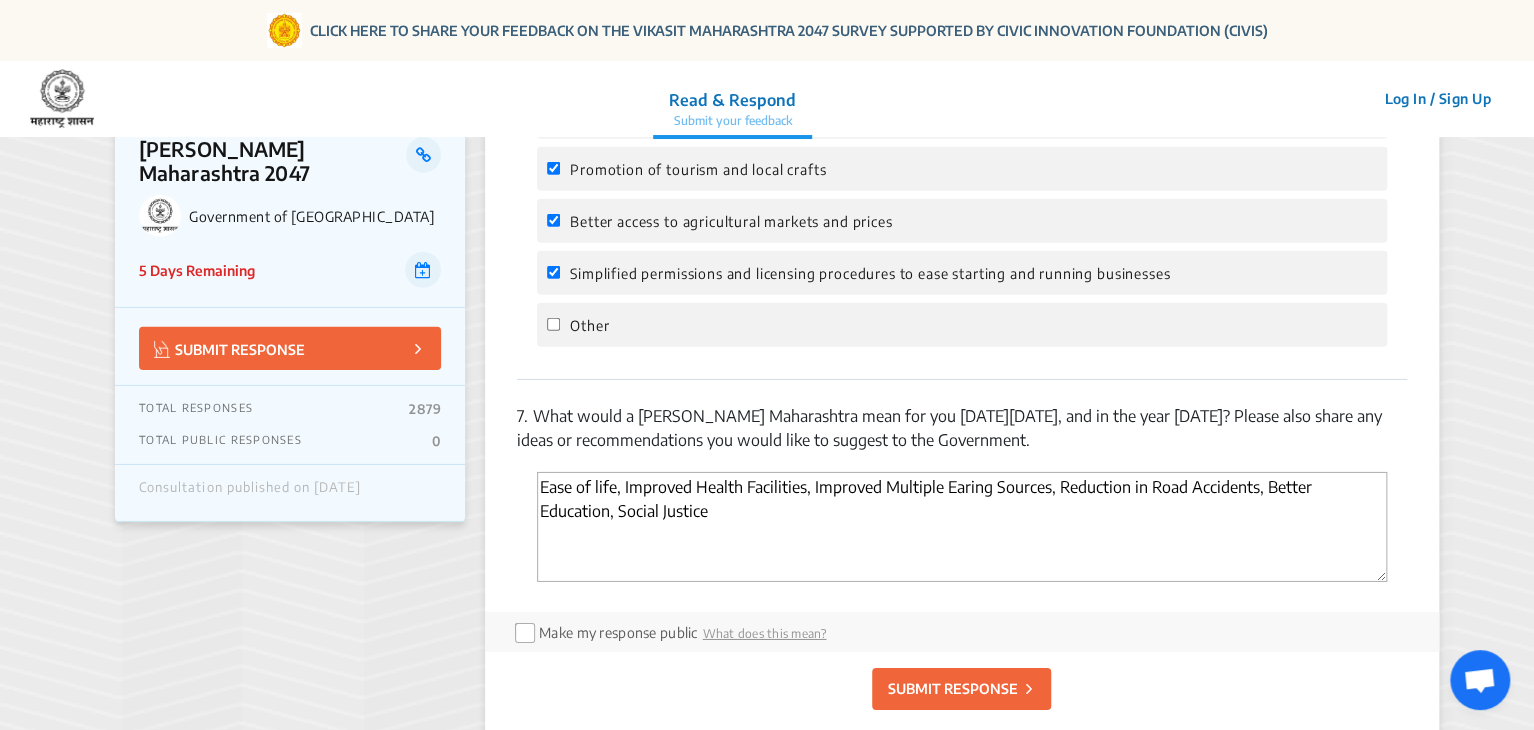 type on "Ease of life, Improved Health Facilities, Improved Multiple Earing Sources, Reduction in Road Accidents, Better Education, Social Justice" 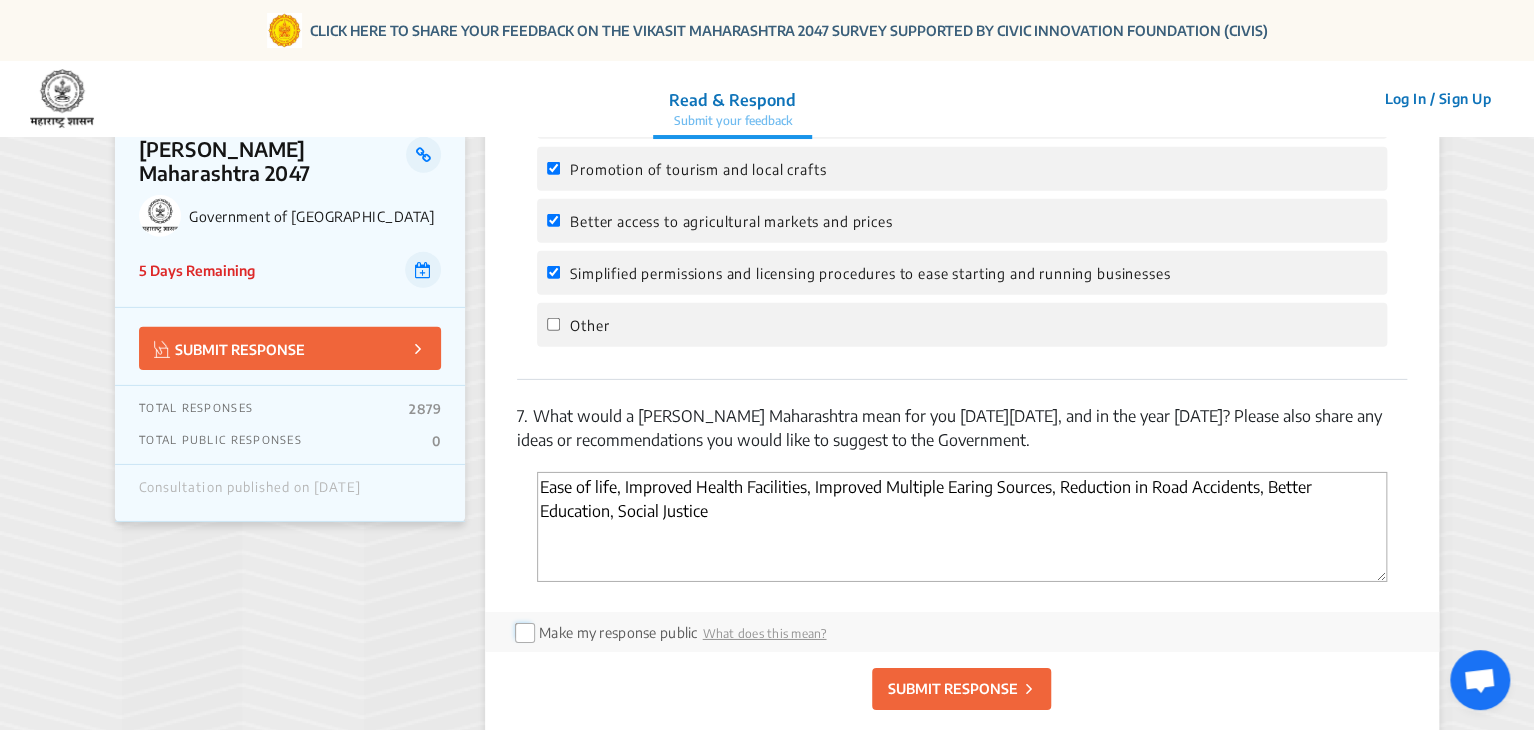 click 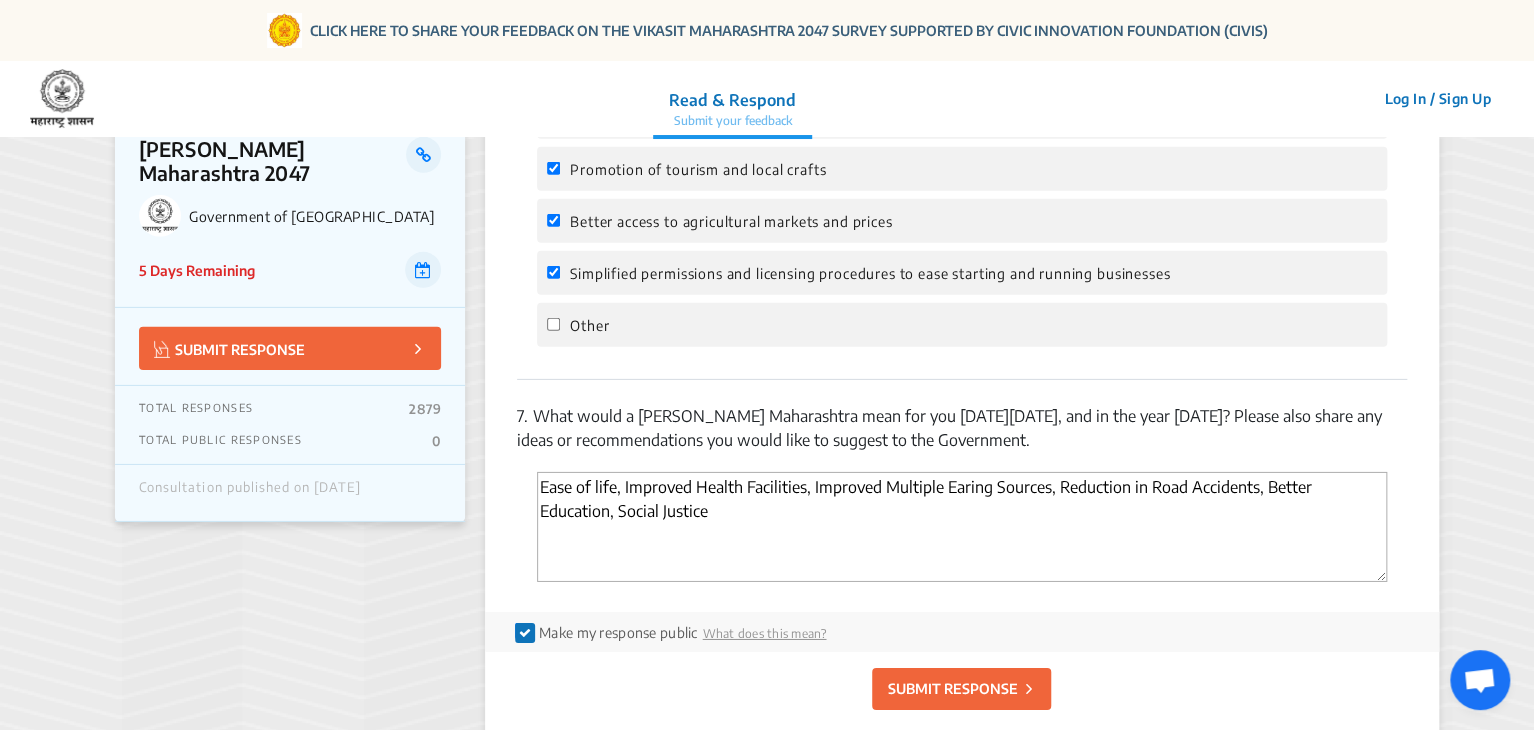 click on "SUBMIT RESPONSE" 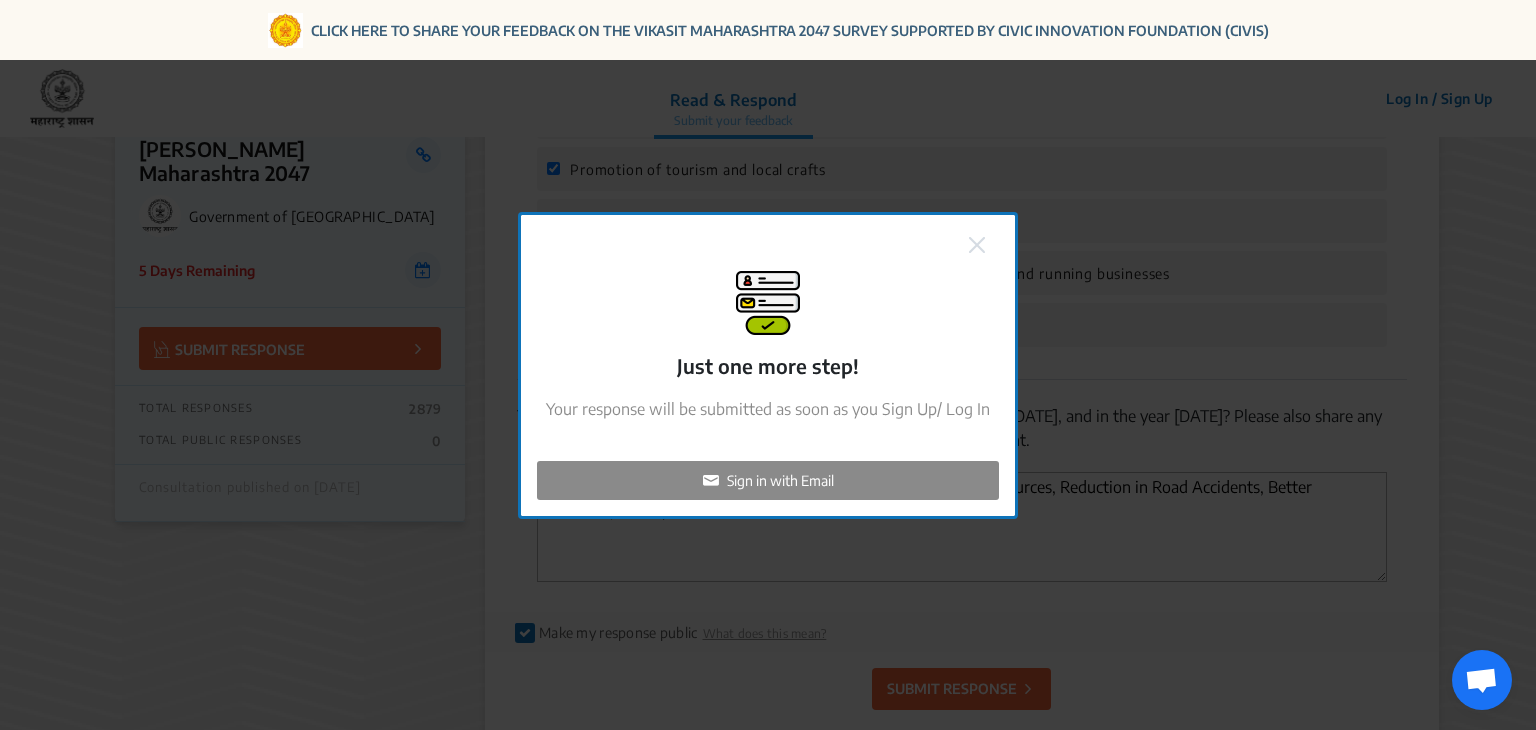 click on "Sign in with Email" 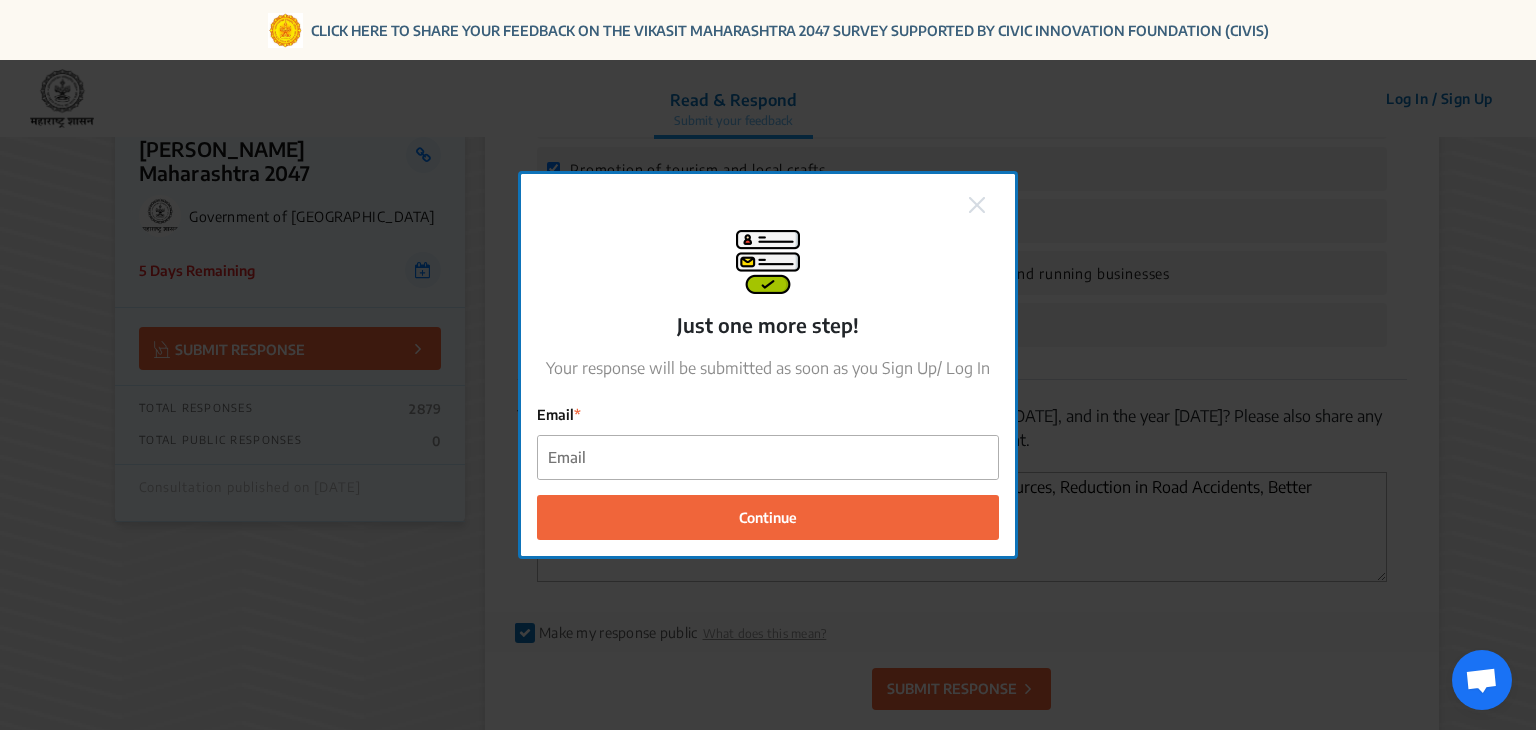 click on "Email Continue" 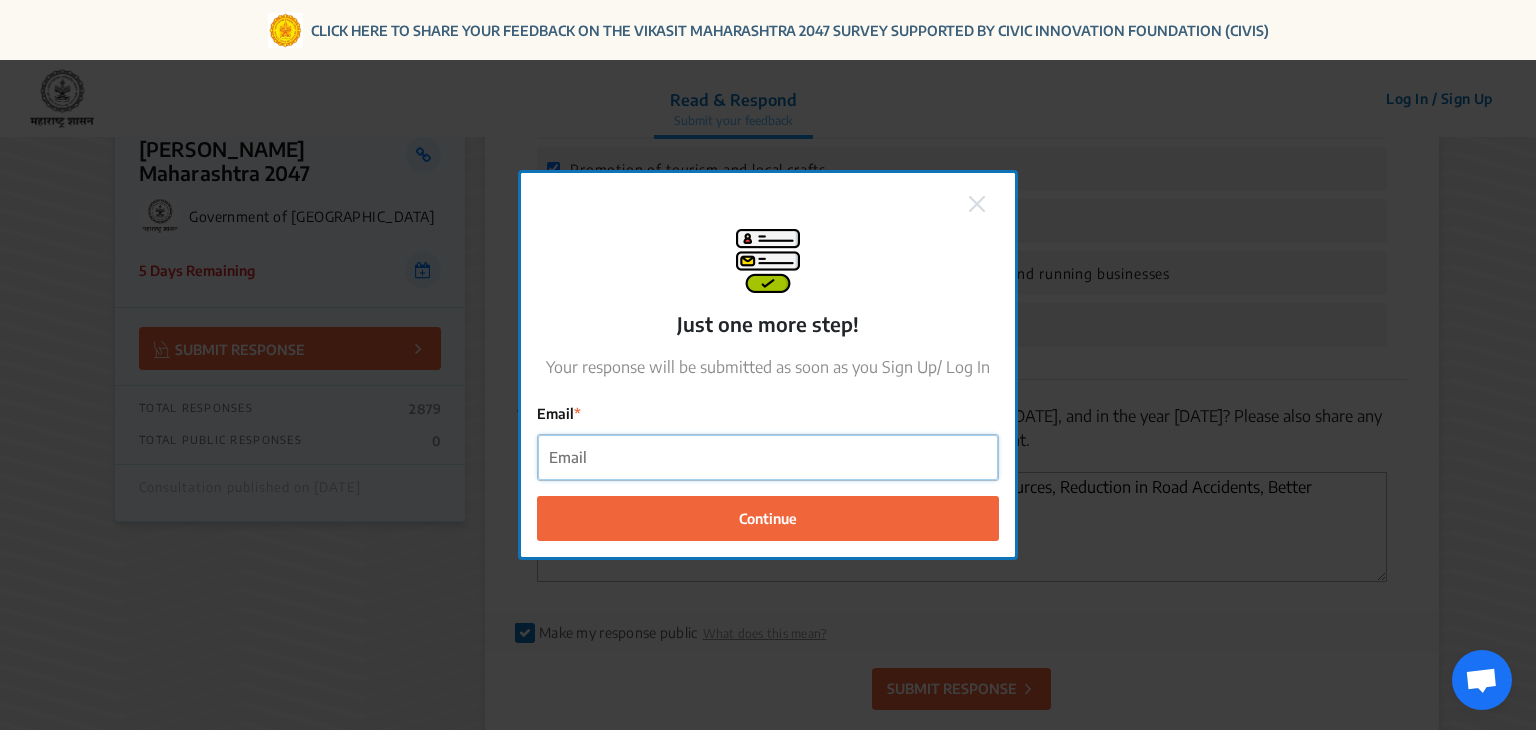 click on "Email" at bounding box center [768, 457] 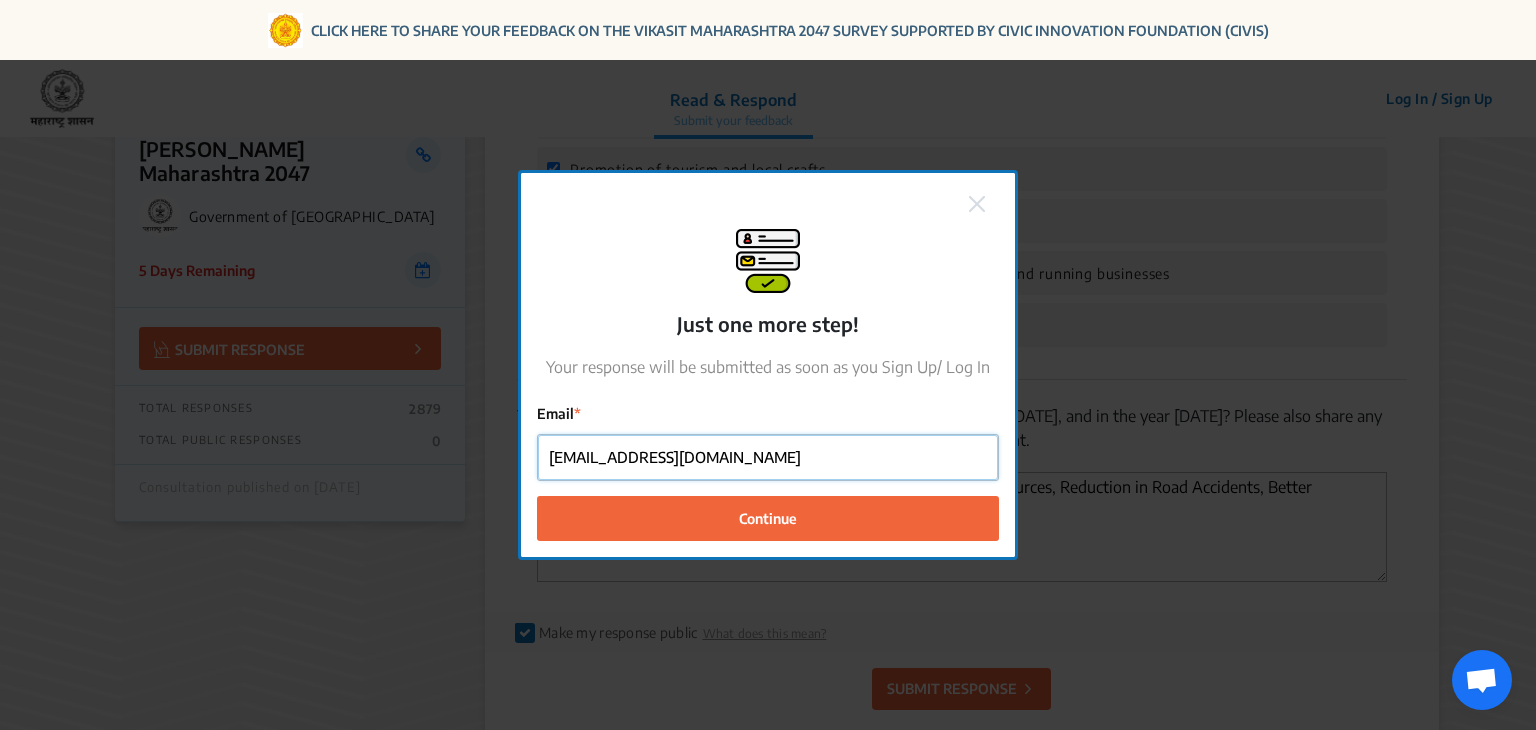 type on "sushilkasliwal@hotmail.com" 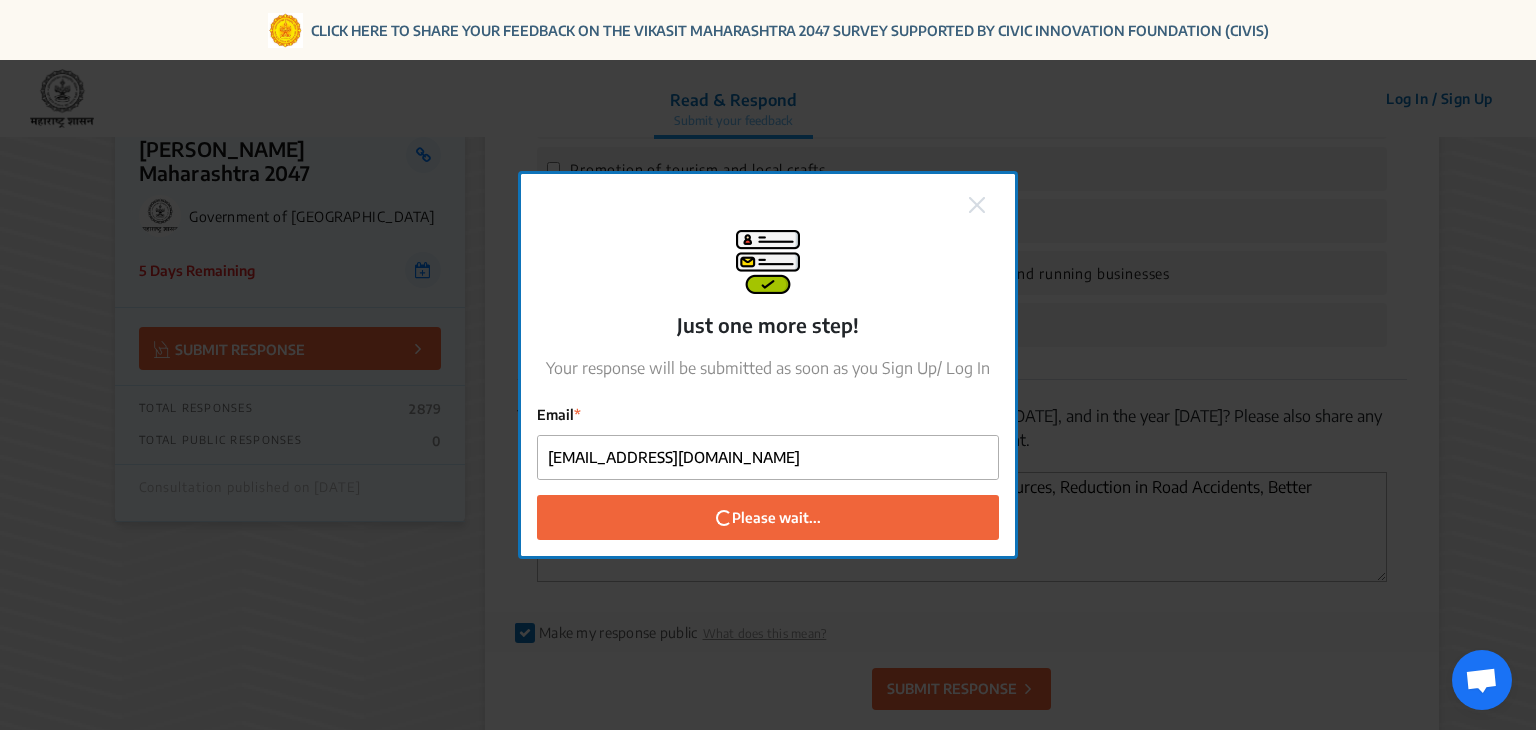 checkbox on "false" 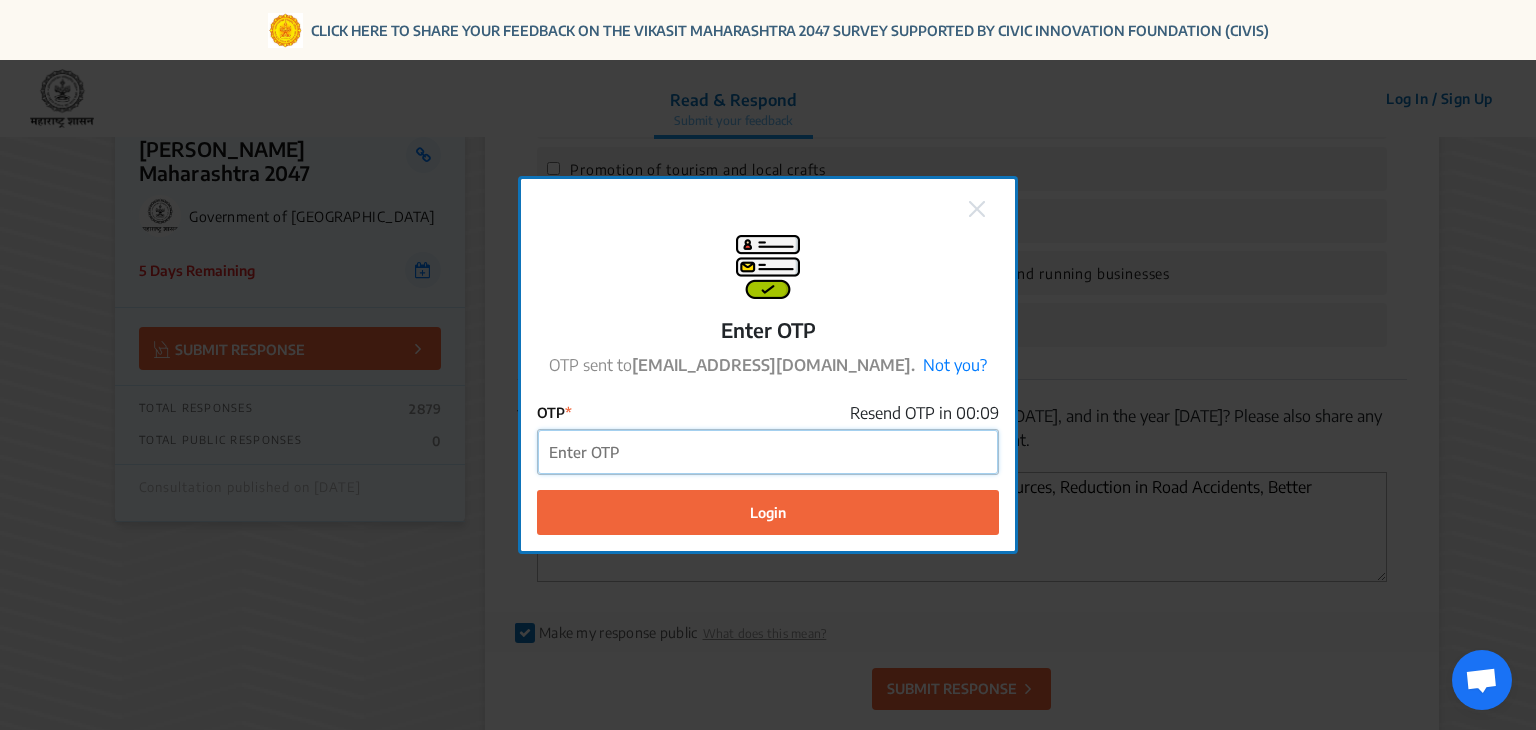 click on "OTP" at bounding box center [768, 452] 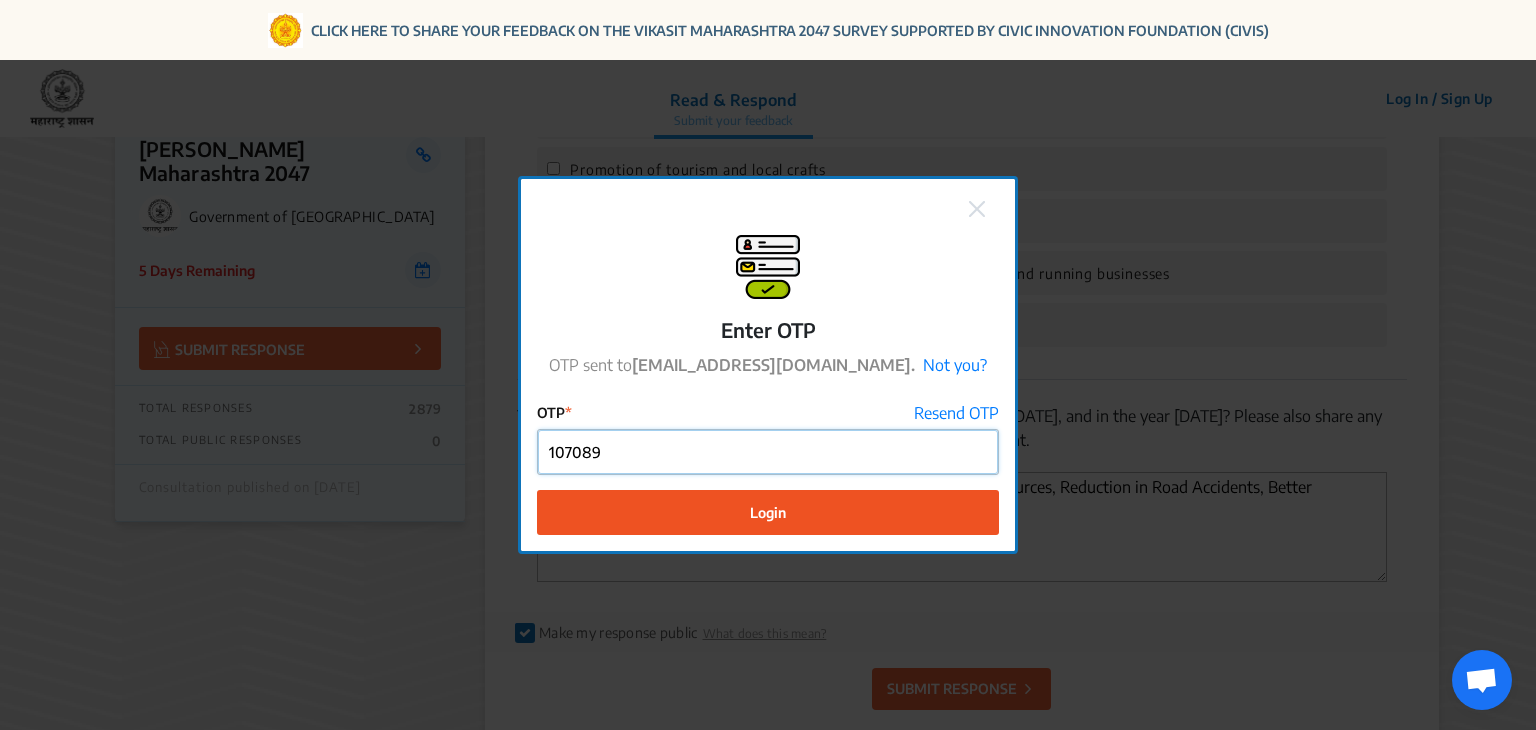 type on "107089" 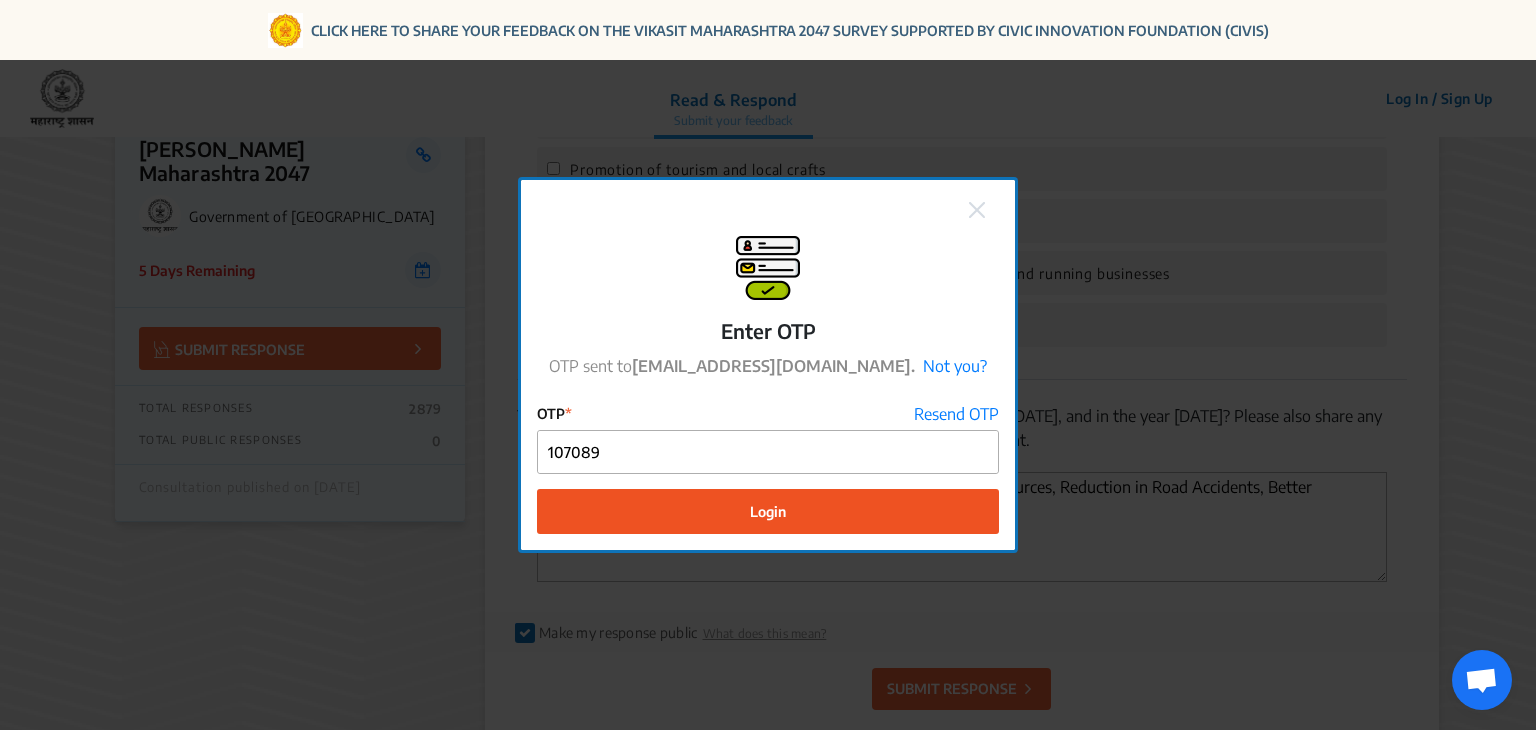 click on "Login" 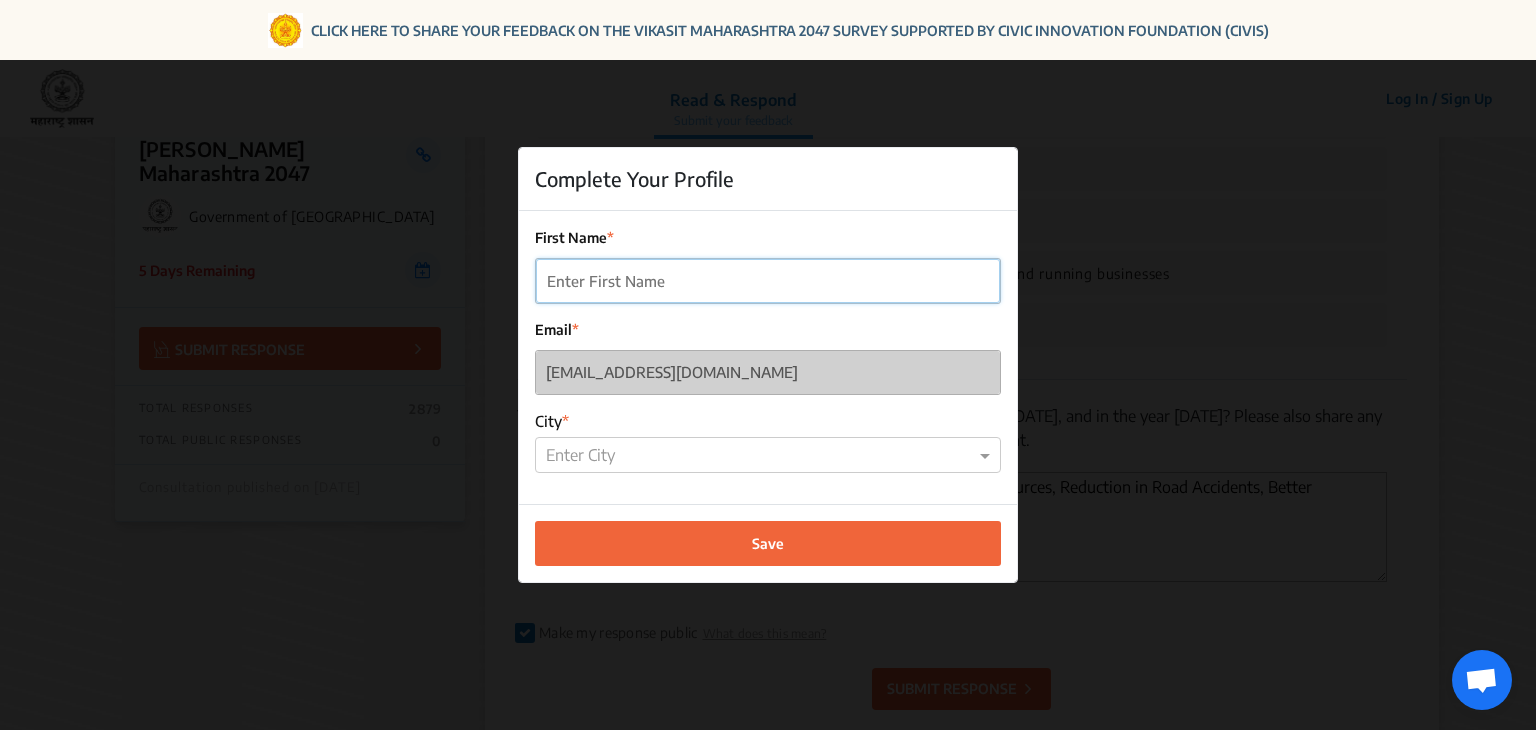 click on "First Name" at bounding box center [768, 281] 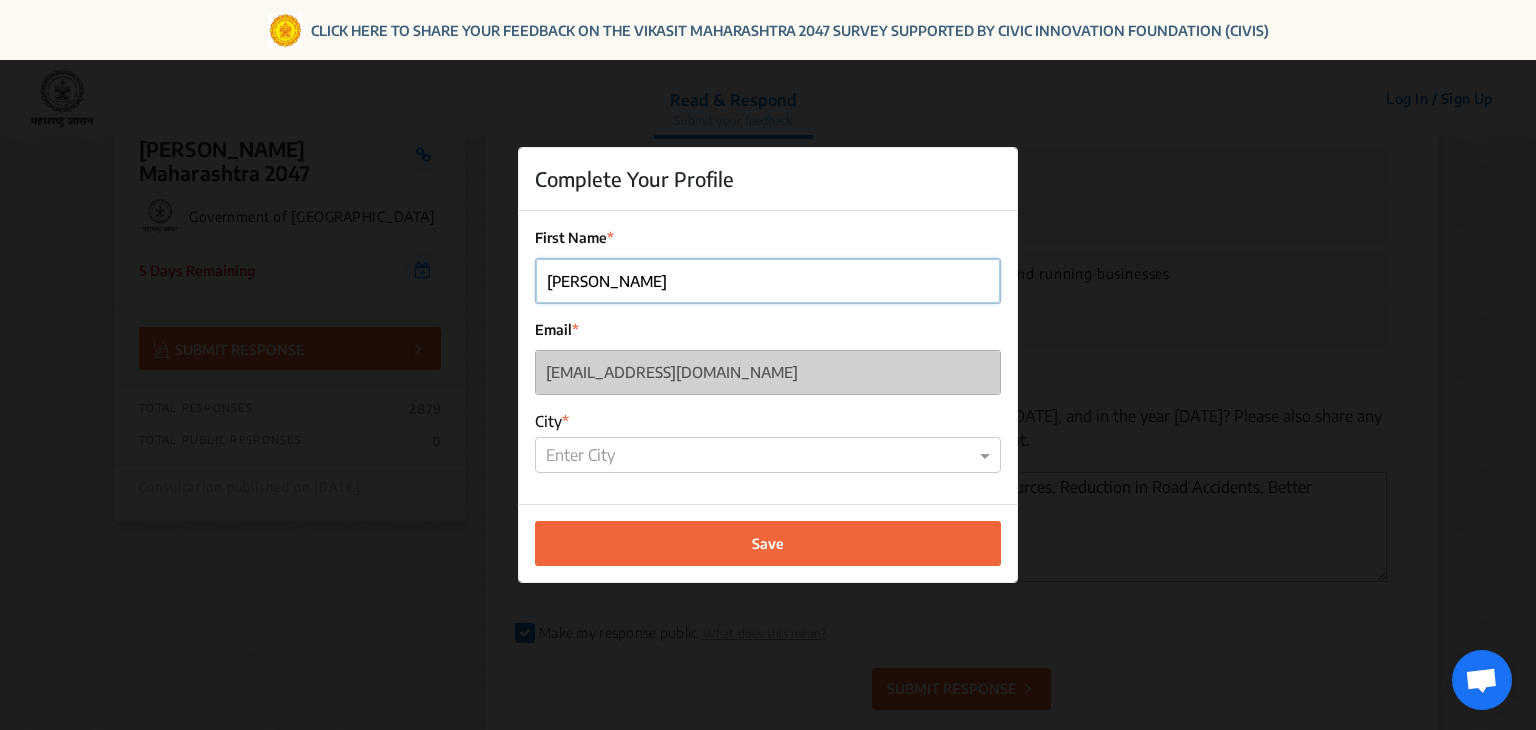 type on "Sushil Kasliwal" 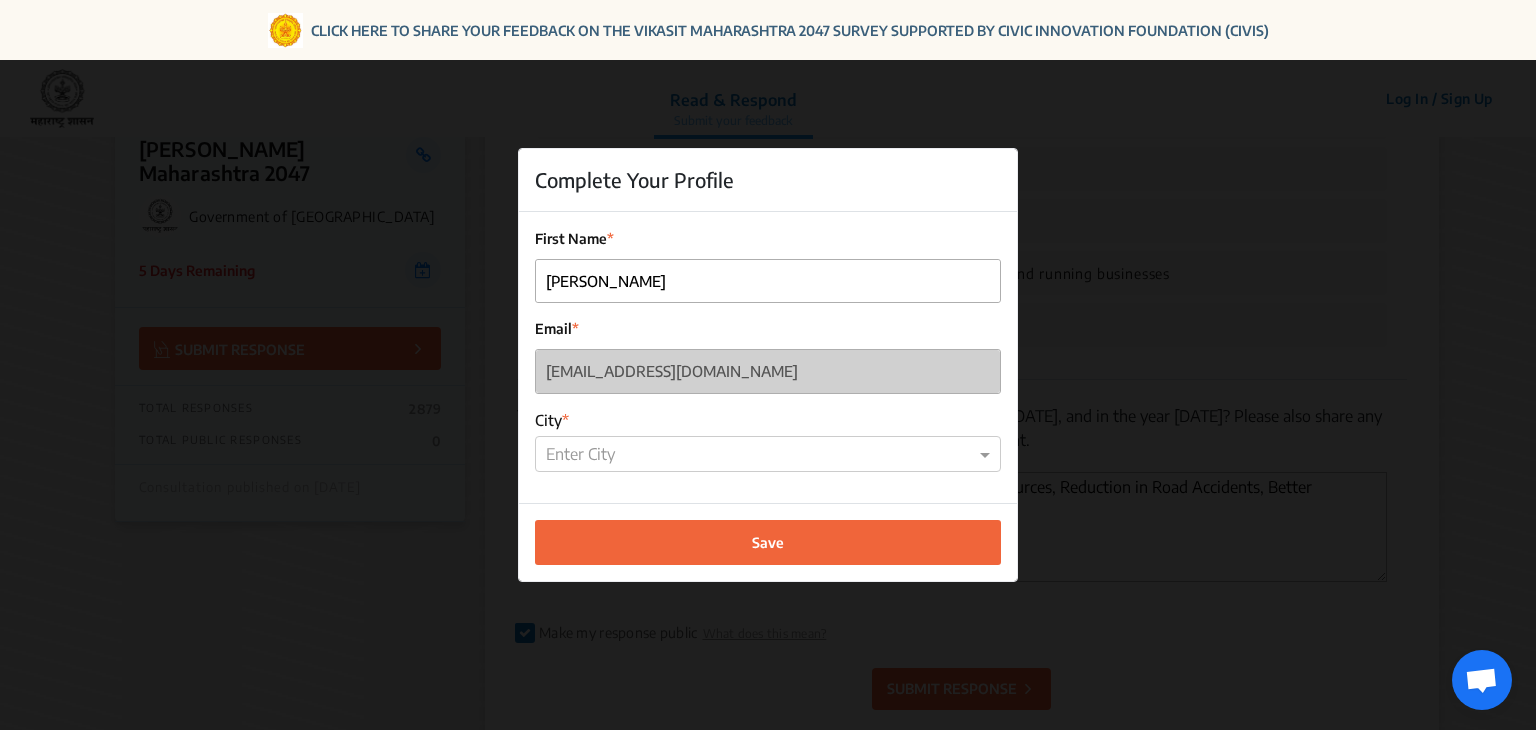 type 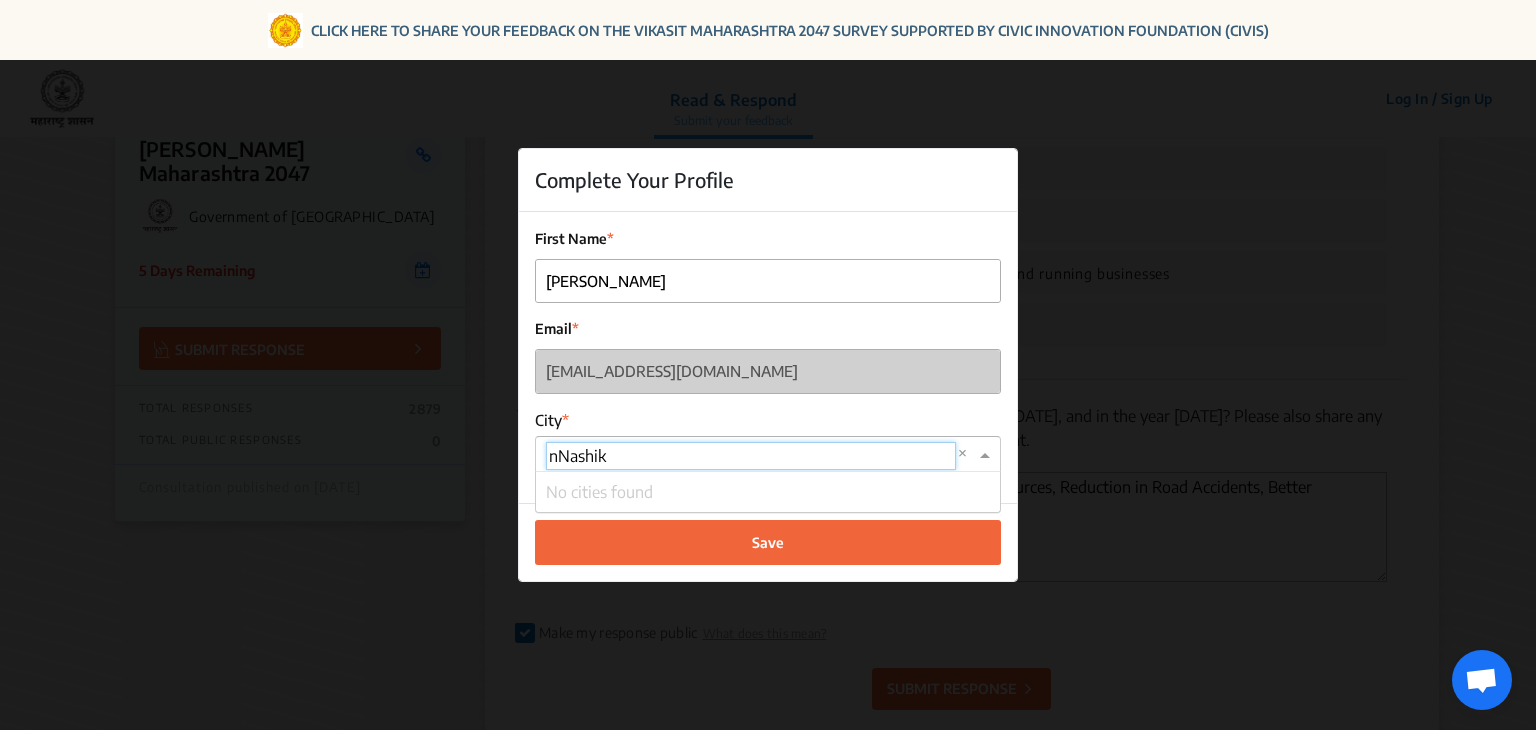 type on "Nashik" 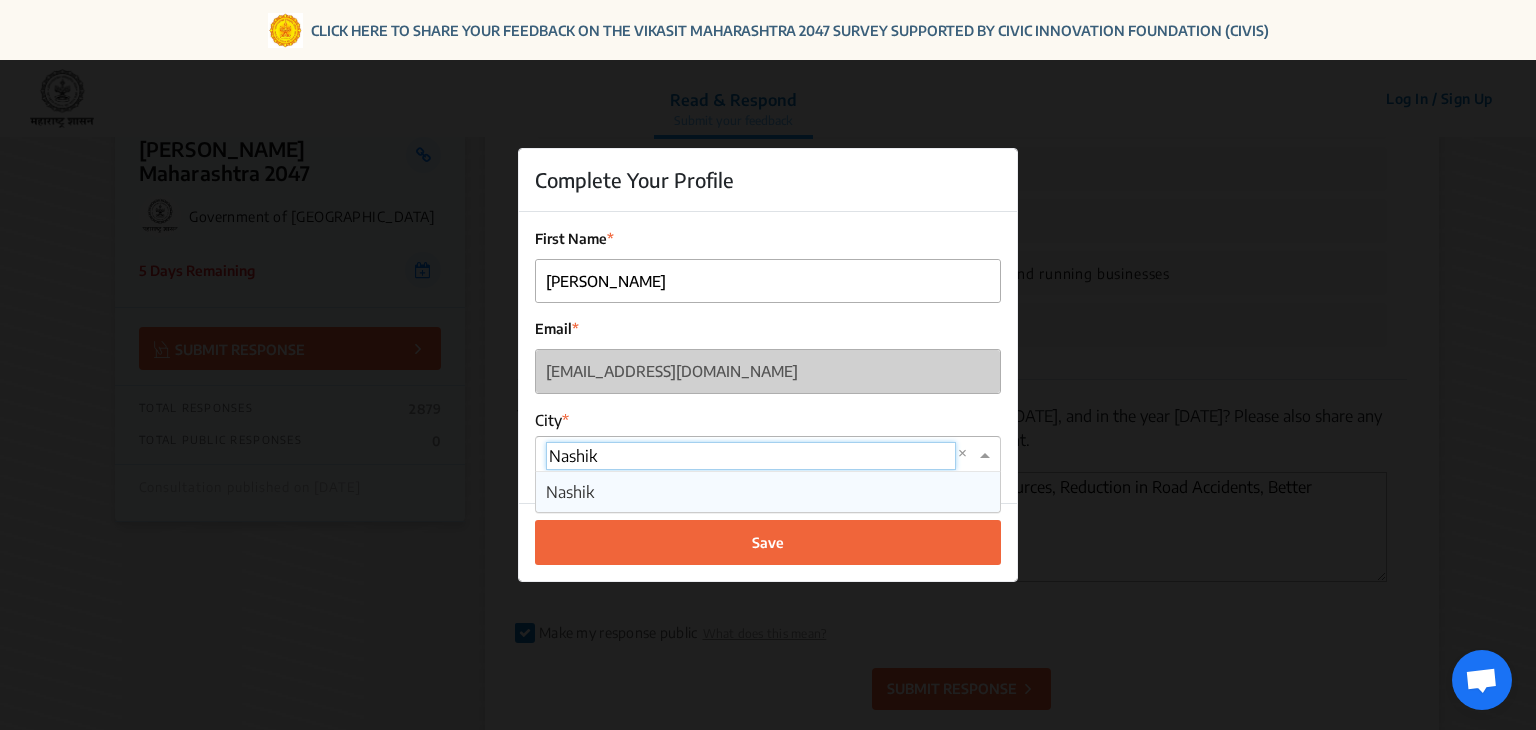 drag, startPoint x: 580, startPoint y: 488, endPoint x: 603, endPoint y: 502, distance: 26.925823 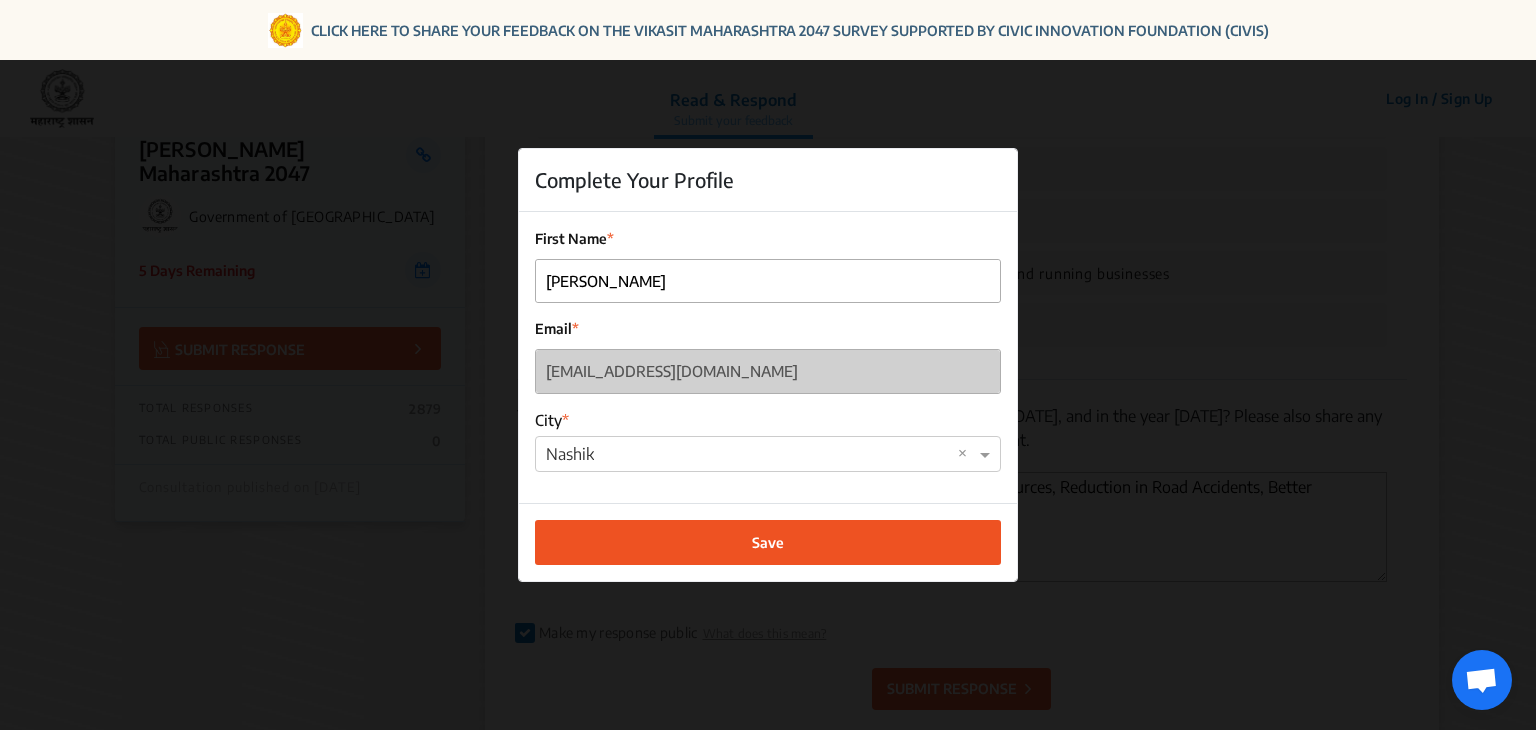 click on "Save" 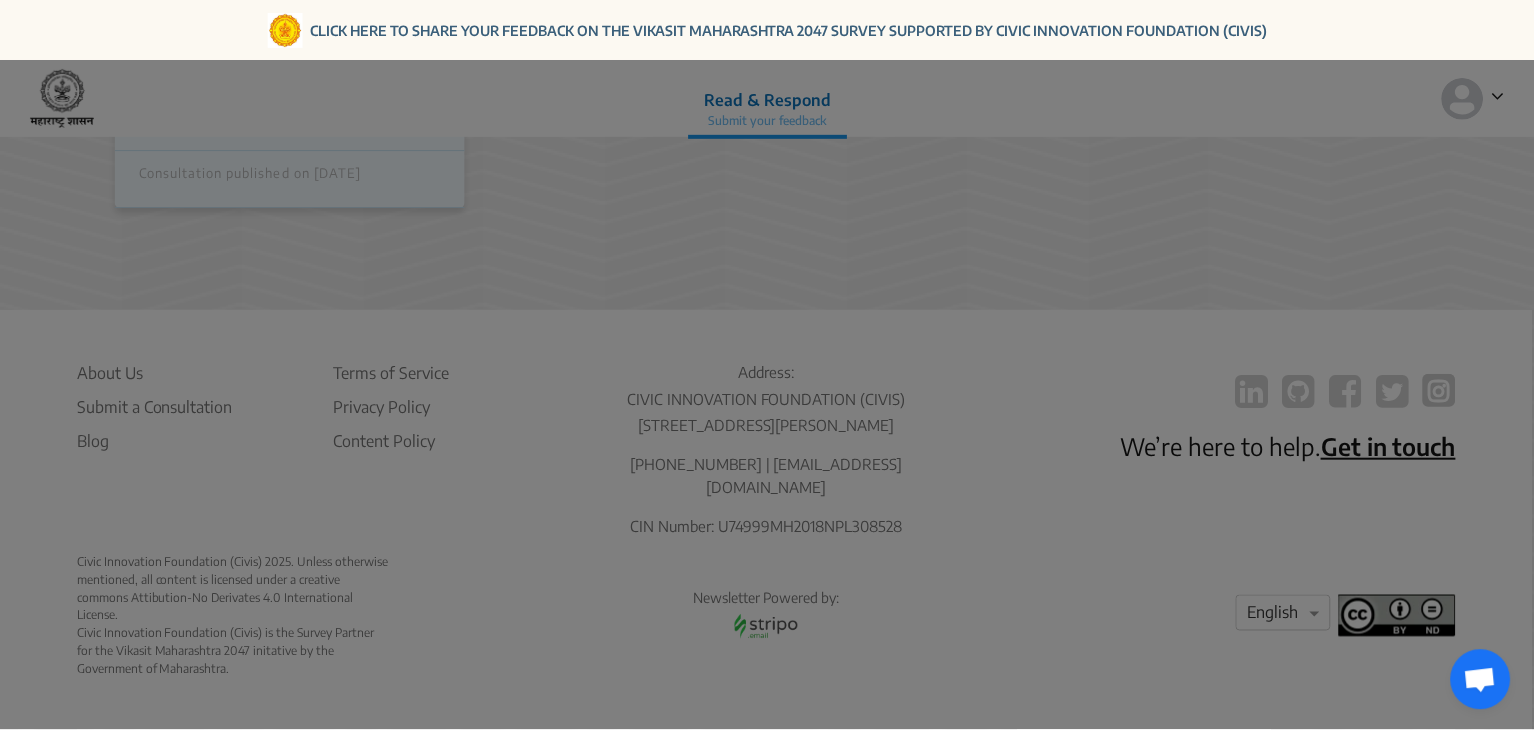 scroll, scrollTop: 550, scrollLeft: 0, axis: vertical 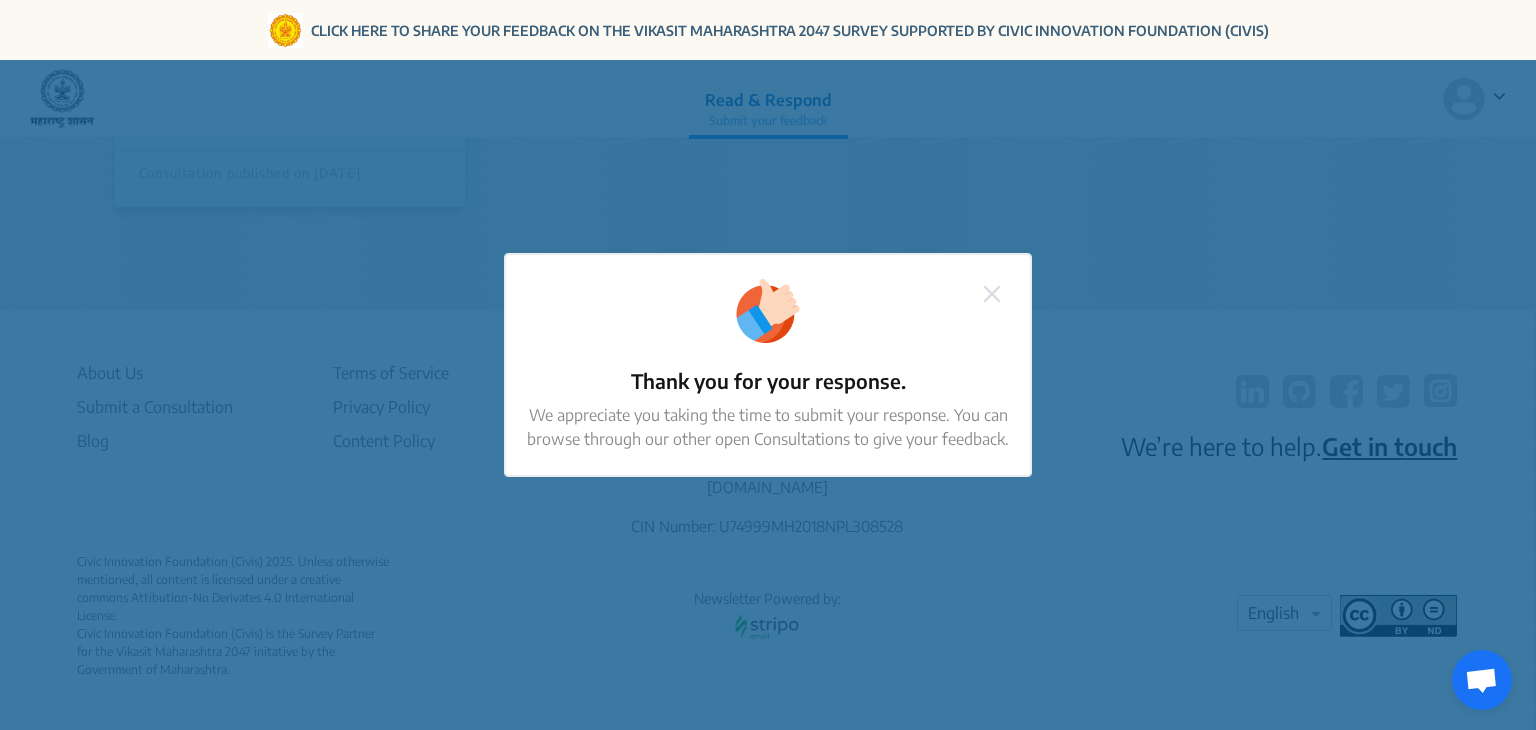 click 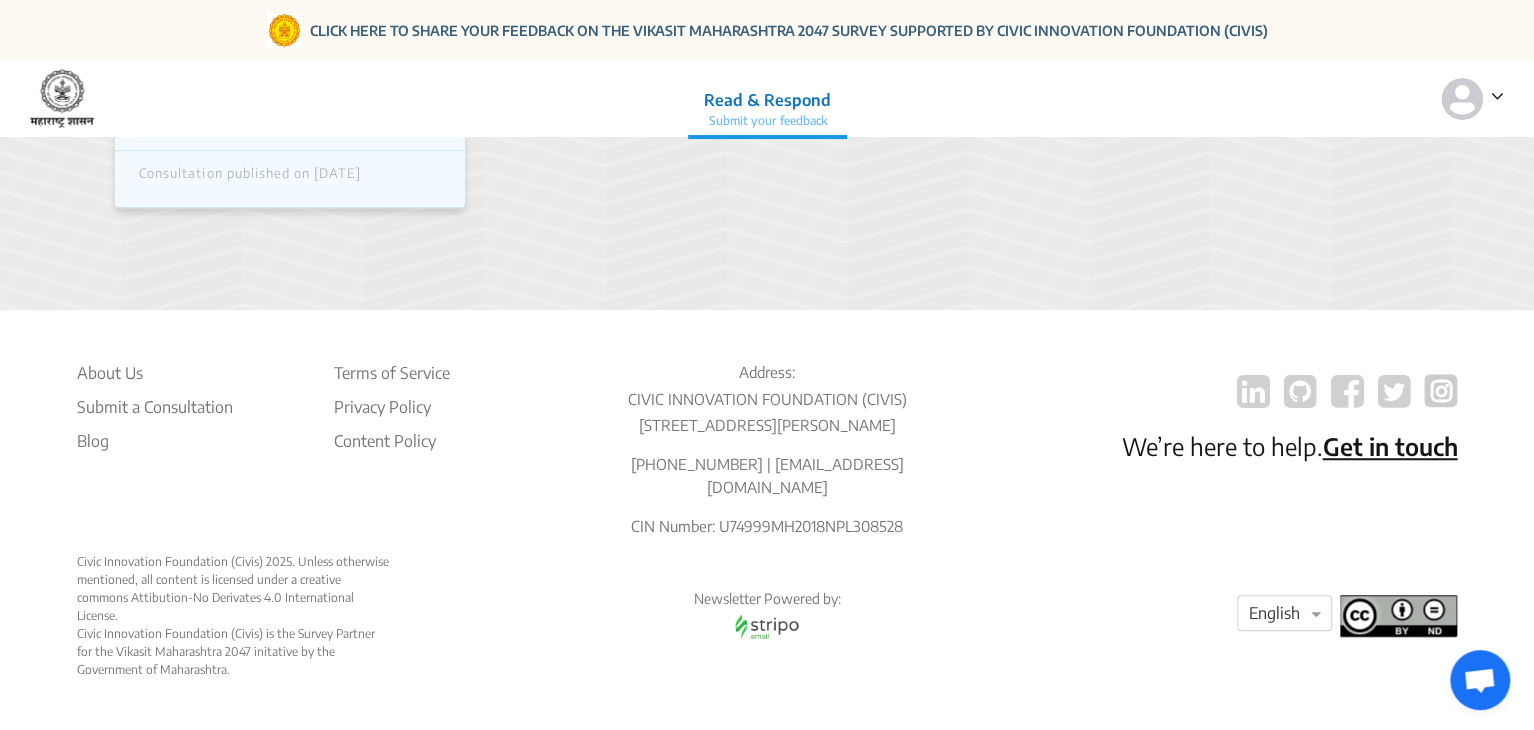 click on "Read & Respond" 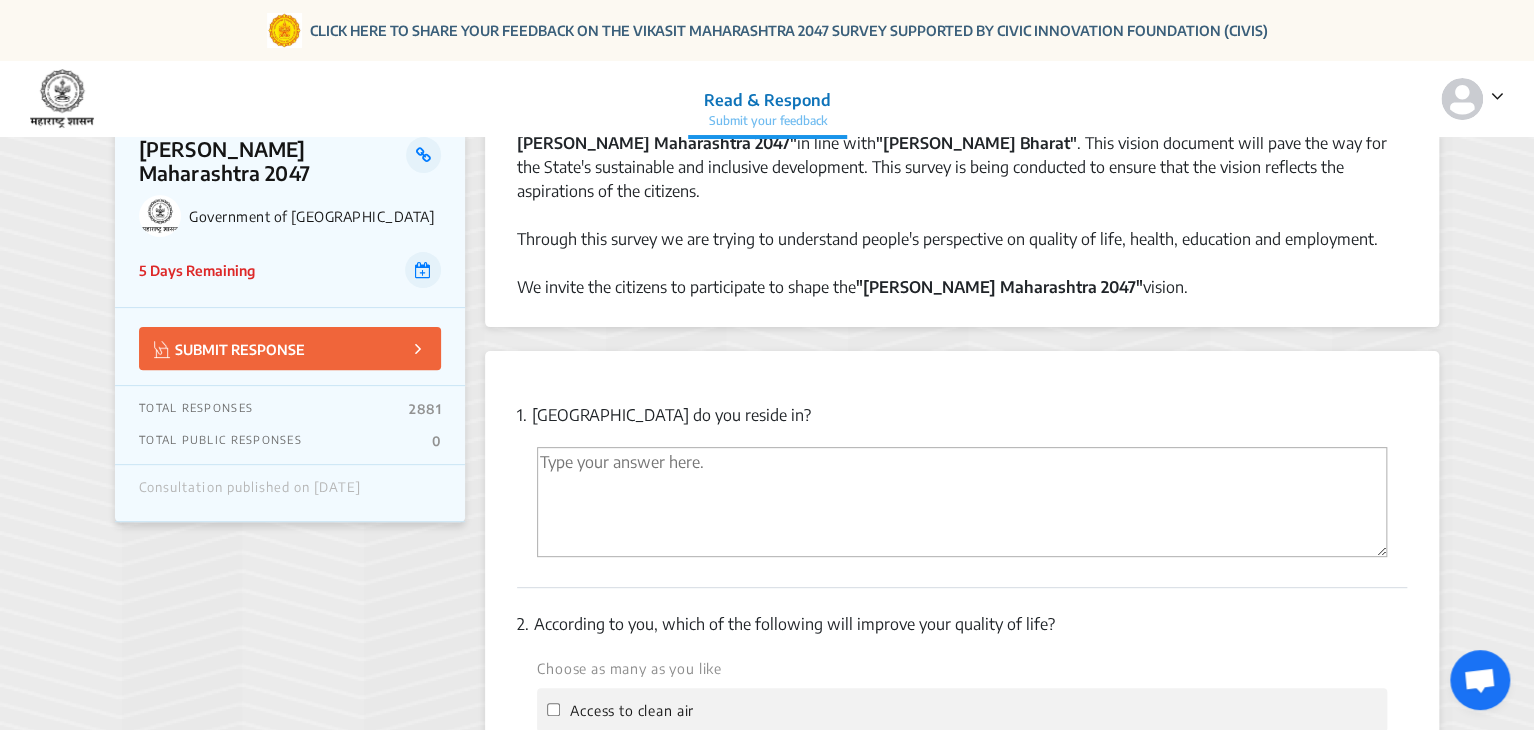 scroll, scrollTop: 0, scrollLeft: 0, axis: both 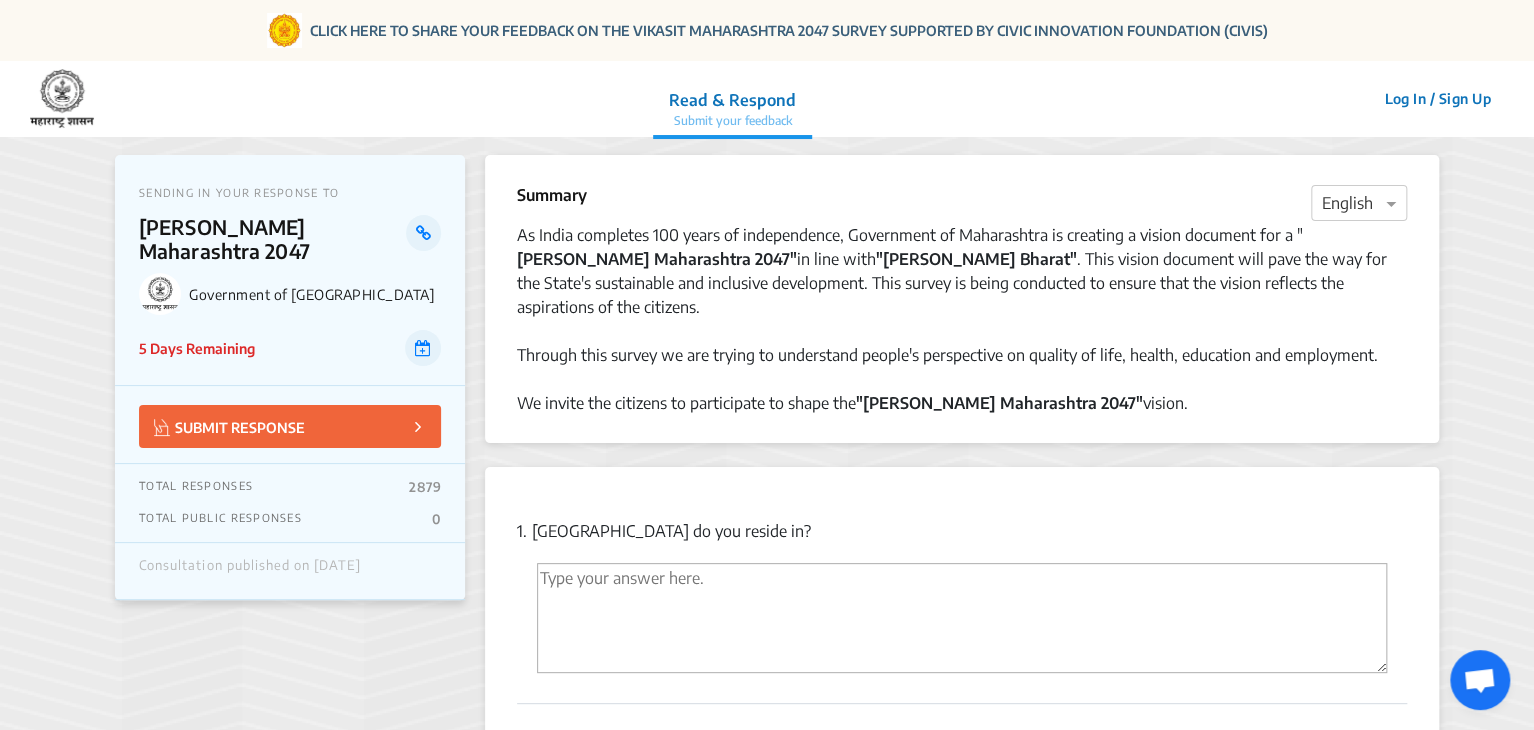 click on "Read & Respond" 